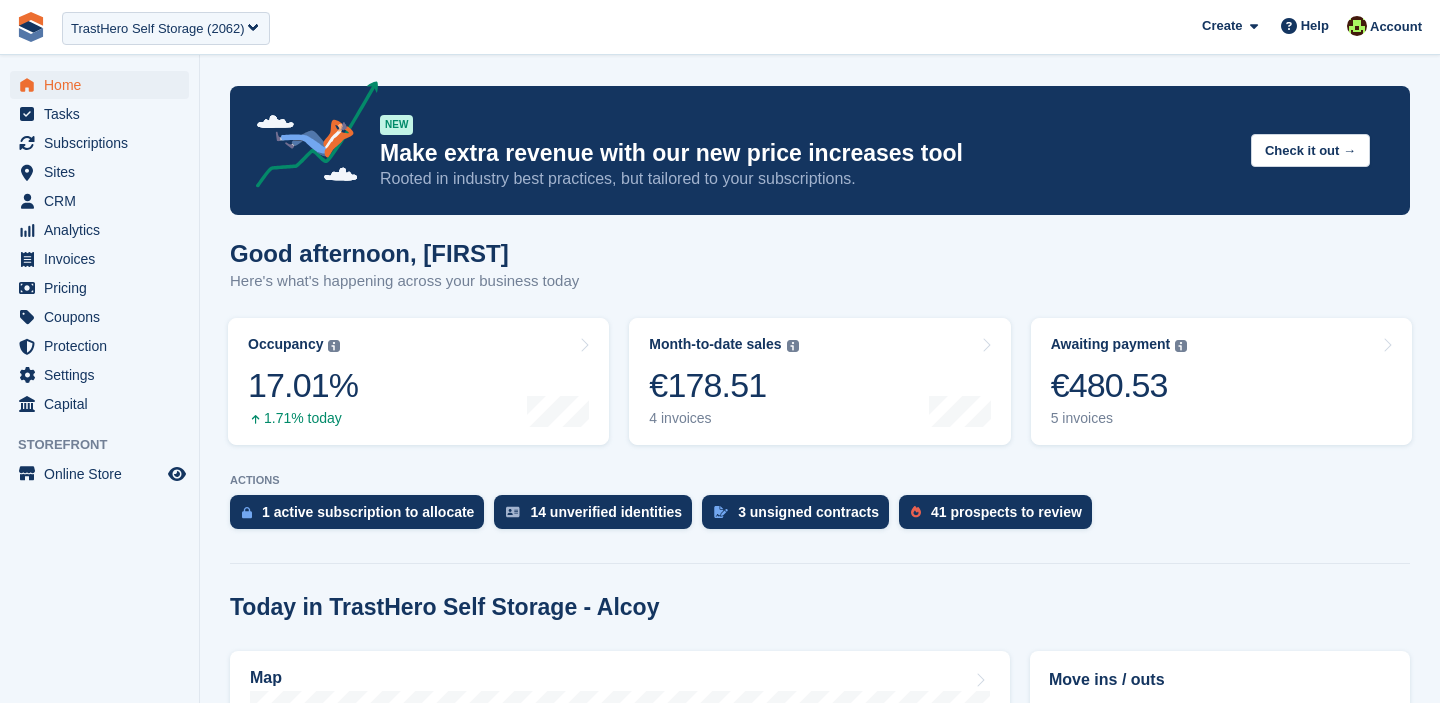 scroll, scrollTop: 0, scrollLeft: 0, axis: both 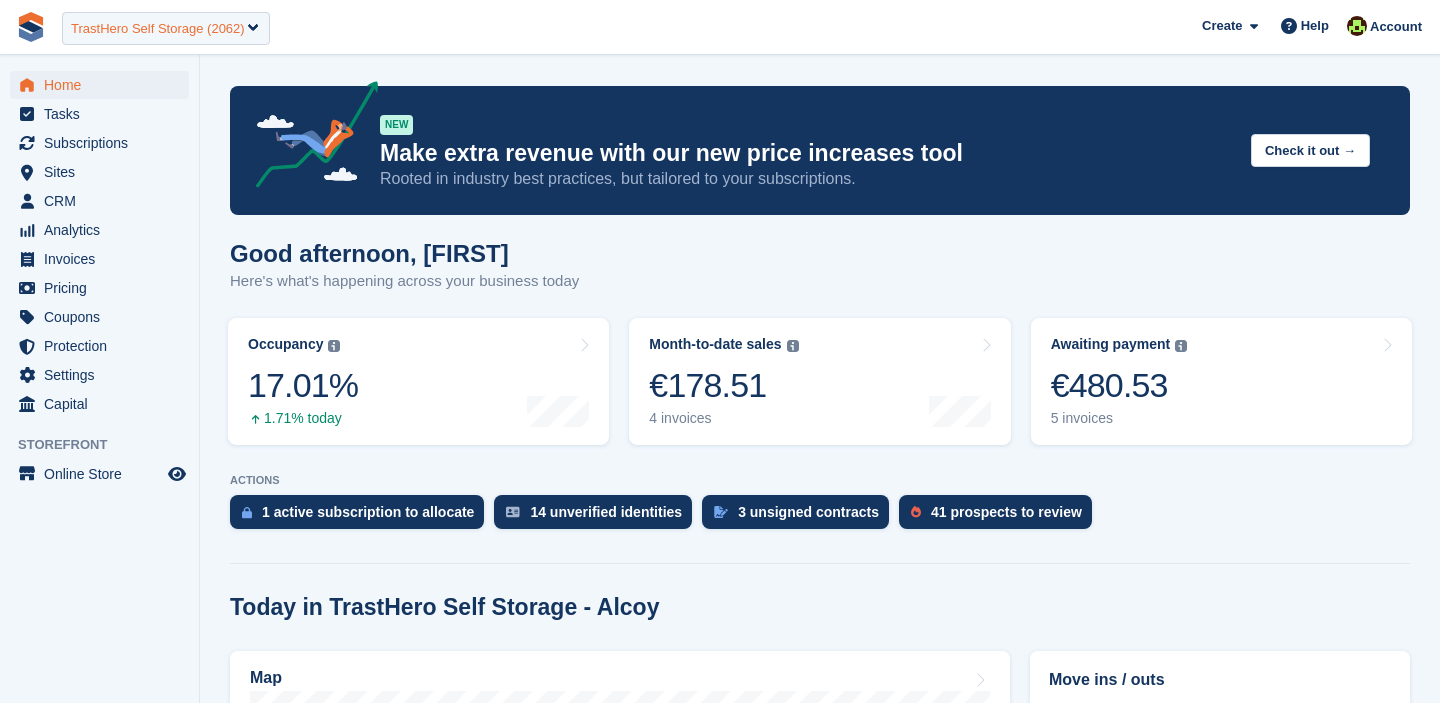 click on "TrastHero Self Storage (2062)" at bounding box center [166, 28] 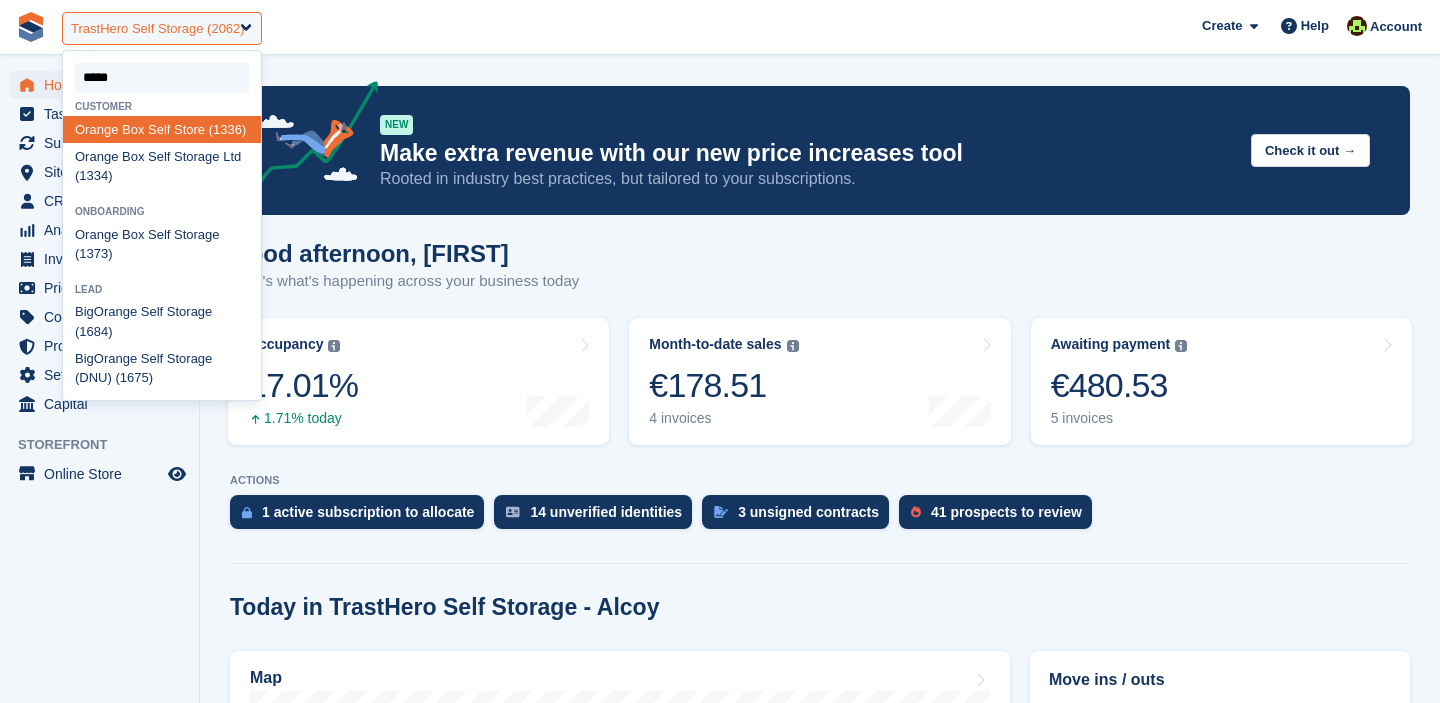 type on "******" 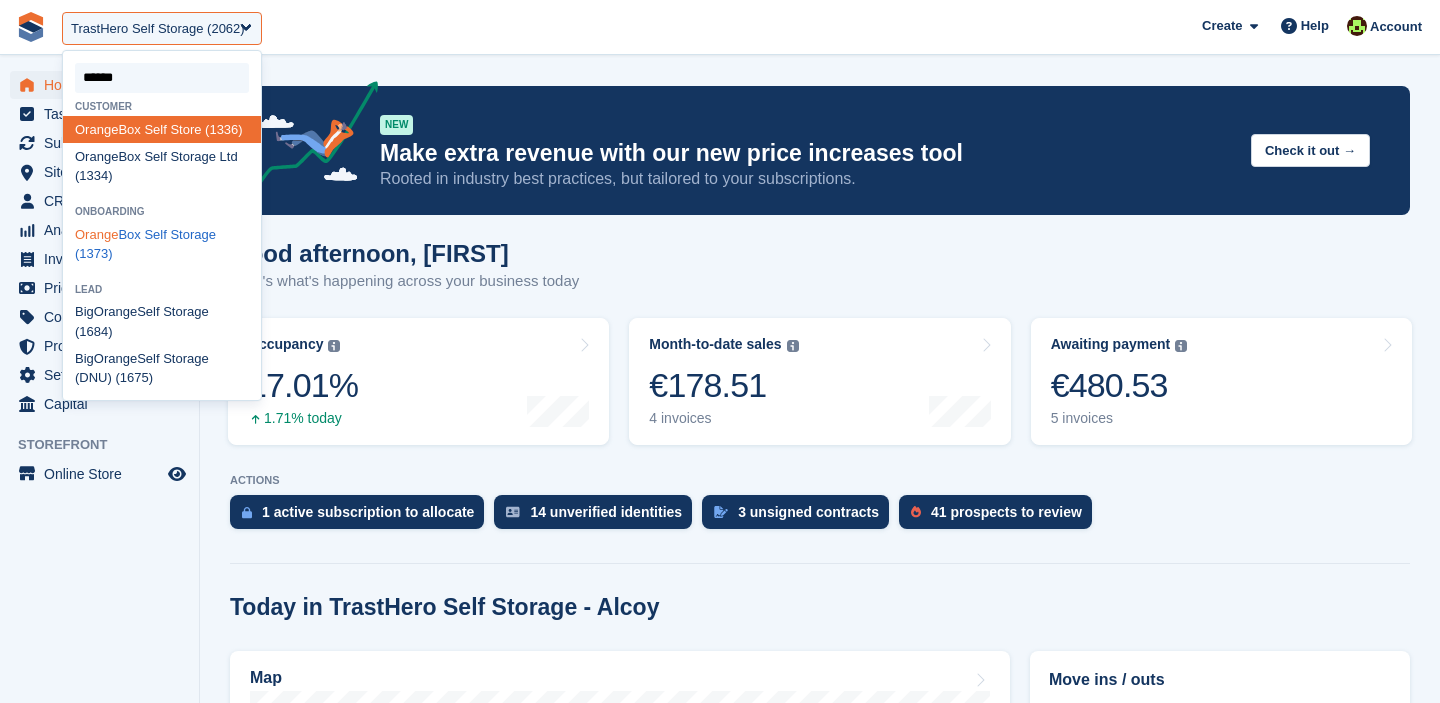 click on "Orange  Box Self Storage (1373)" at bounding box center [162, 244] 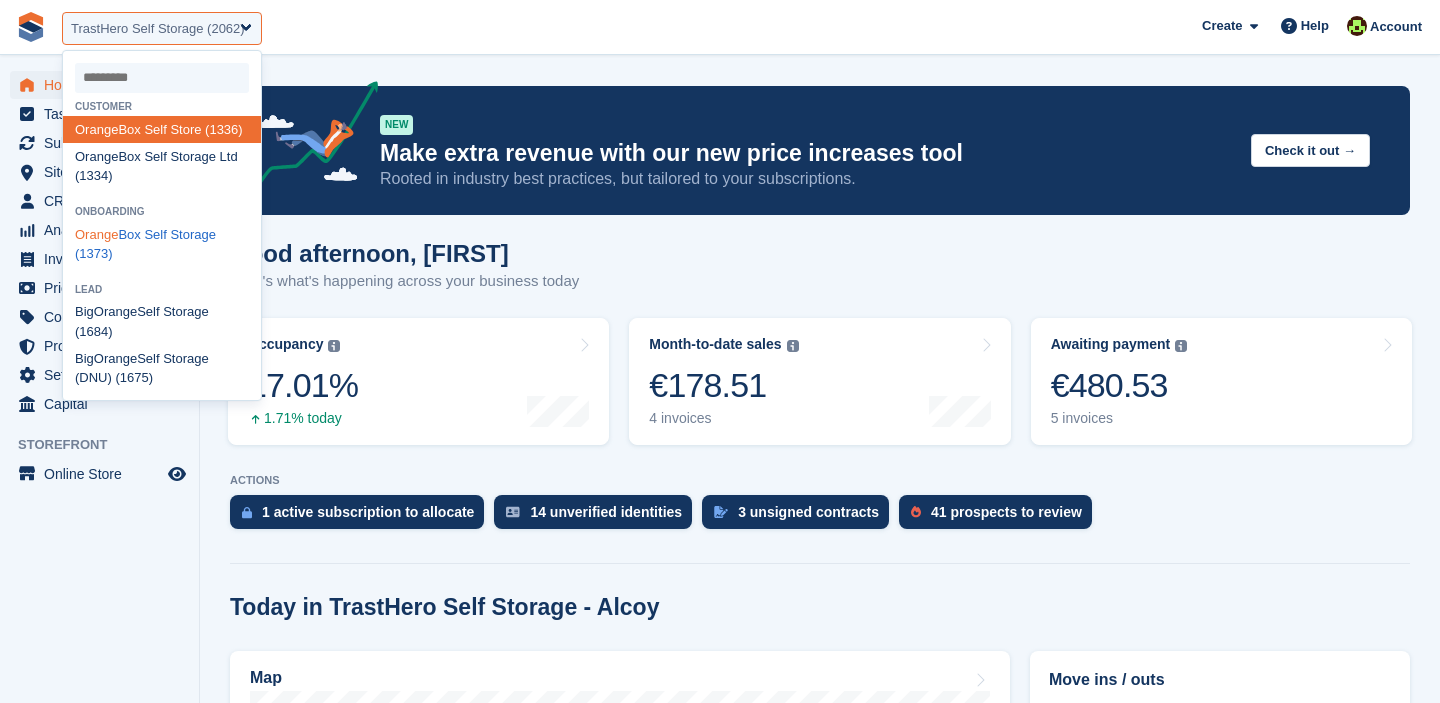 select on "****" 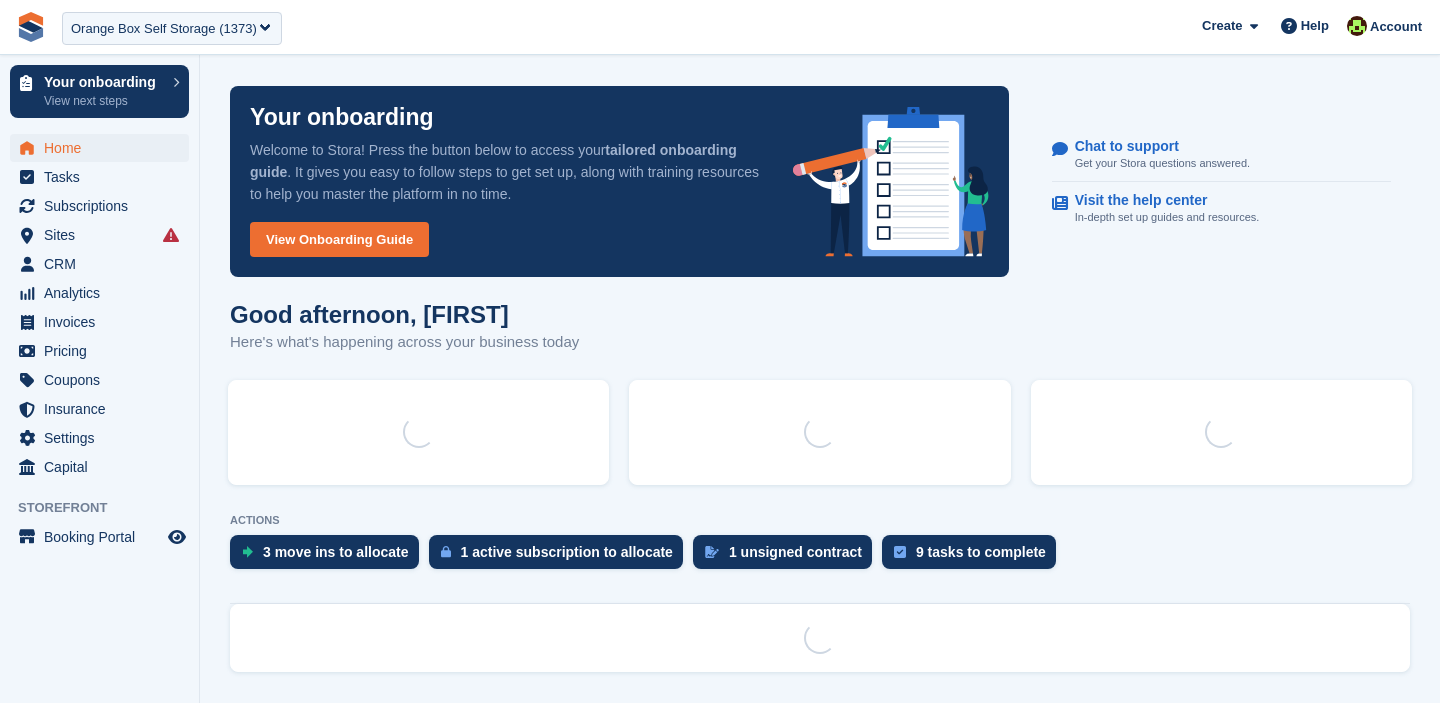 scroll, scrollTop: 0, scrollLeft: 0, axis: both 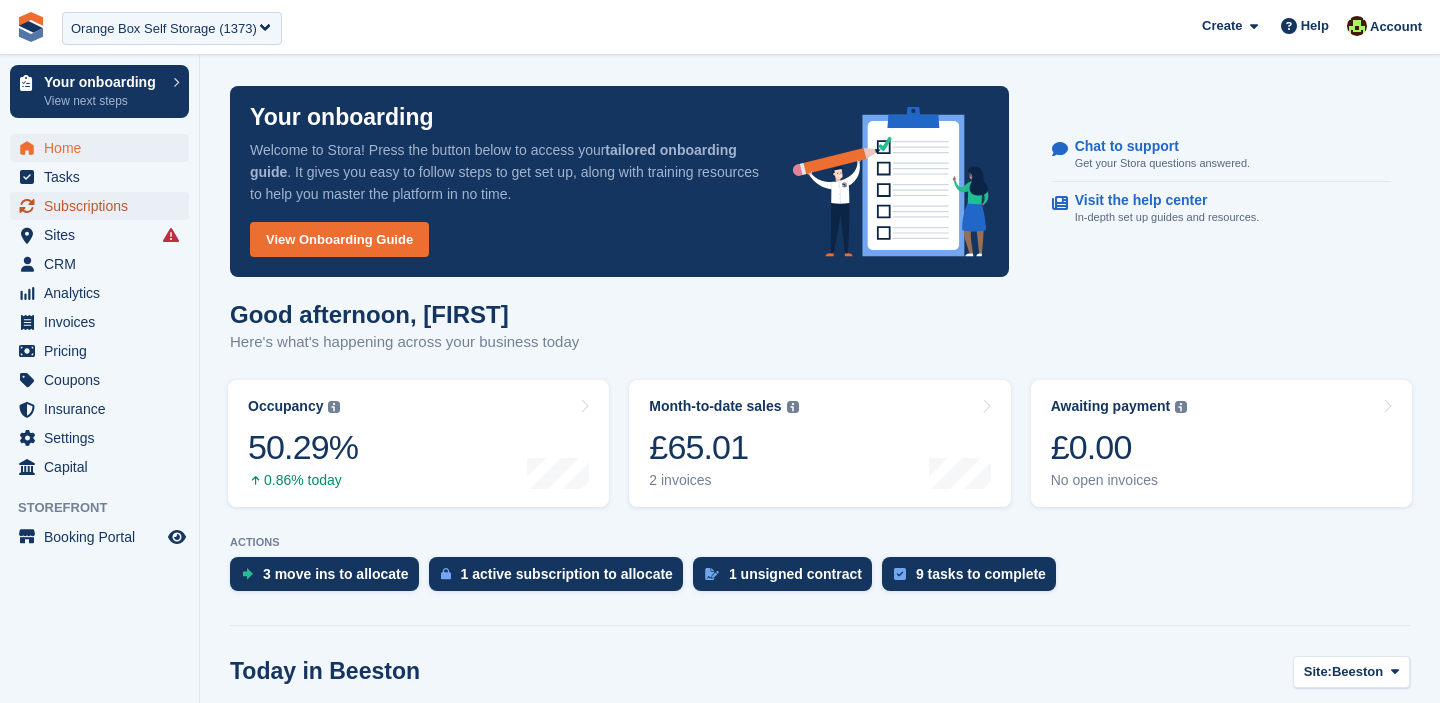 click on "Subscriptions" at bounding box center [104, 206] 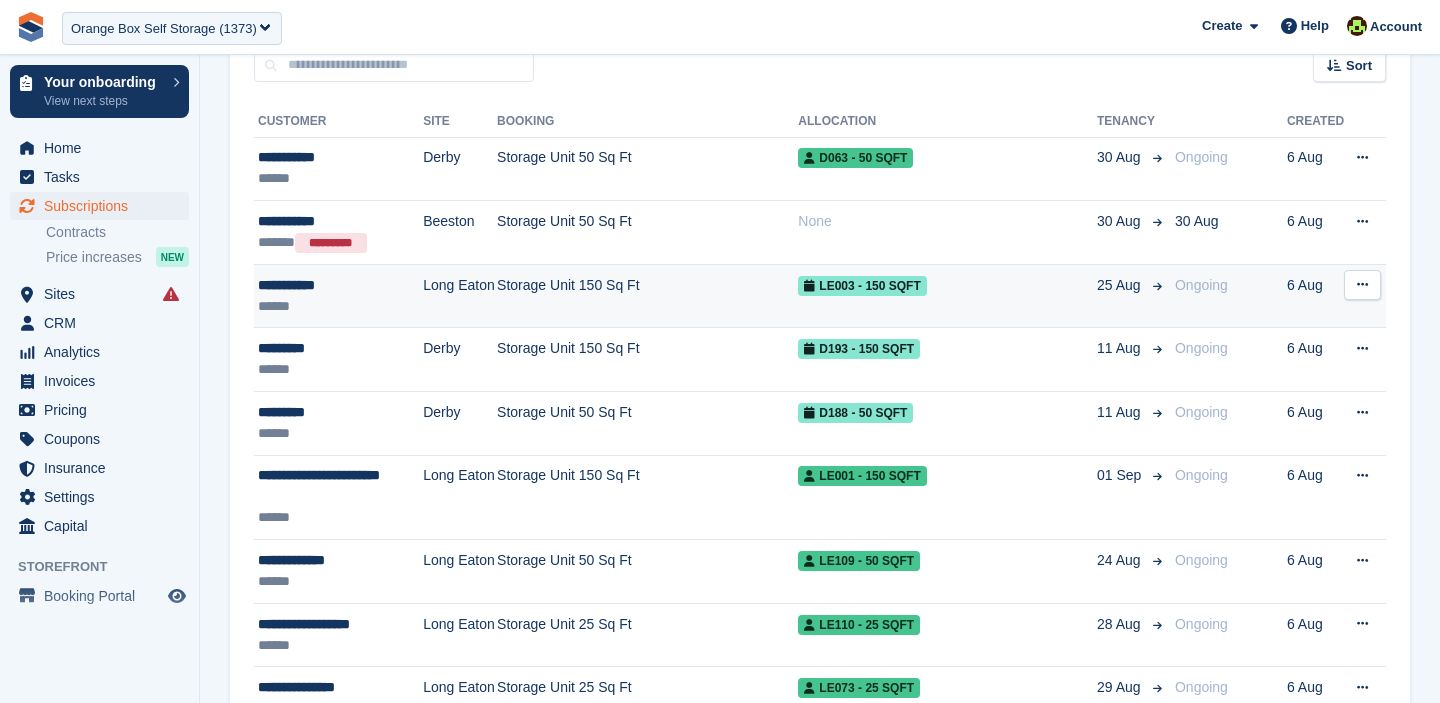 scroll, scrollTop: 200, scrollLeft: 0, axis: vertical 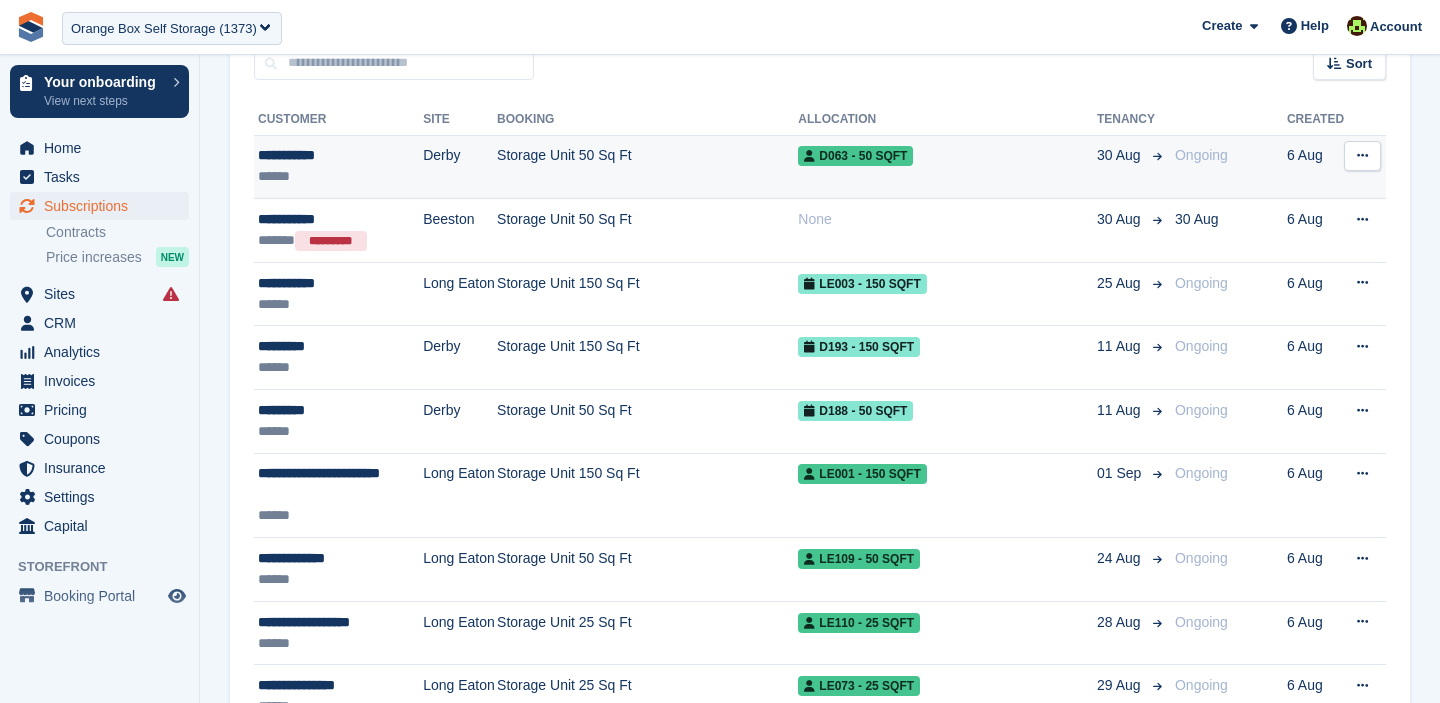 click on "D063 - 50 SQFT" at bounding box center [947, 167] 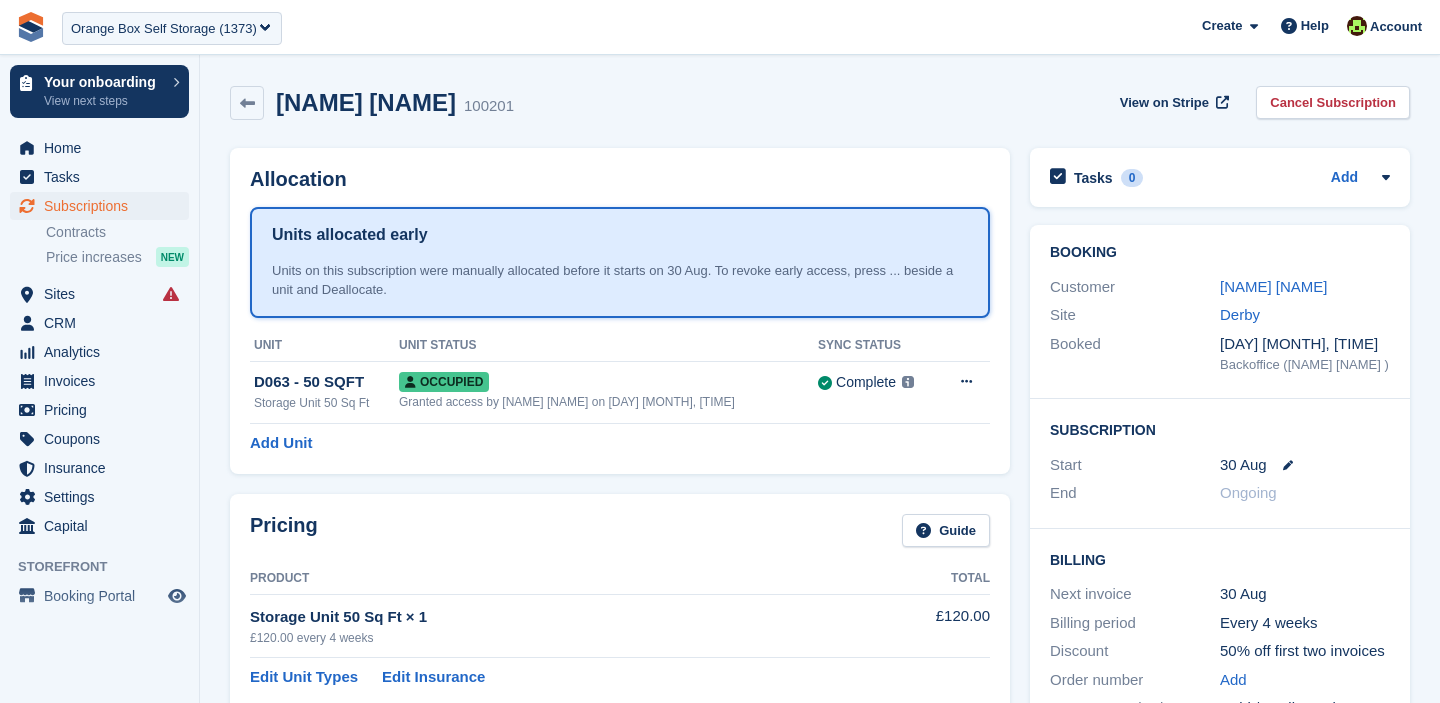 scroll, scrollTop: 0, scrollLeft: 0, axis: both 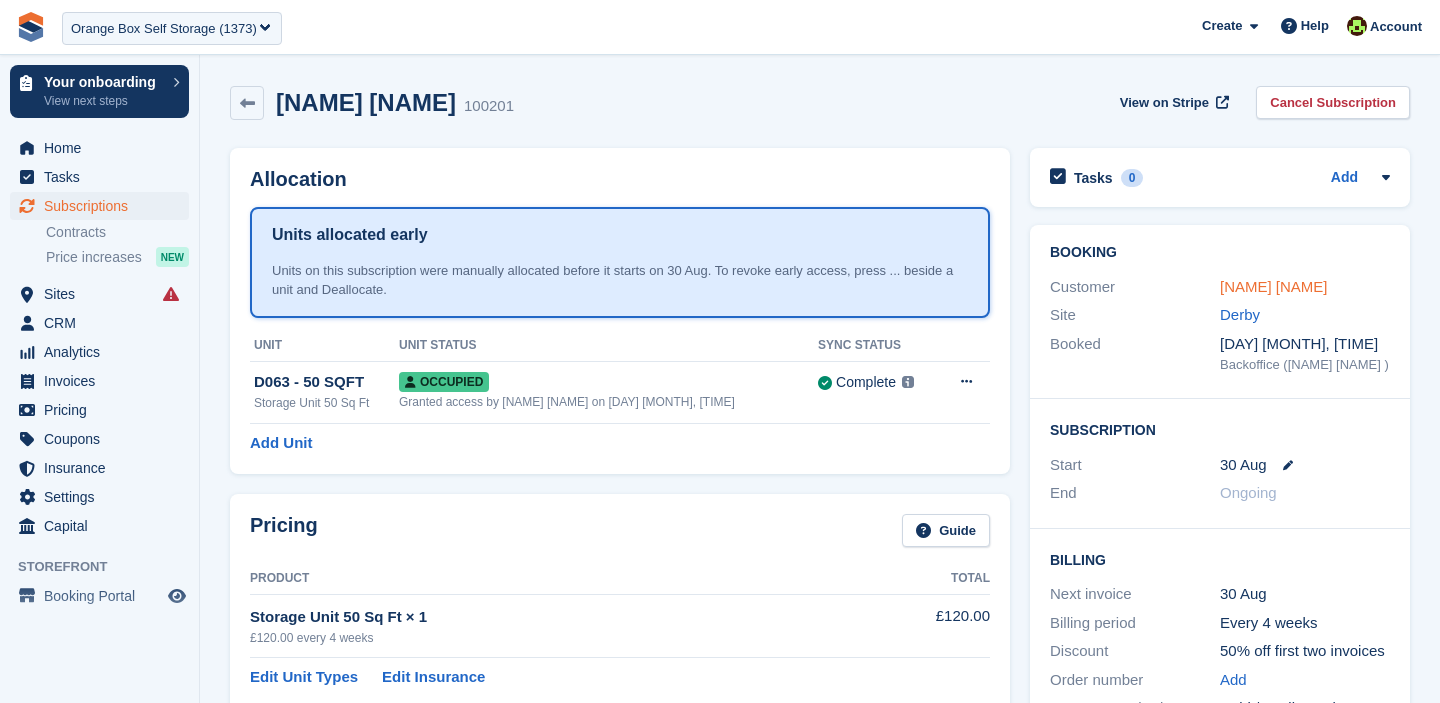 click on "[NAME] [NAME]" at bounding box center [1274, 286] 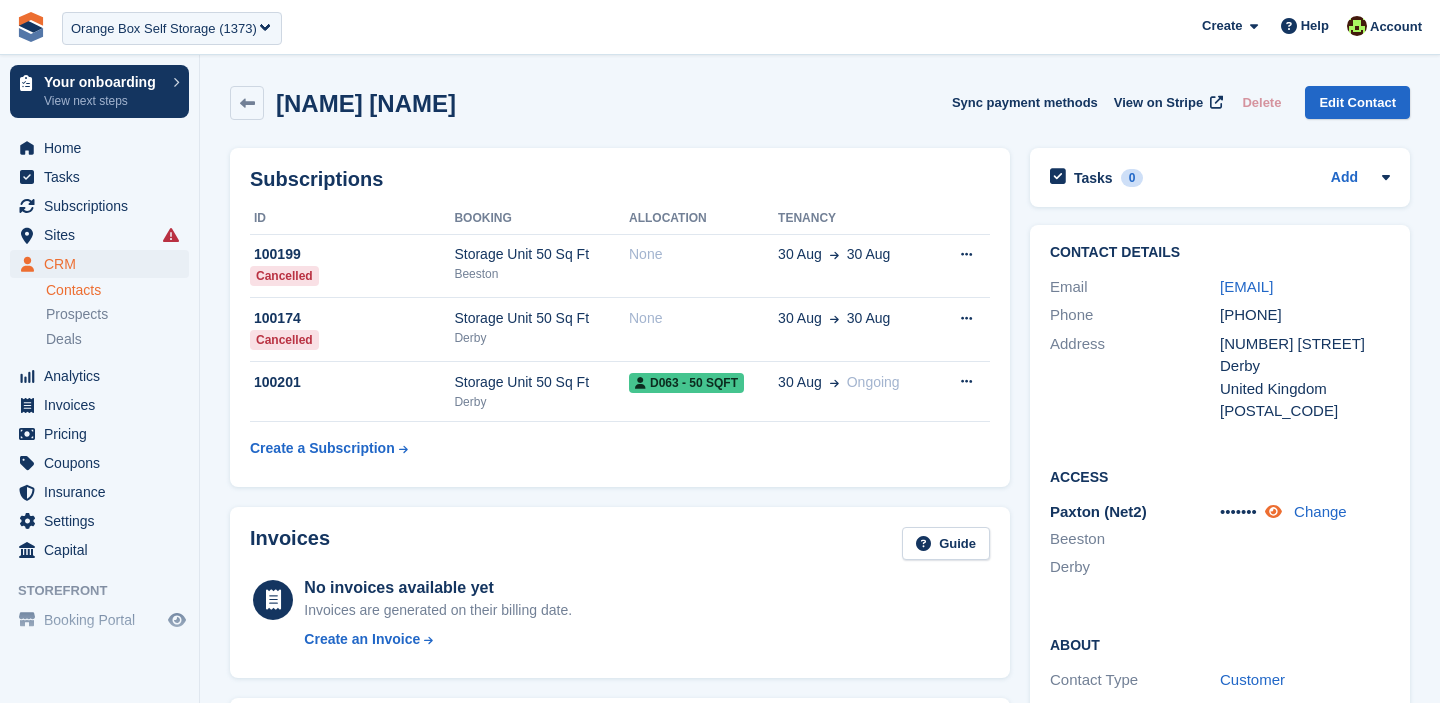 click at bounding box center (1273, 511) 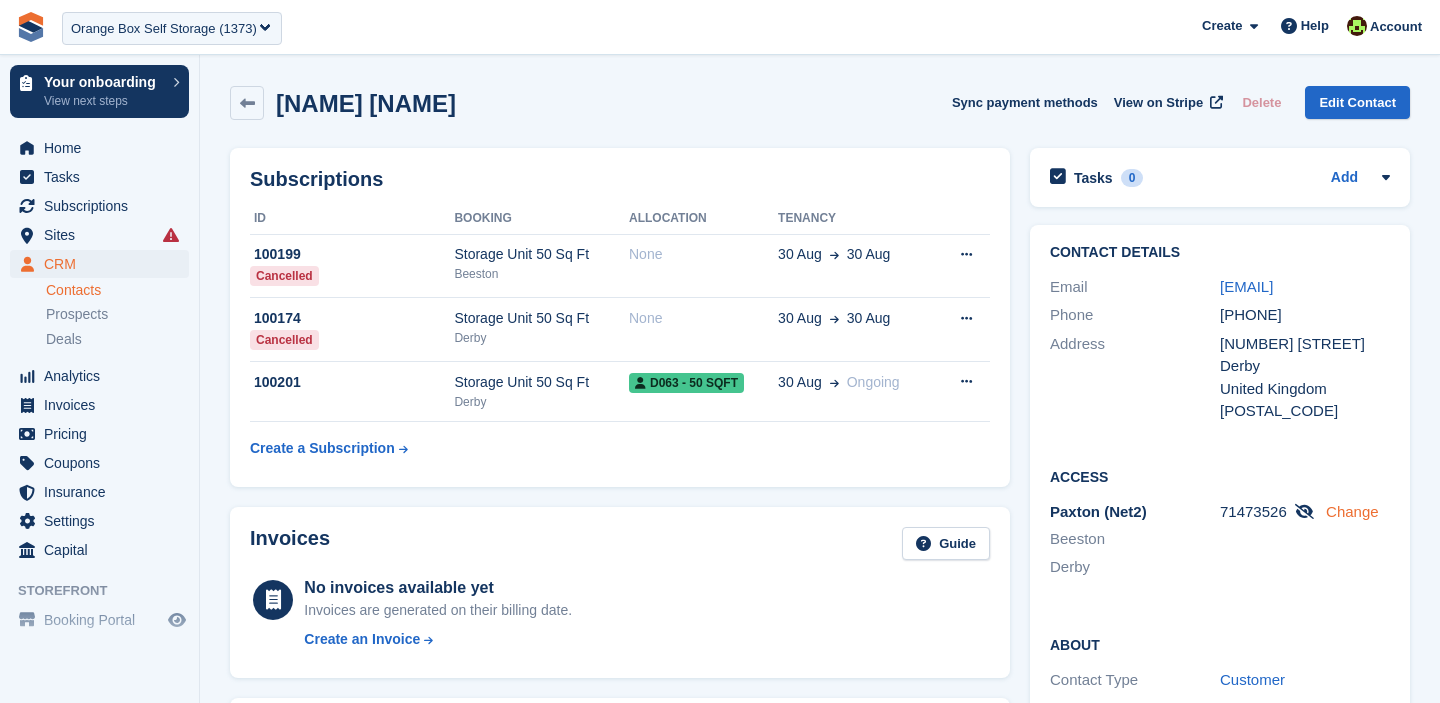 click on "Change" at bounding box center (1352, 511) 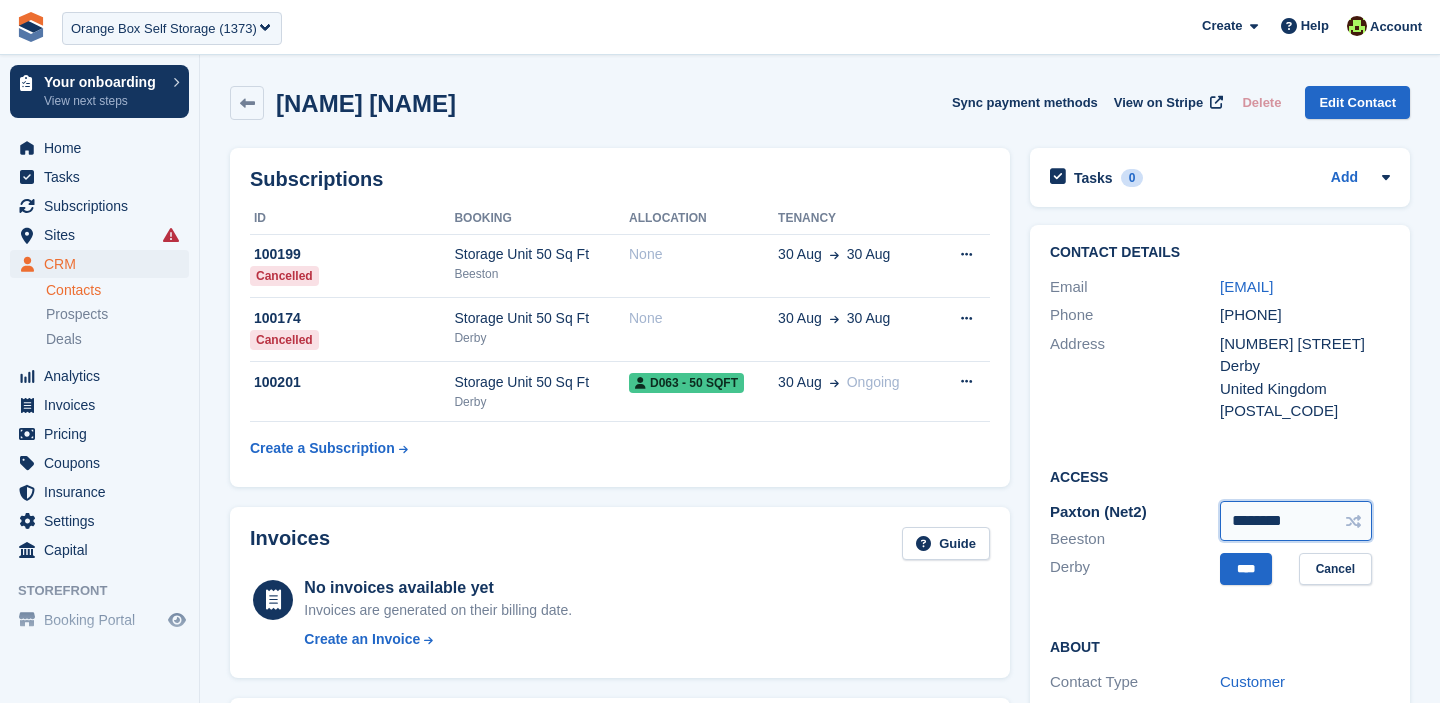 drag, startPoint x: 1321, startPoint y: 524, endPoint x: 1150, endPoint y: 506, distance: 171.94476 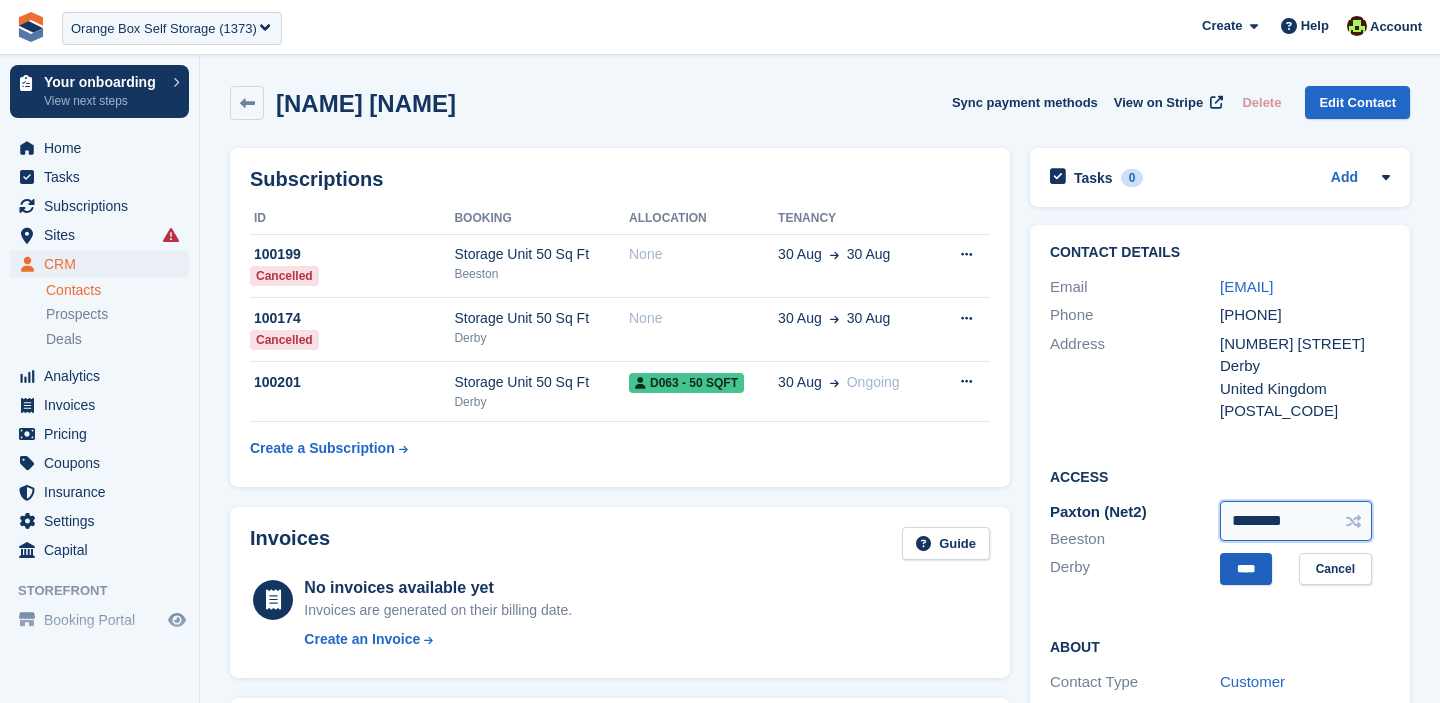 type on "********" 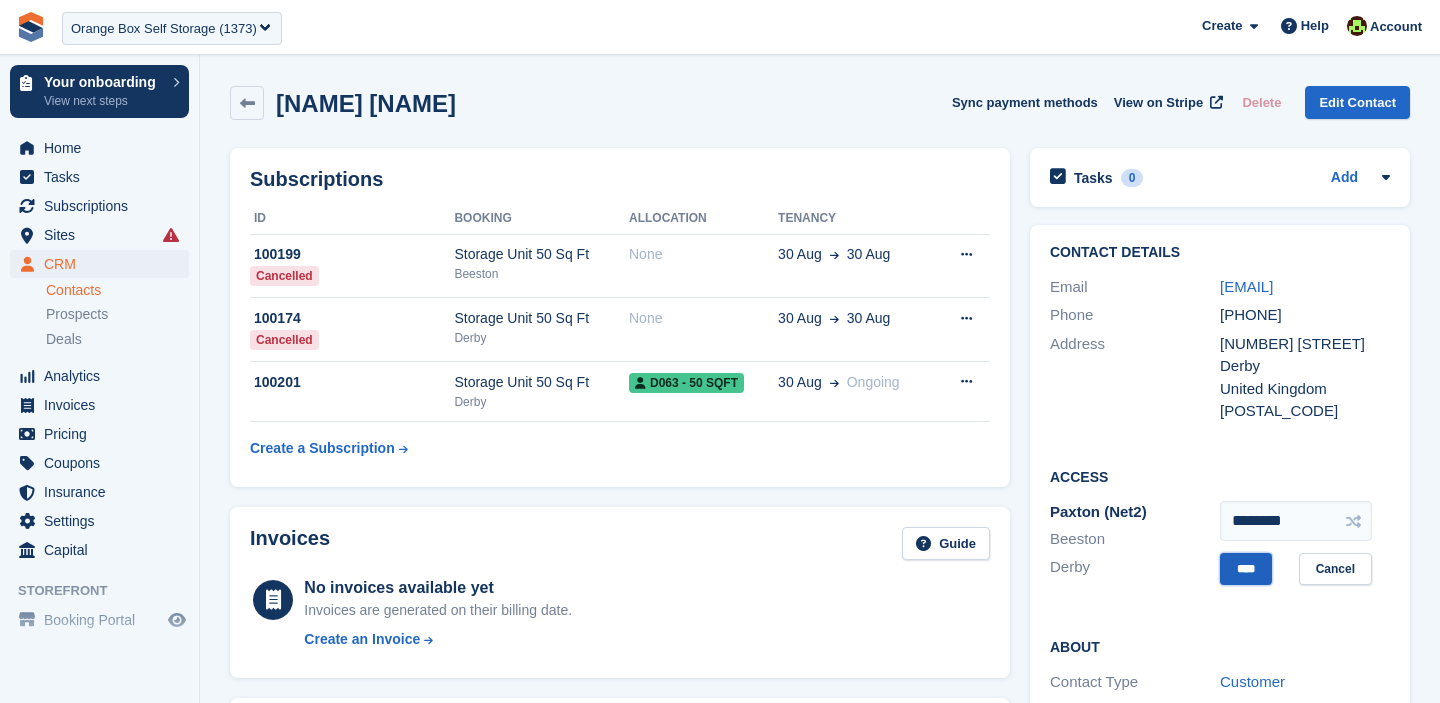 click on "****" at bounding box center [1246, 569] 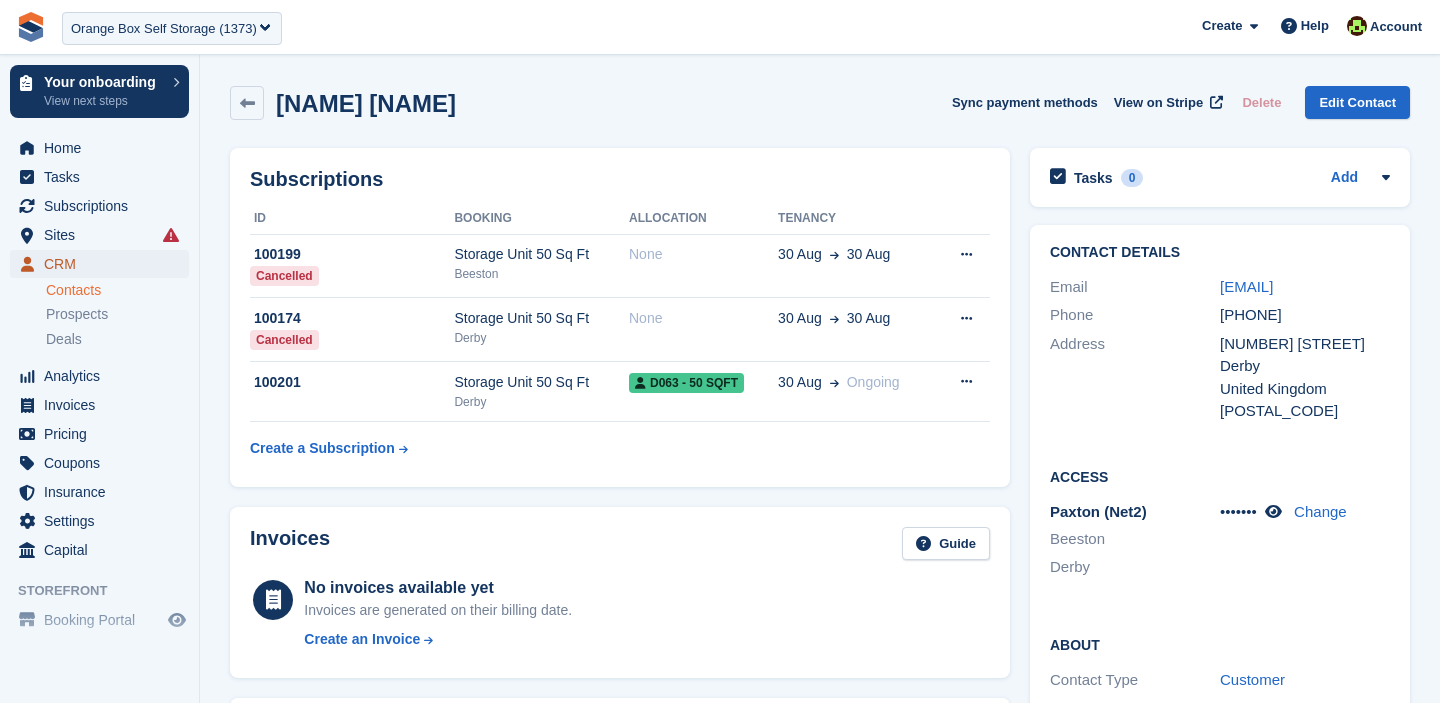 click on "CRM" at bounding box center [104, 264] 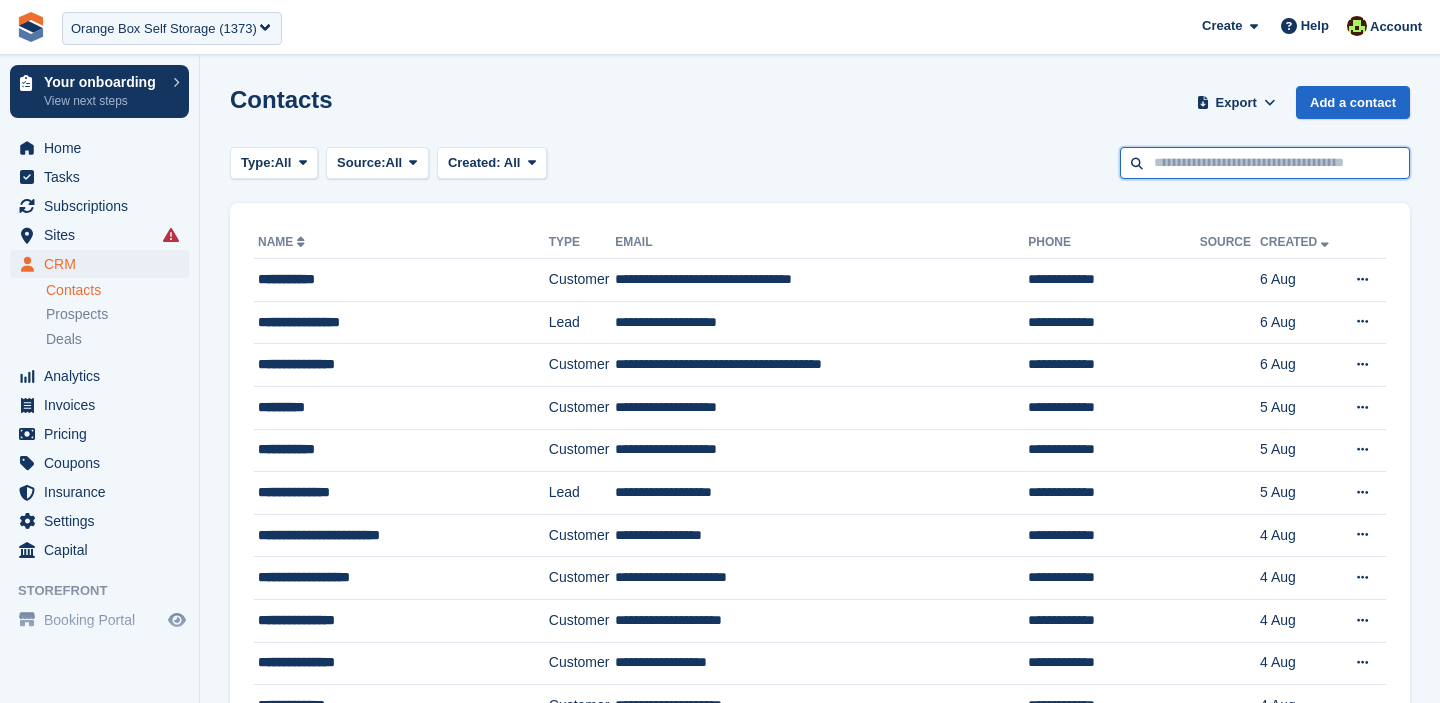 click at bounding box center [1265, 163] 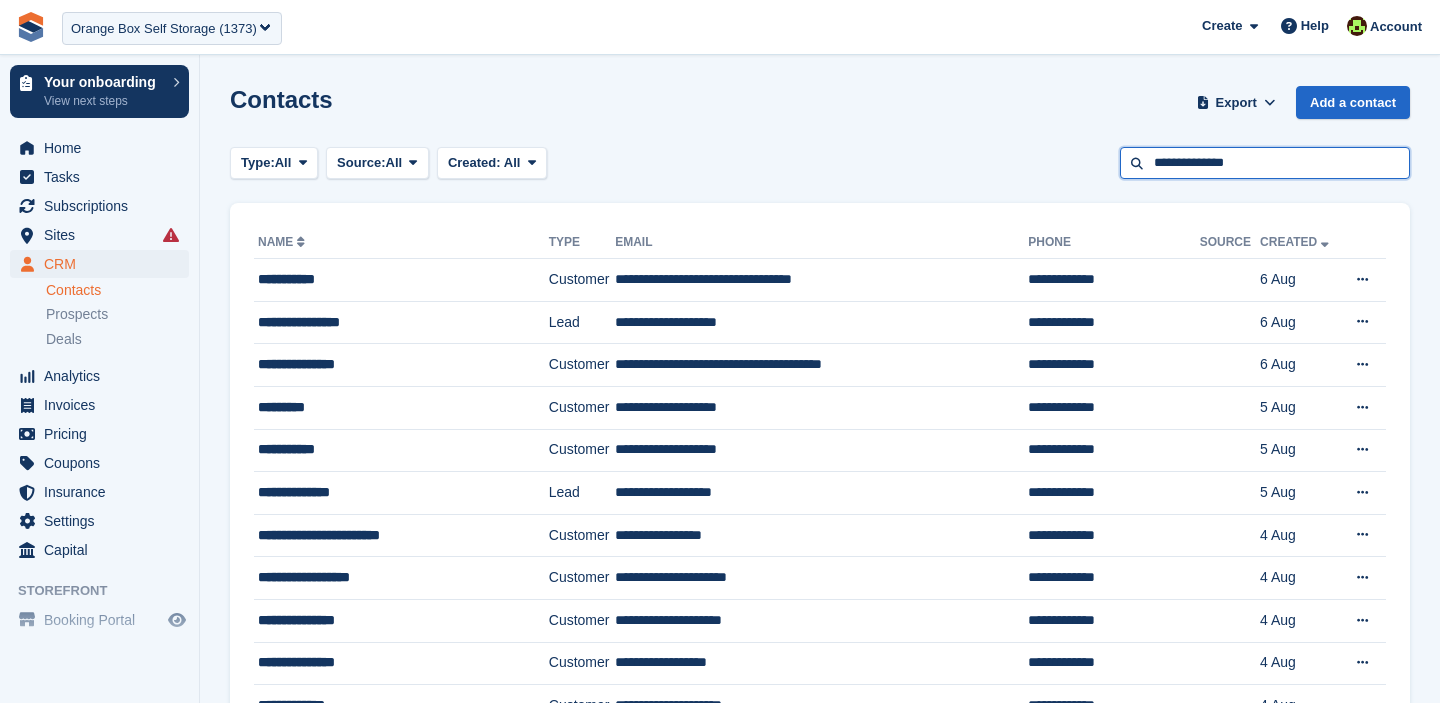 type on "**********" 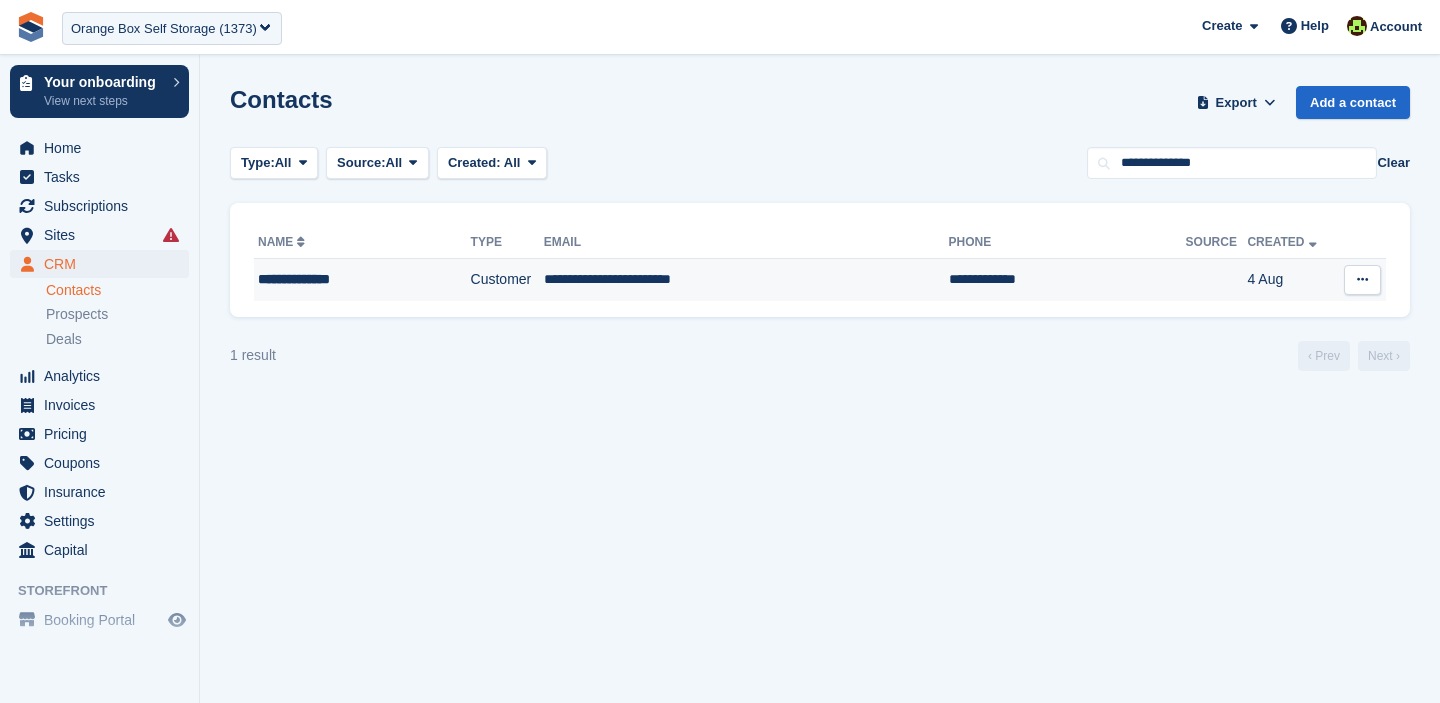 click on "**********" at bounding box center (346, 279) 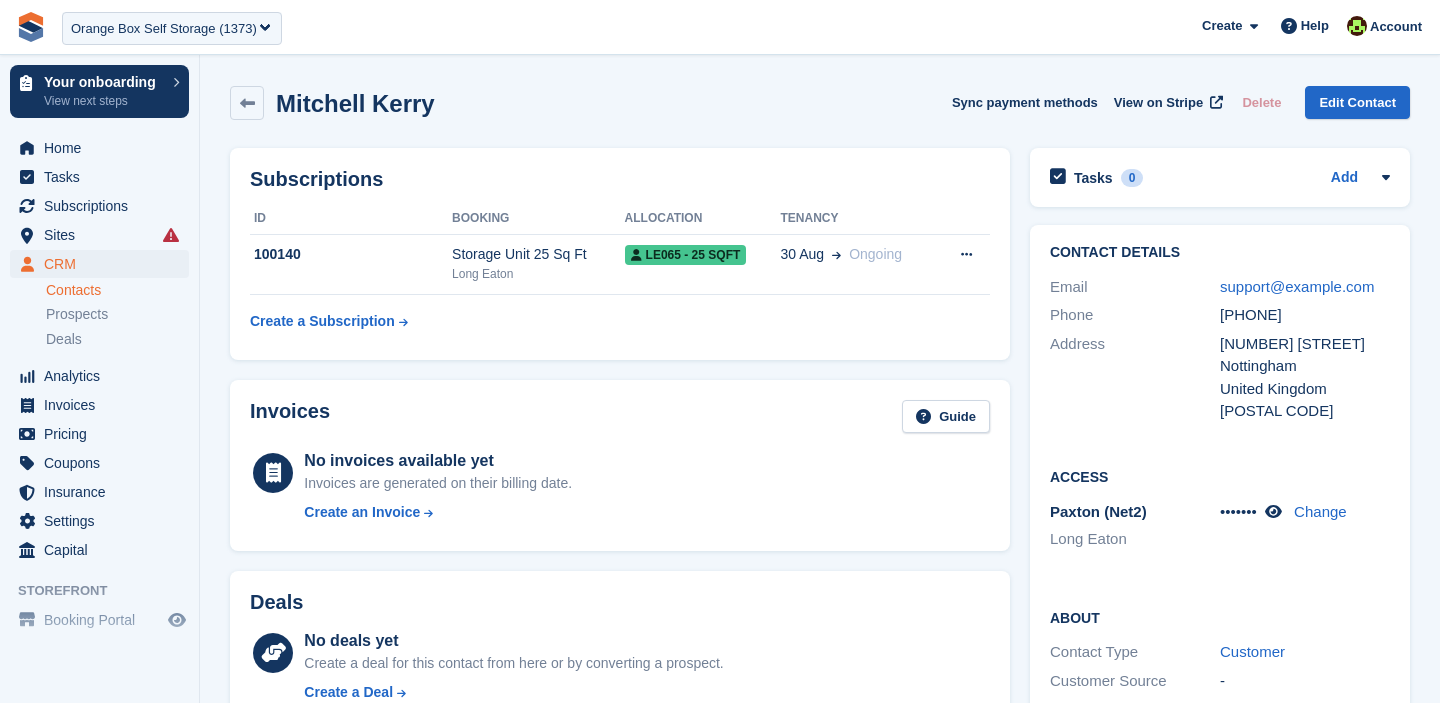 scroll, scrollTop: 0, scrollLeft: 0, axis: both 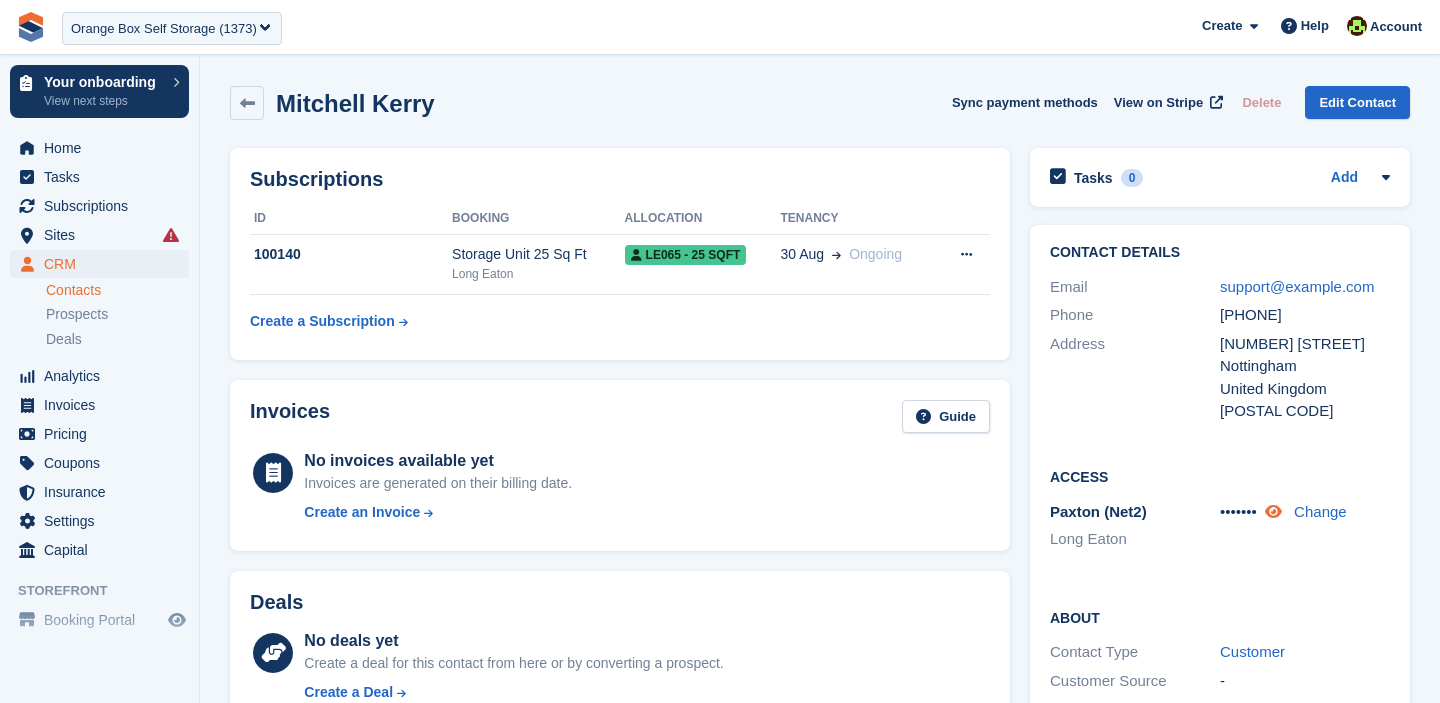 click at bounding box center [1273, 511] 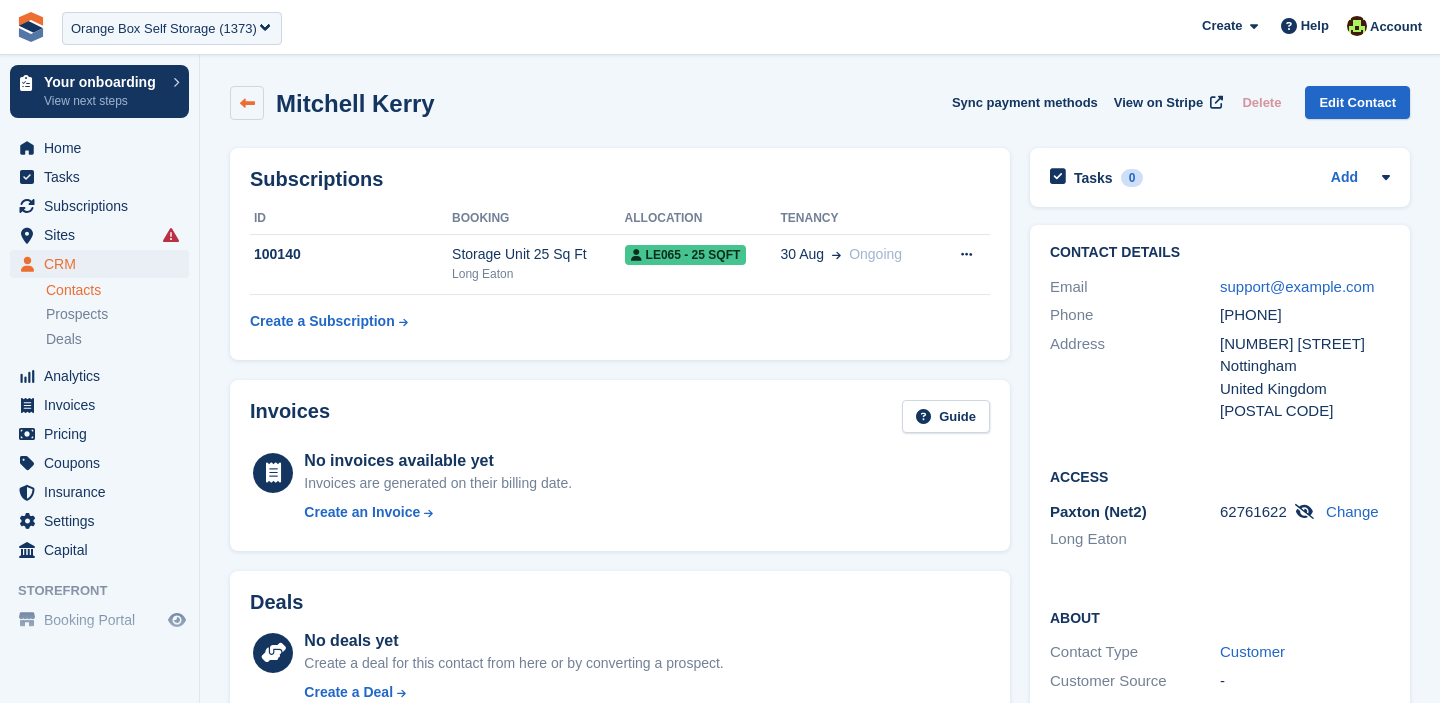 click at bounding box center (247, 103) 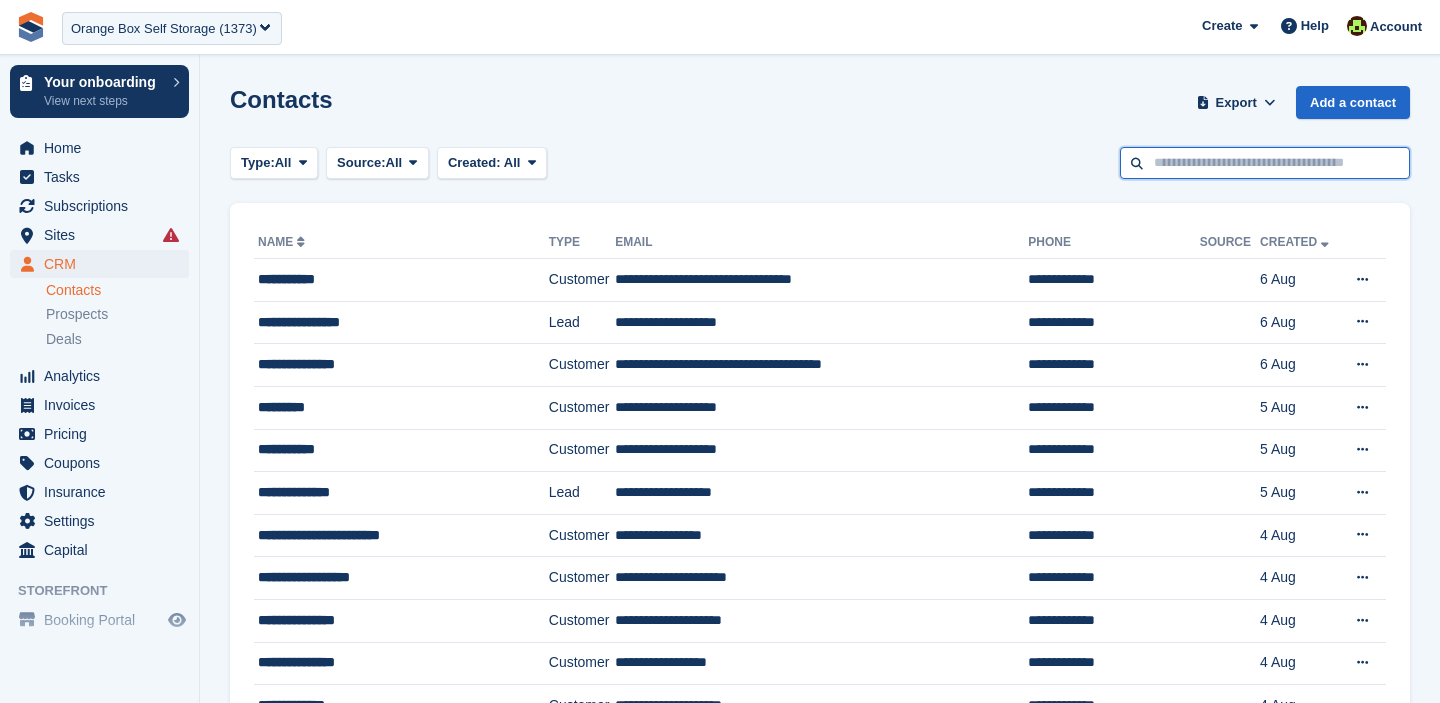 click at bounding box center [1265, 163] 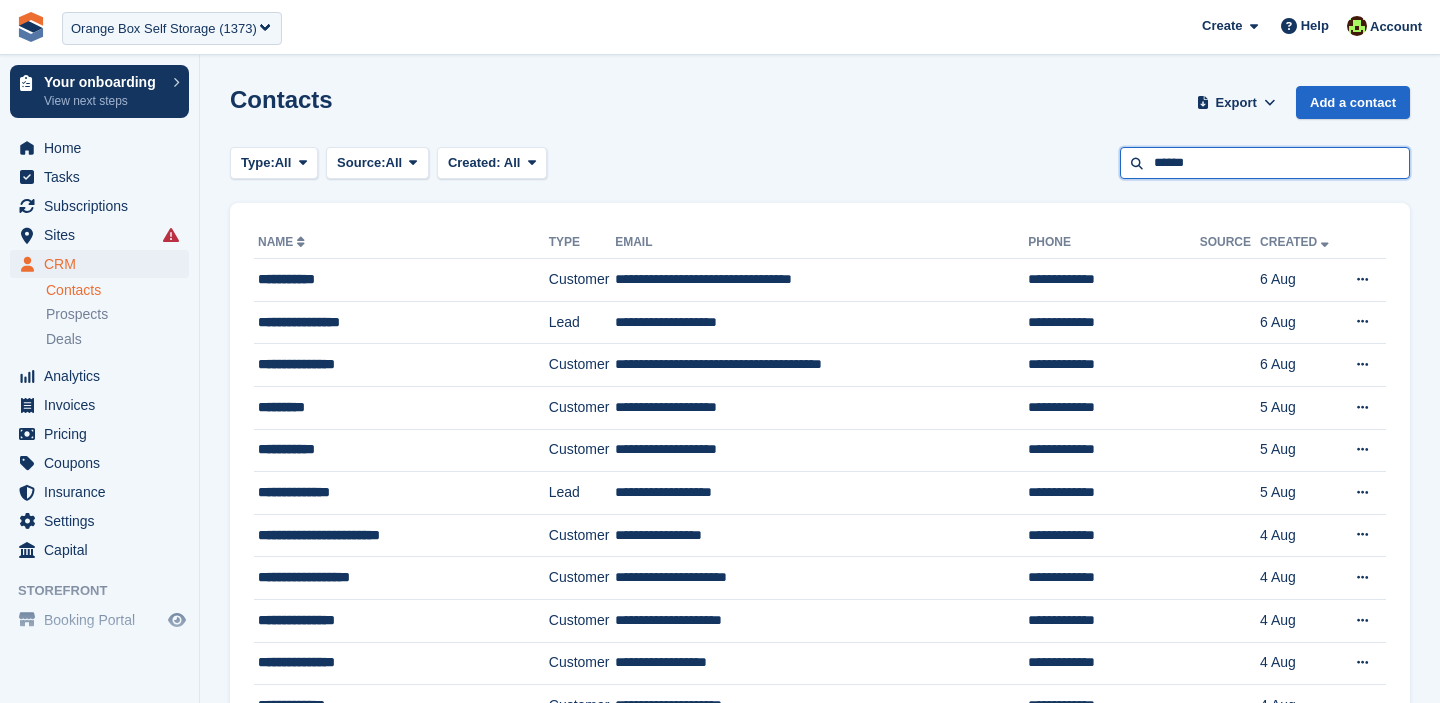 type on "******" 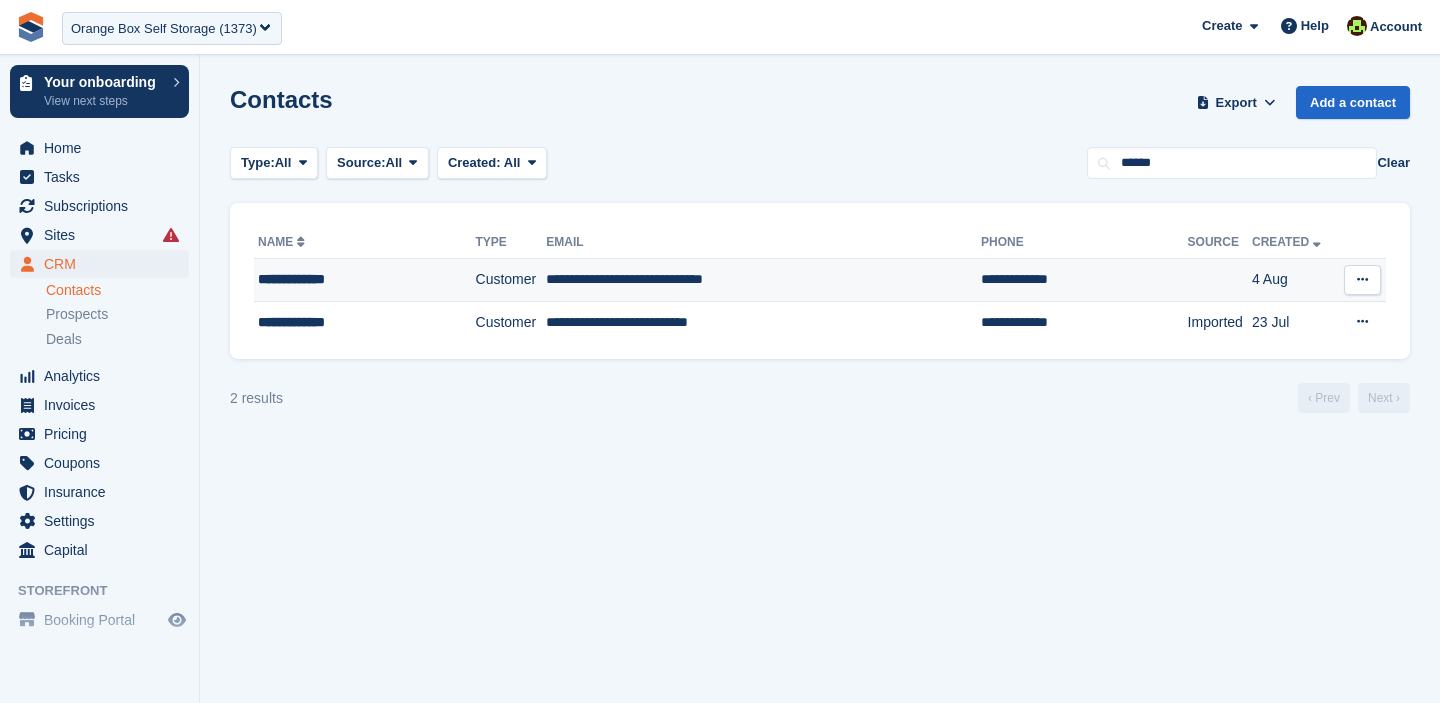 click on "**********" at bounding box center [763, 280] 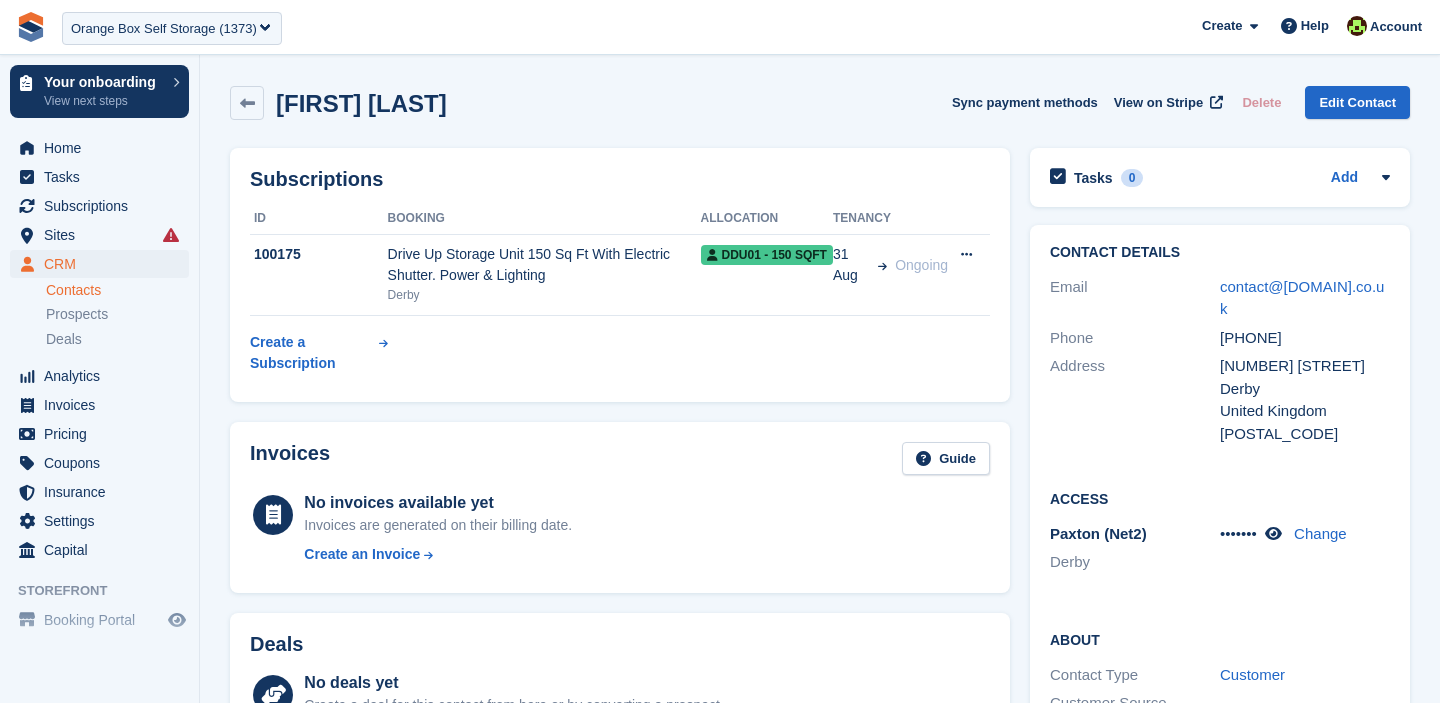 scroll, scrollTop: 0, scrollLeft: 0, axis: both 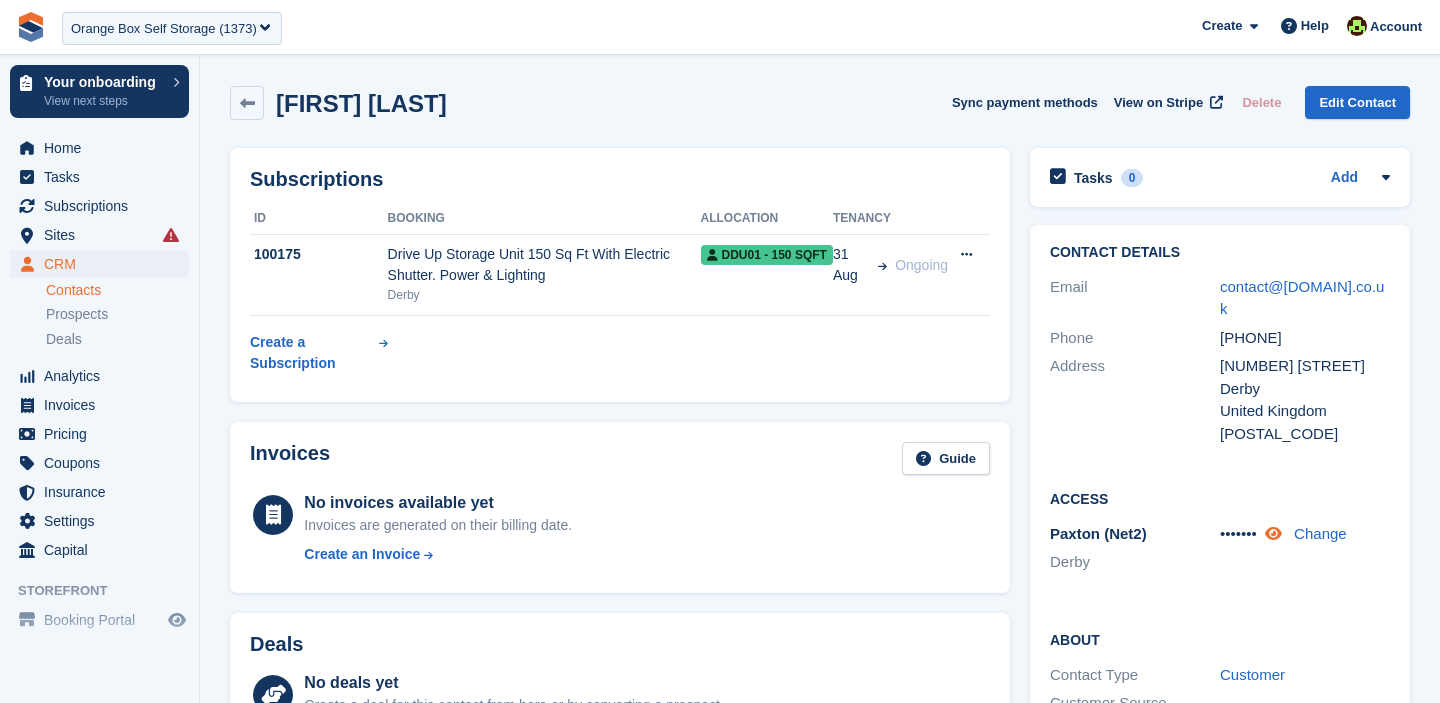 click at bounding box center (1273, 533) 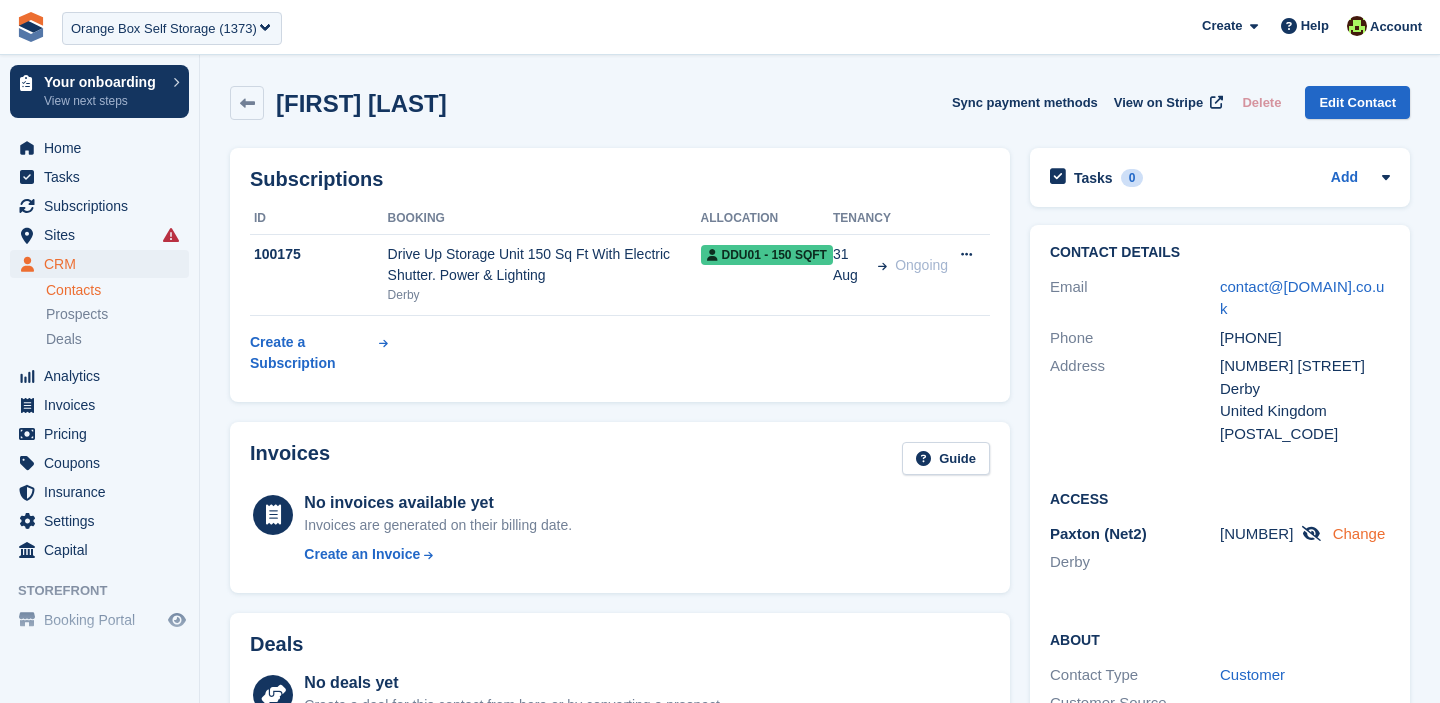 click on "Change" at bounding box center (1359, 533) 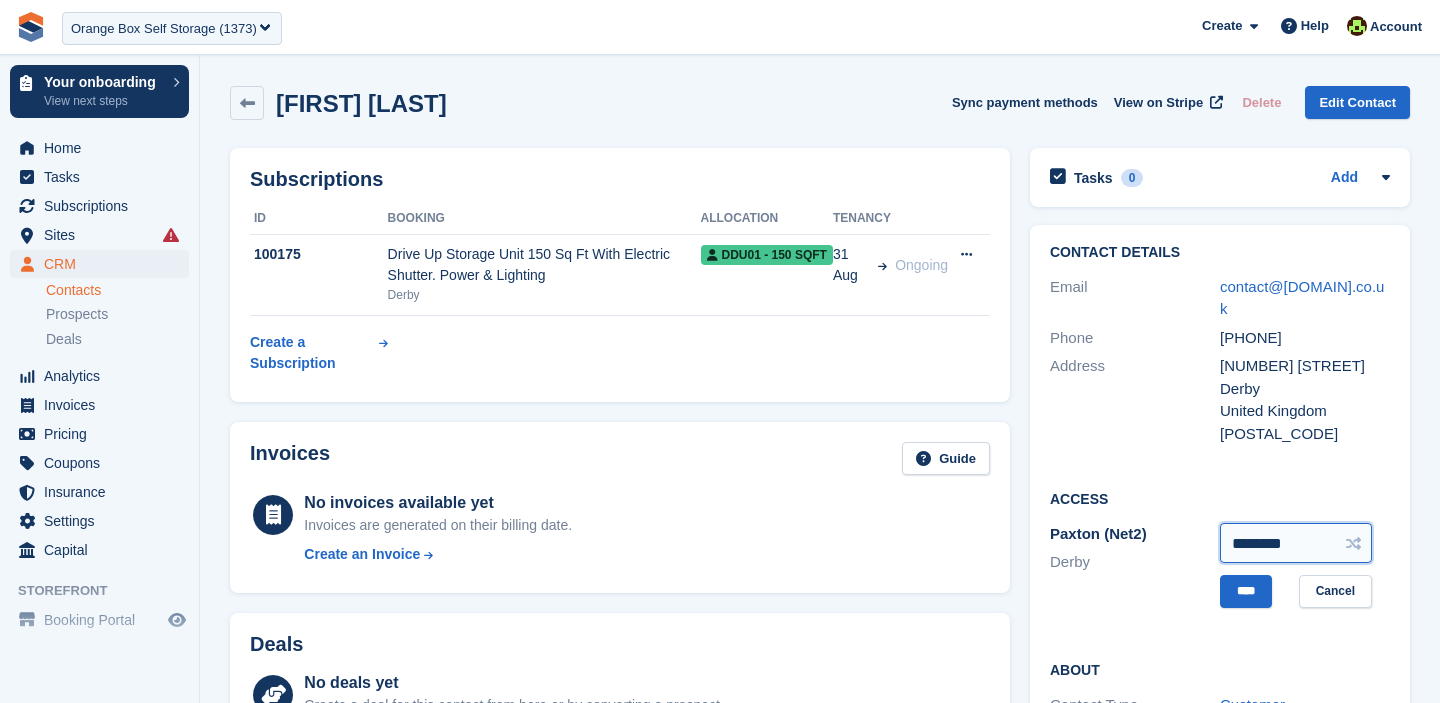 drag, startPoint x: 1319, startPoint y: 546, endPoint x: 1177, endPoint y: 555, distance: 142.28493 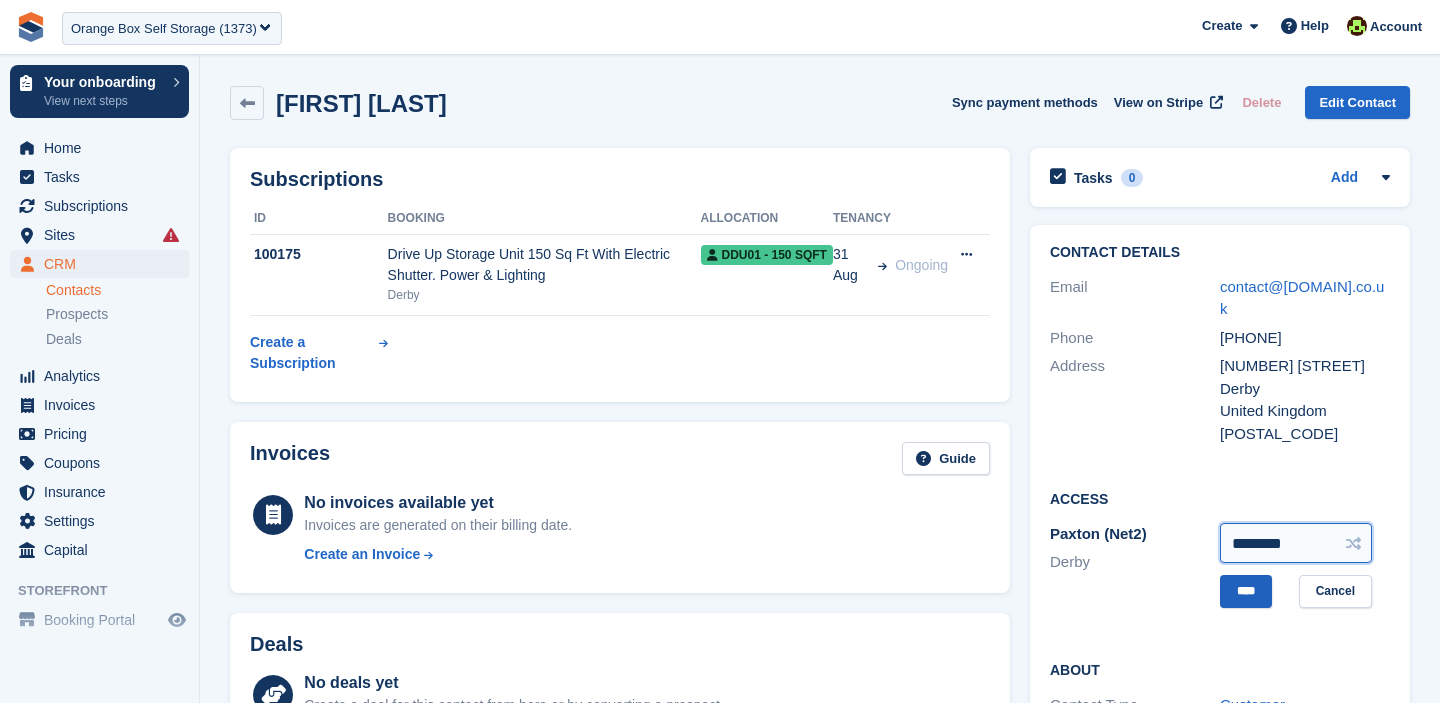 type on "********" 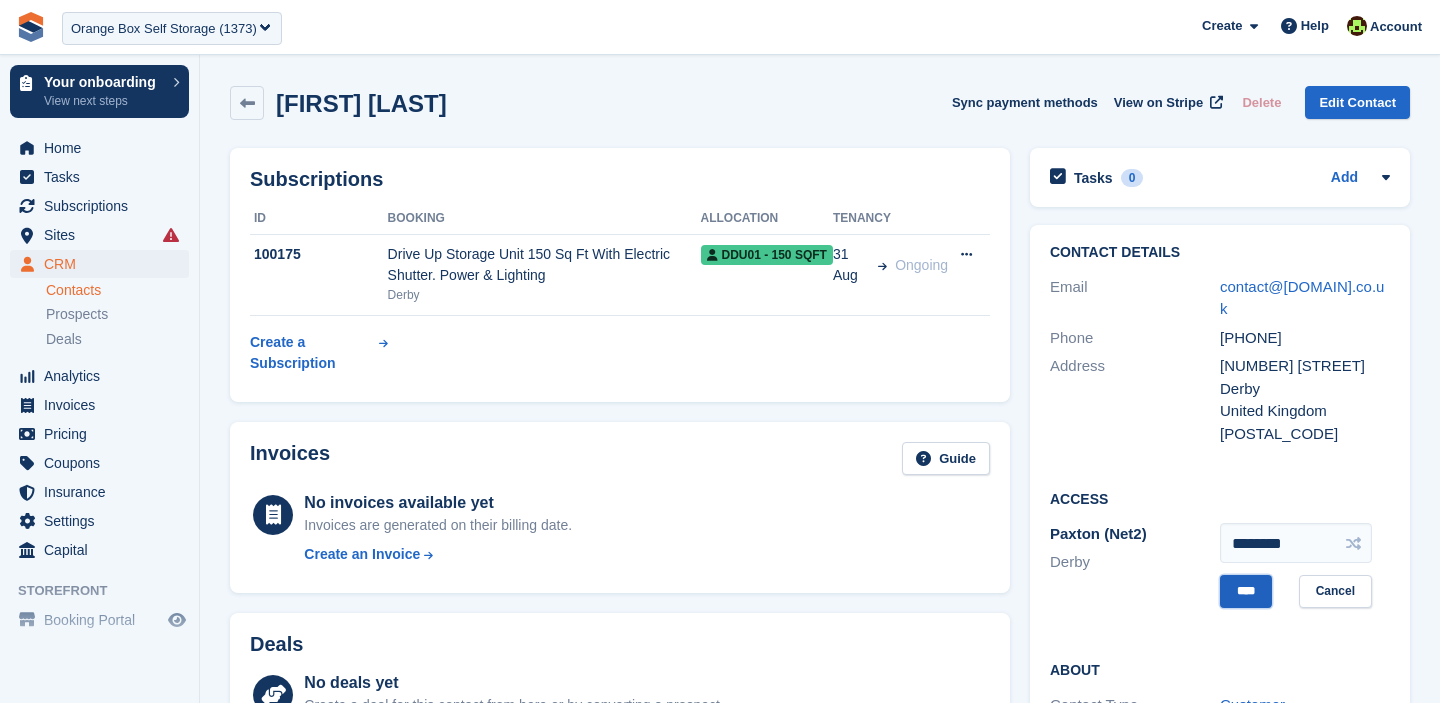 click on "****" at bounding box center (1246, 591) 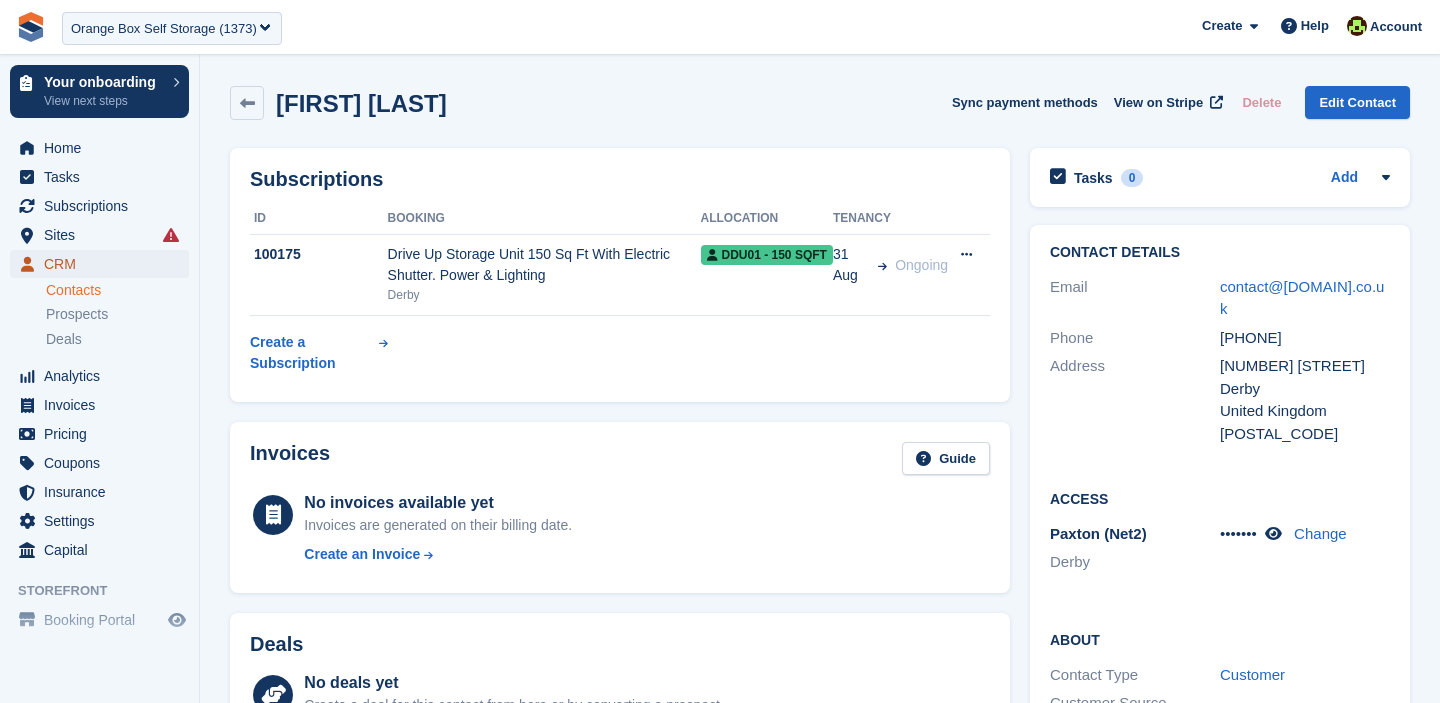 click on "CRM" at bounding box center (104, 264) 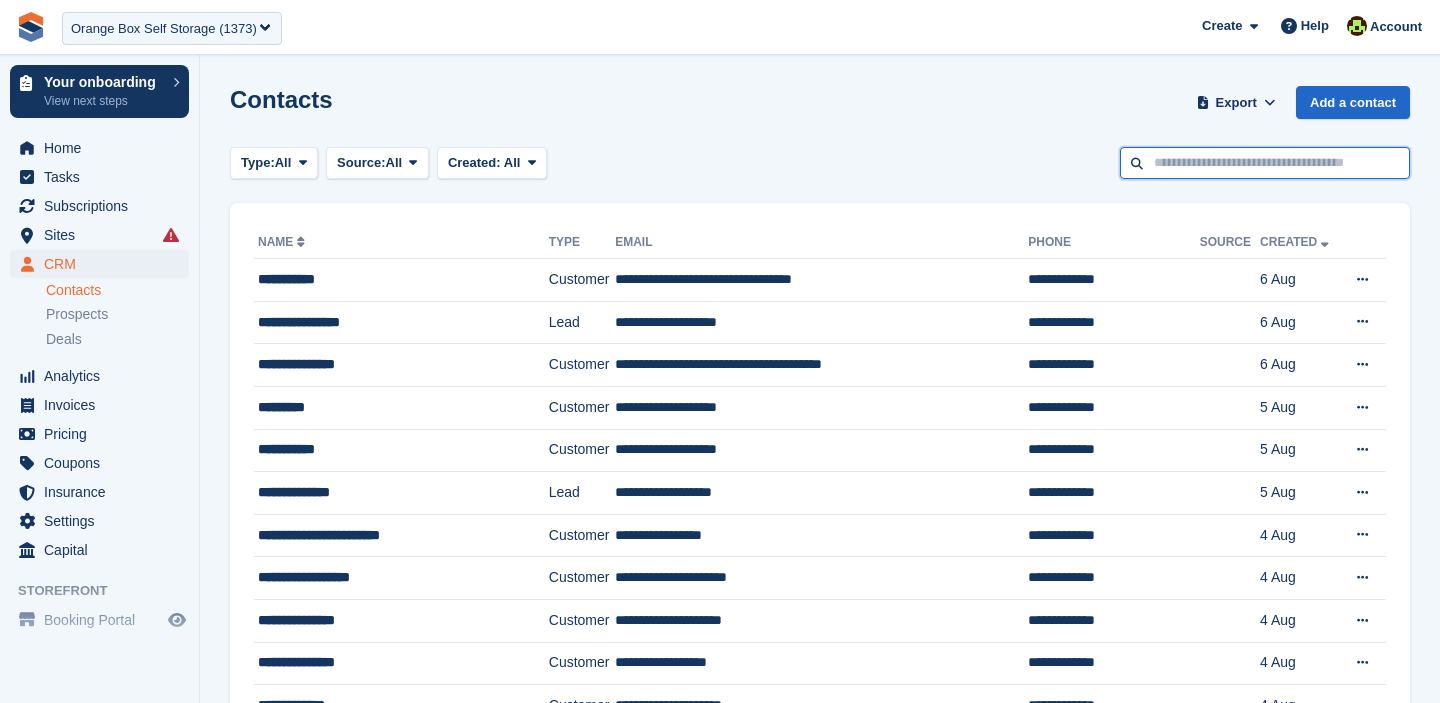 click at bounding box center [1265, 163] 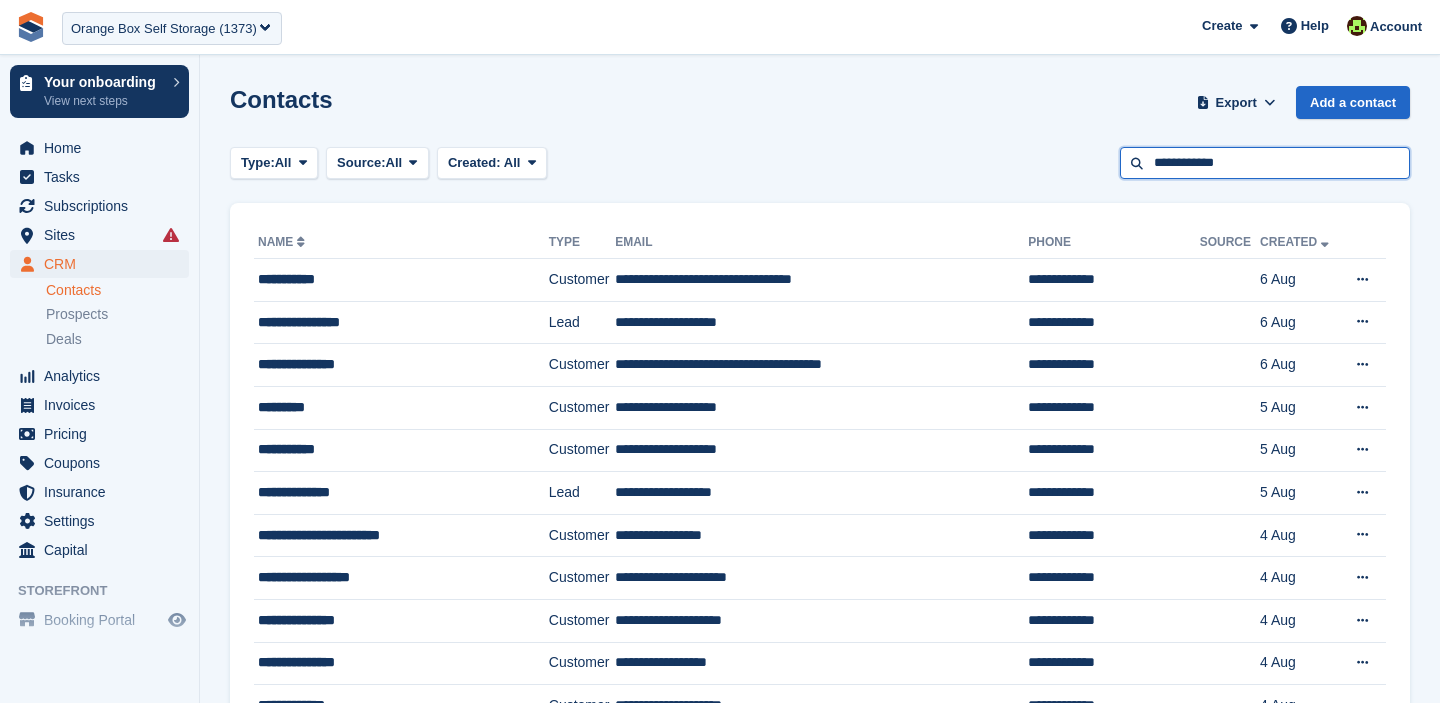 type on "**********" 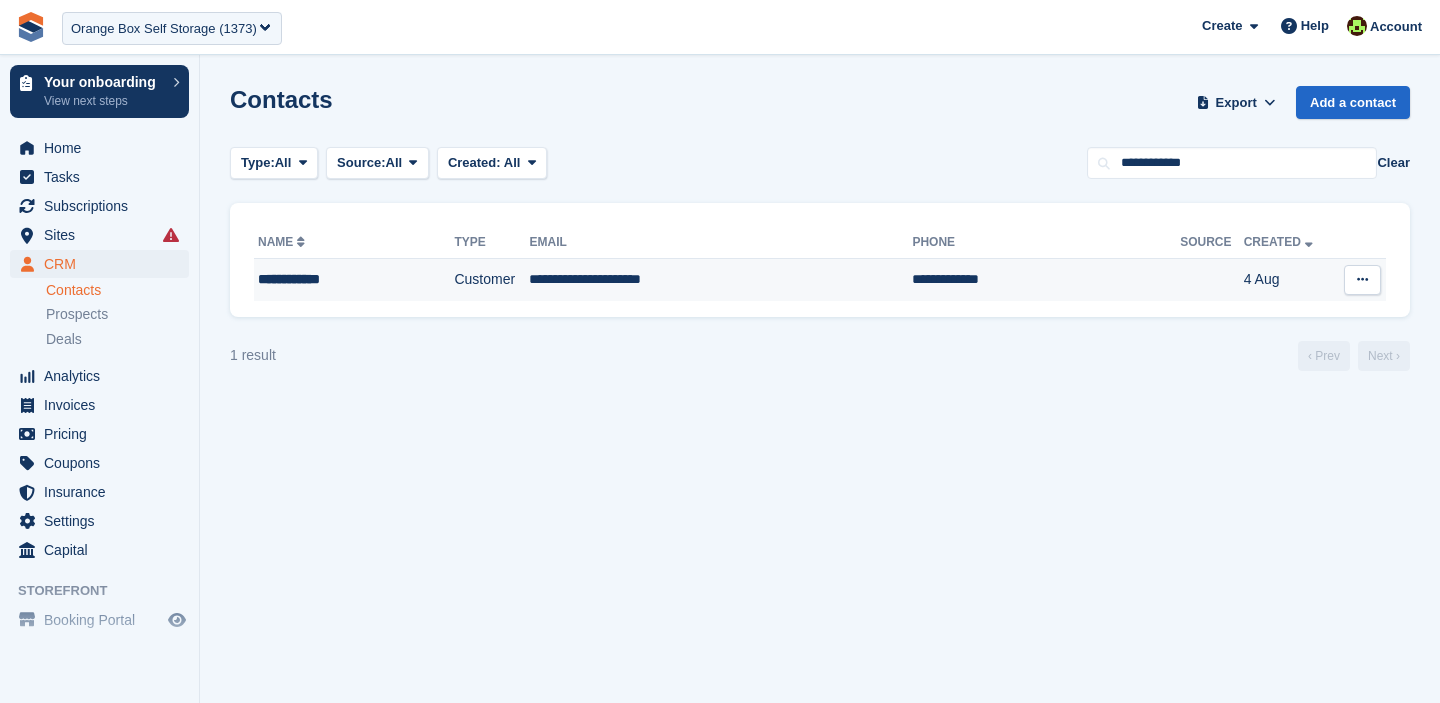 click on "**********" at bounding box center [337, 279] 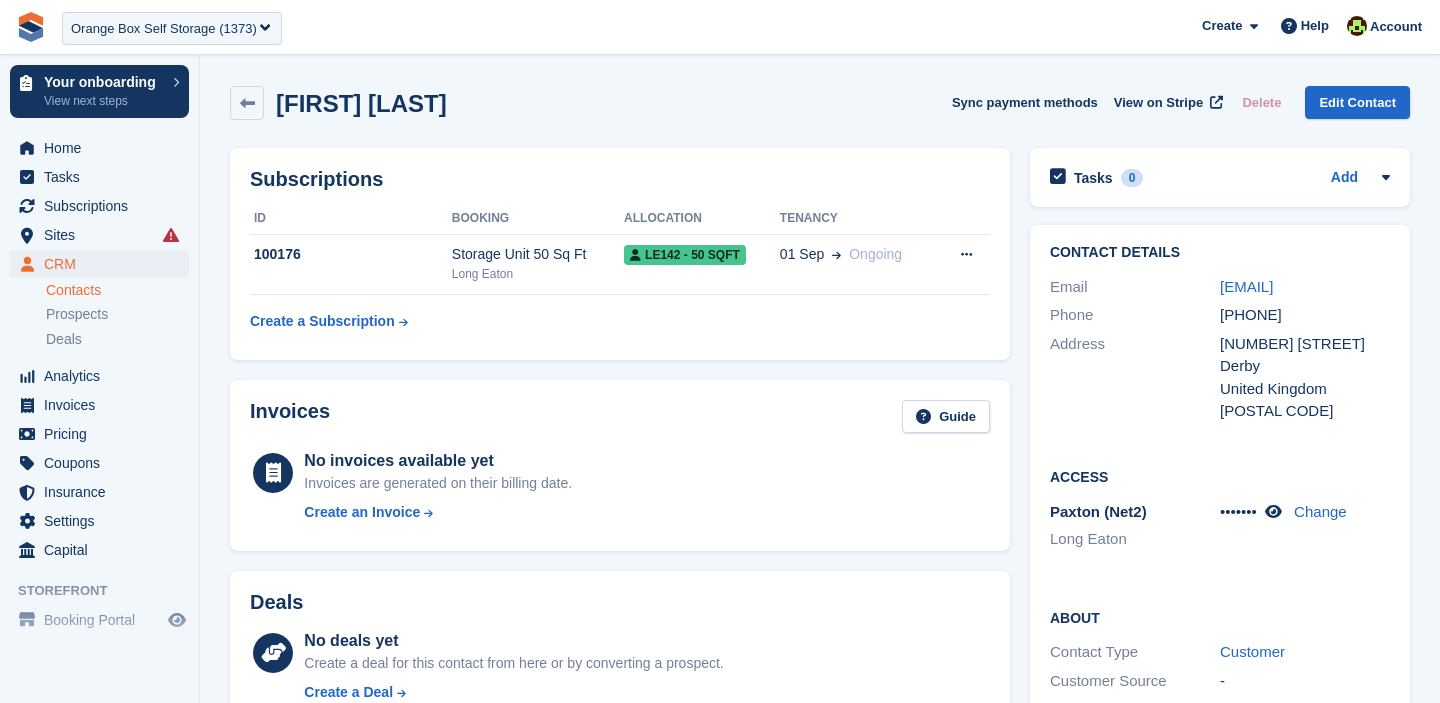 scroll, scrollTop: 0, scrollLeft: 0, axis: both 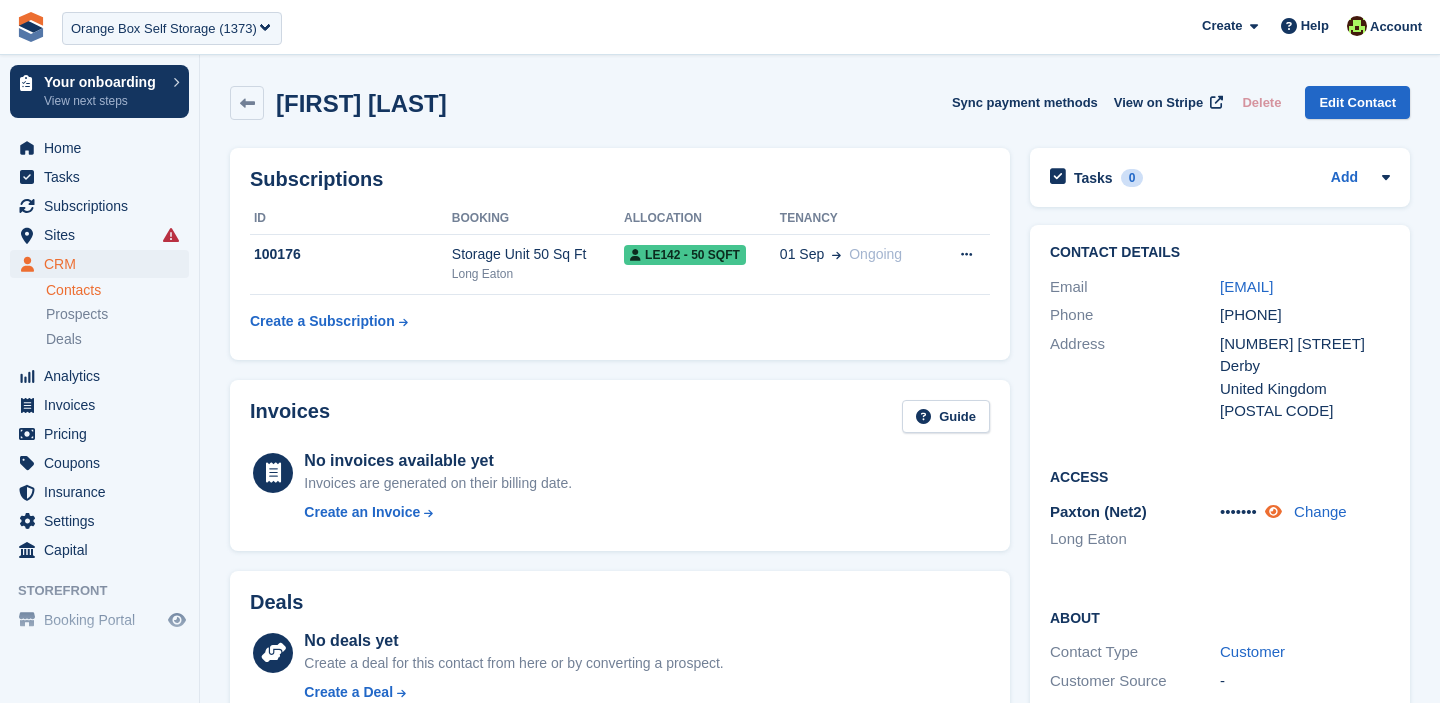 click at bounding box center [1273, 511] 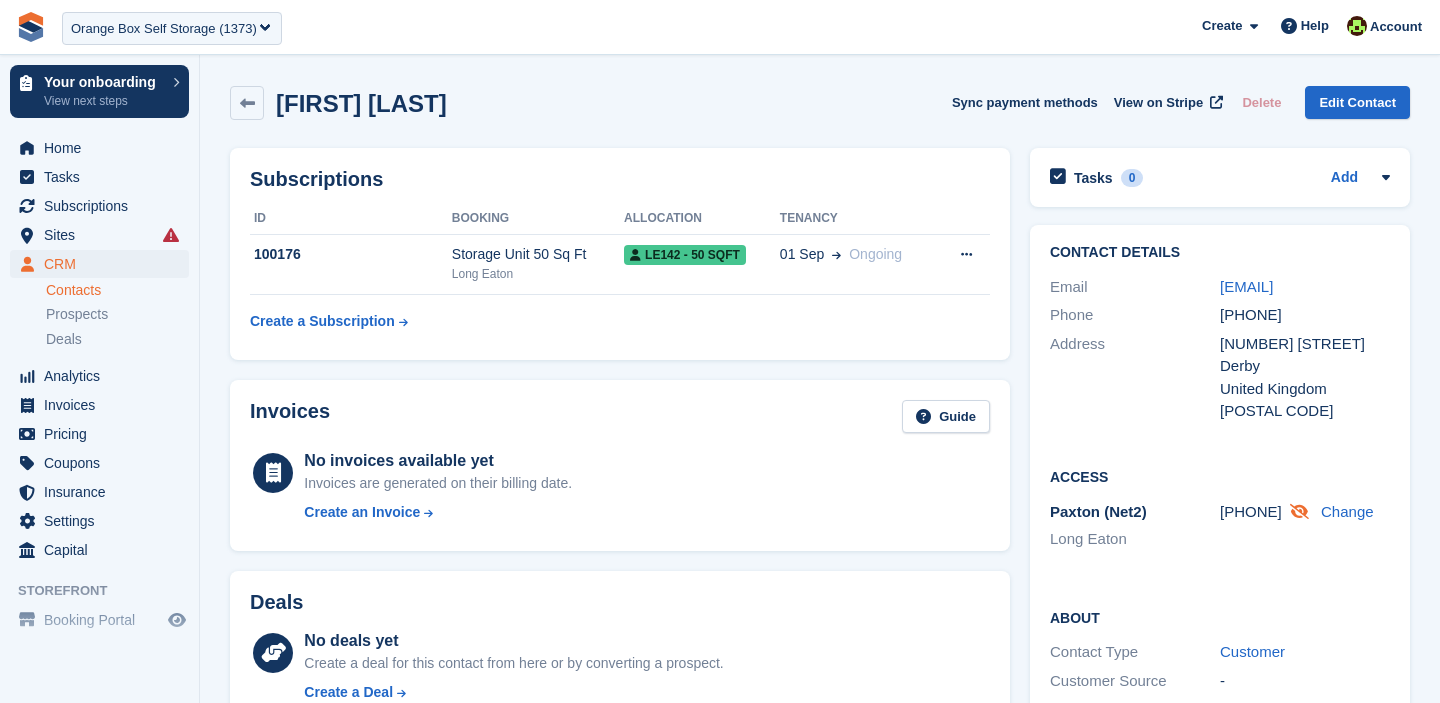 click at bounding box center (1299, 511) 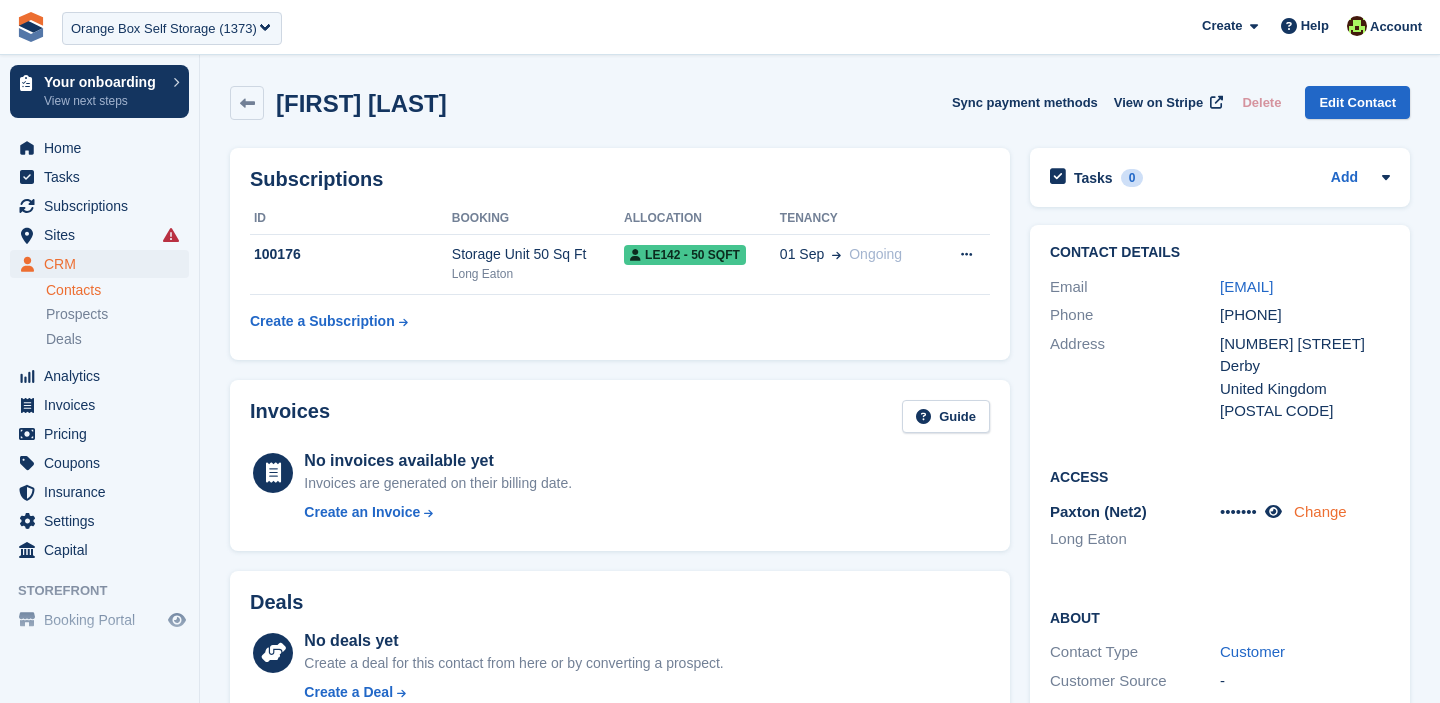 click on "Change" at bounding box center (1320, 511) 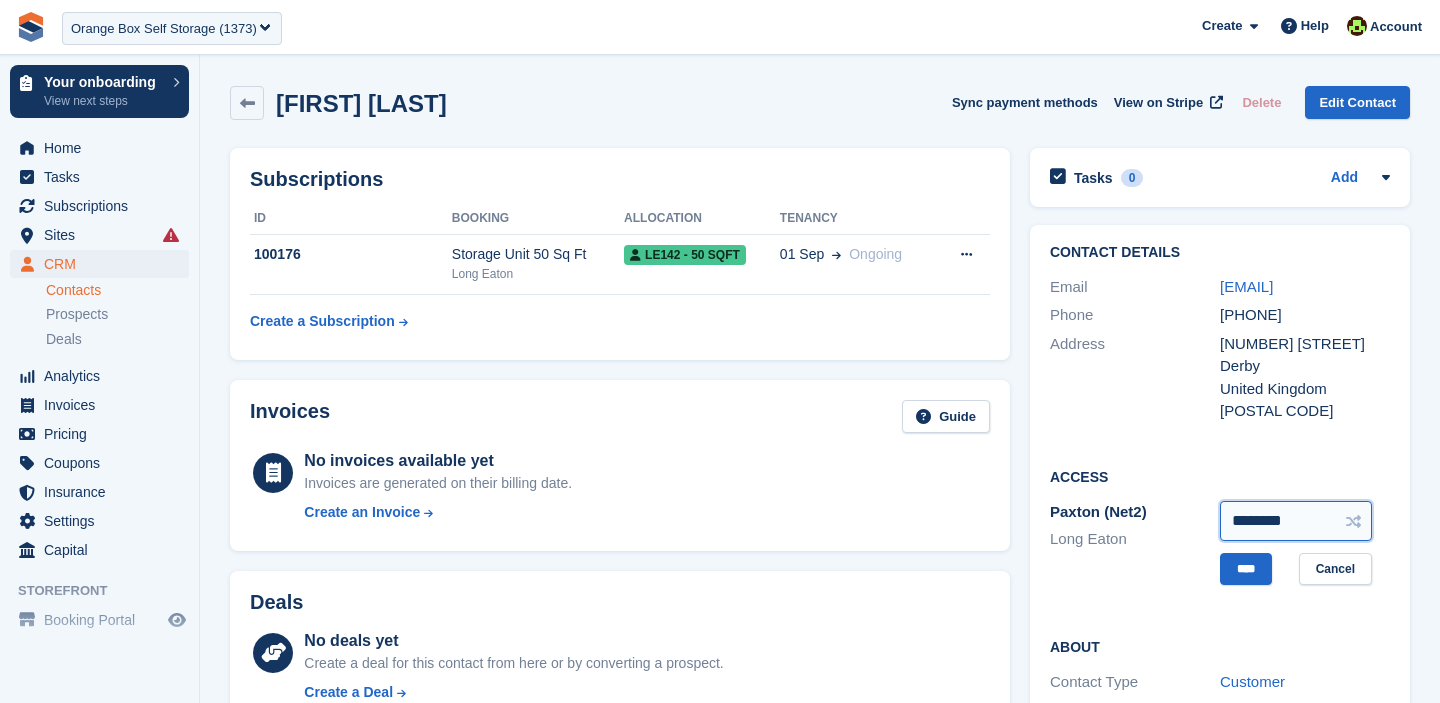 drag, startPoint x: 1316, startPoint y: 522, endPoint x: 1115, endPoint y: 524, distance: 201.00995 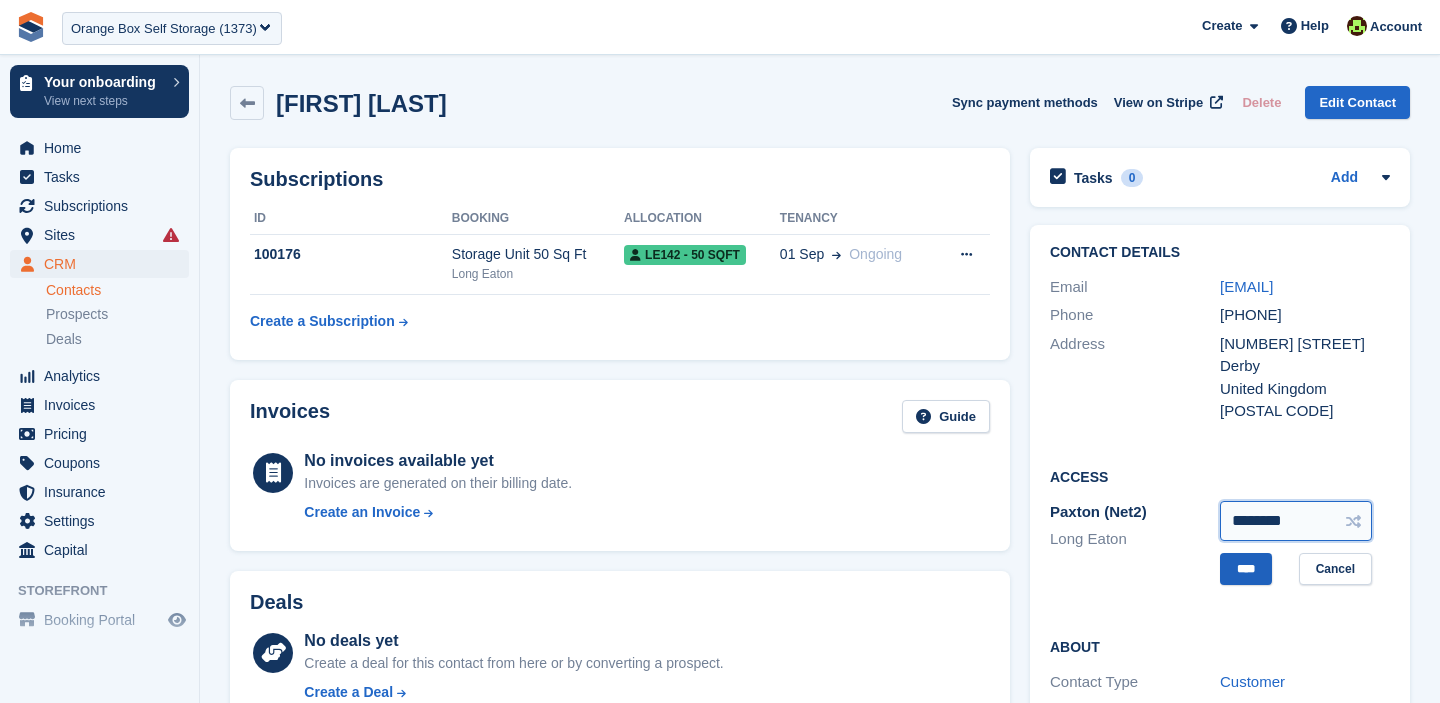 type on "********" 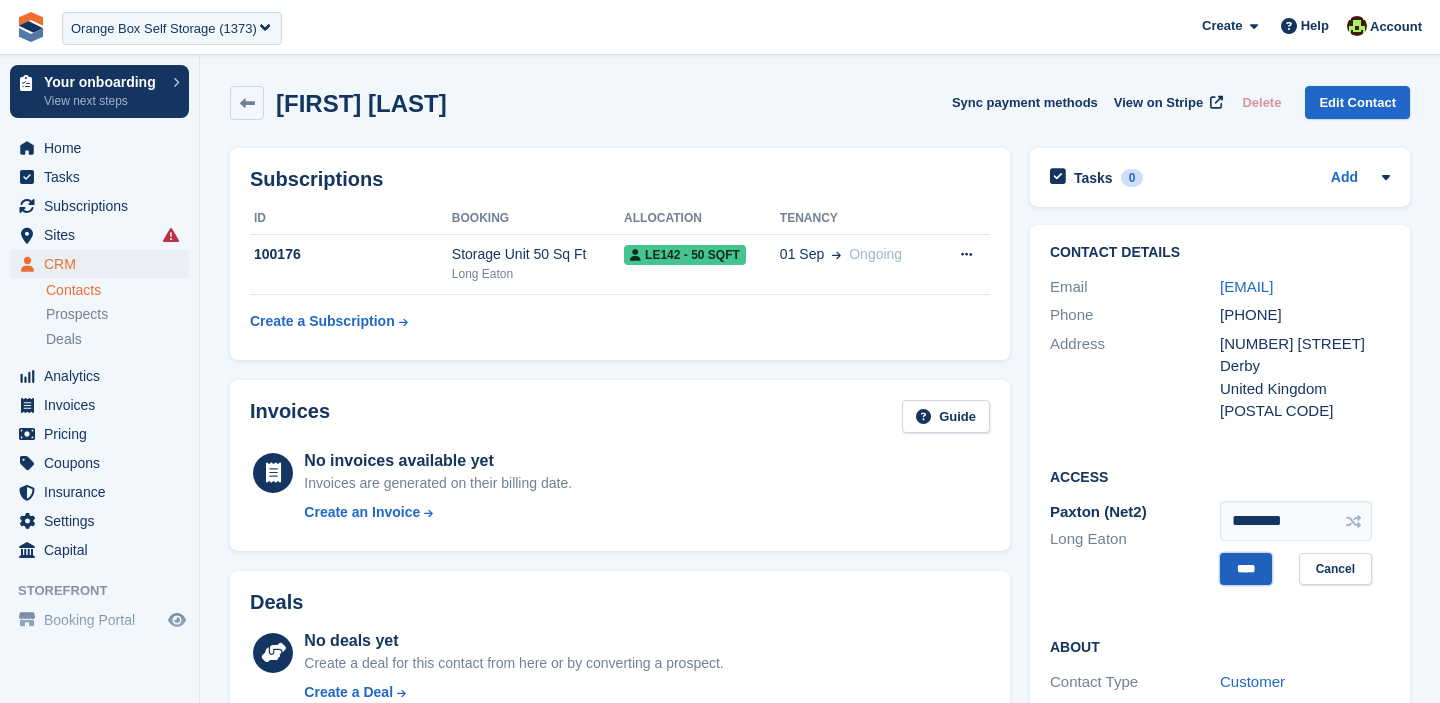 click on "****" at bounding box center [1246, 569] 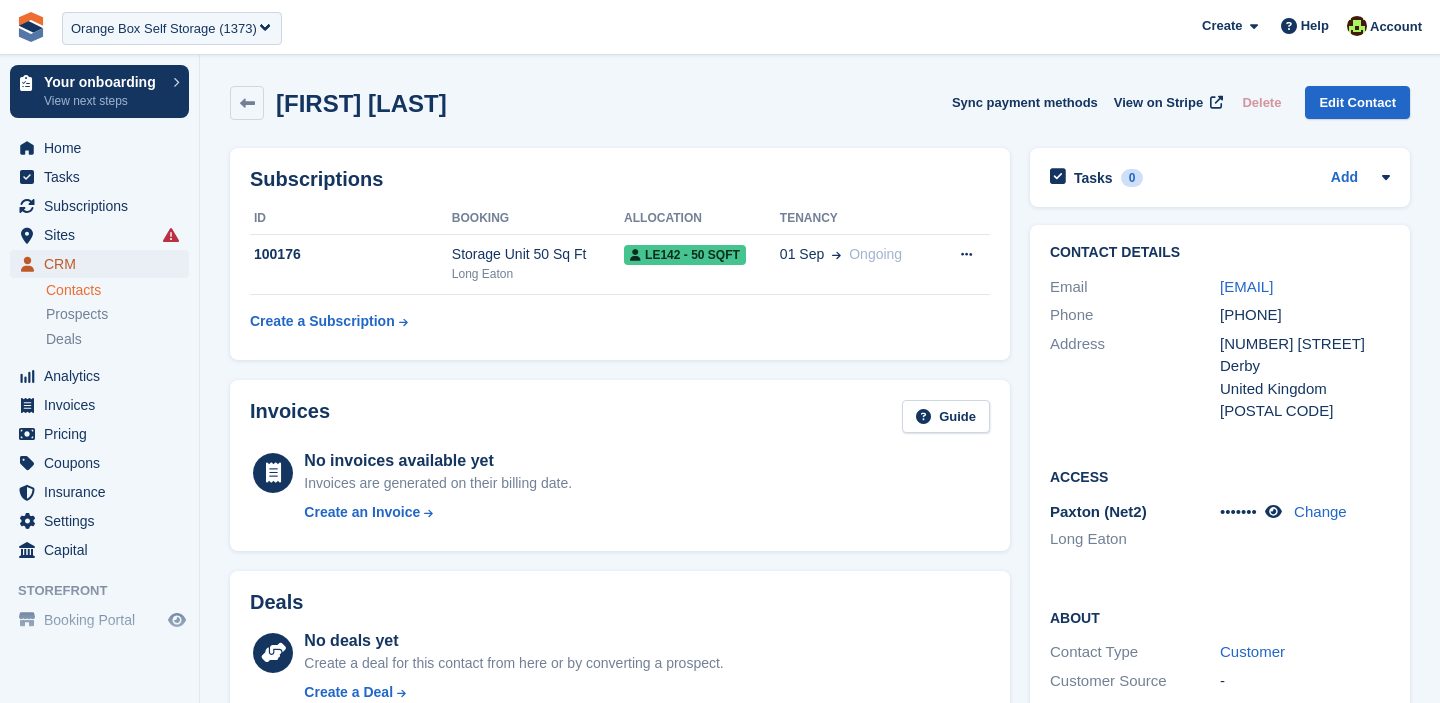 click on "CRM" at bounding box center (104, 264) 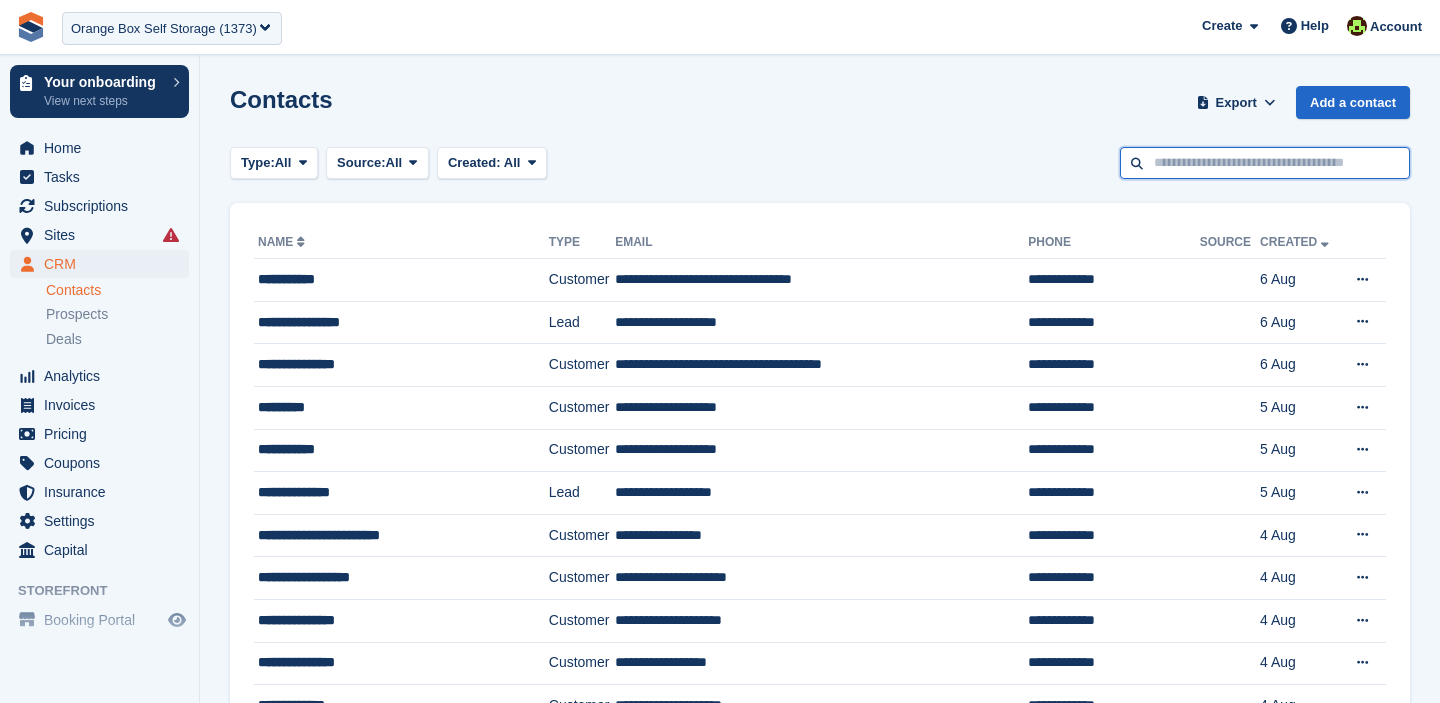 click at bounding box center [1265, 163] 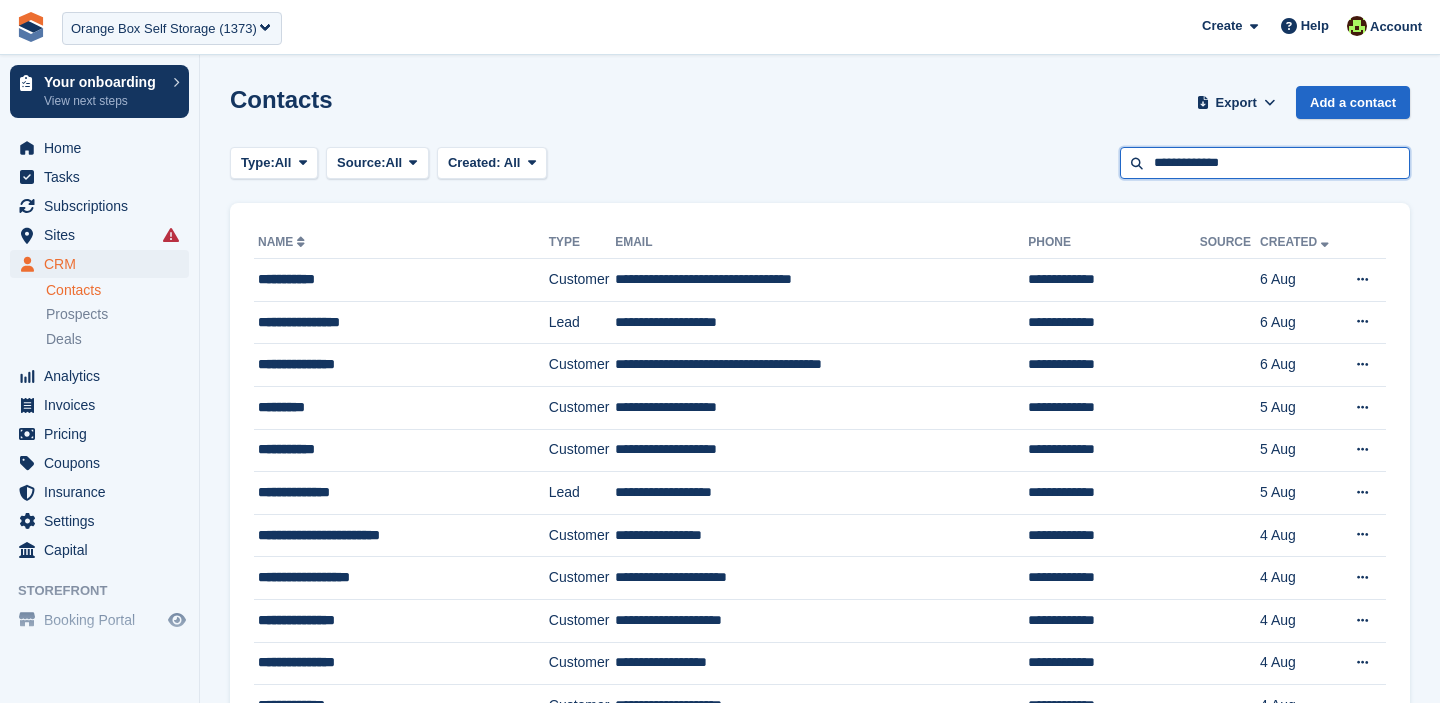 type on "**********" 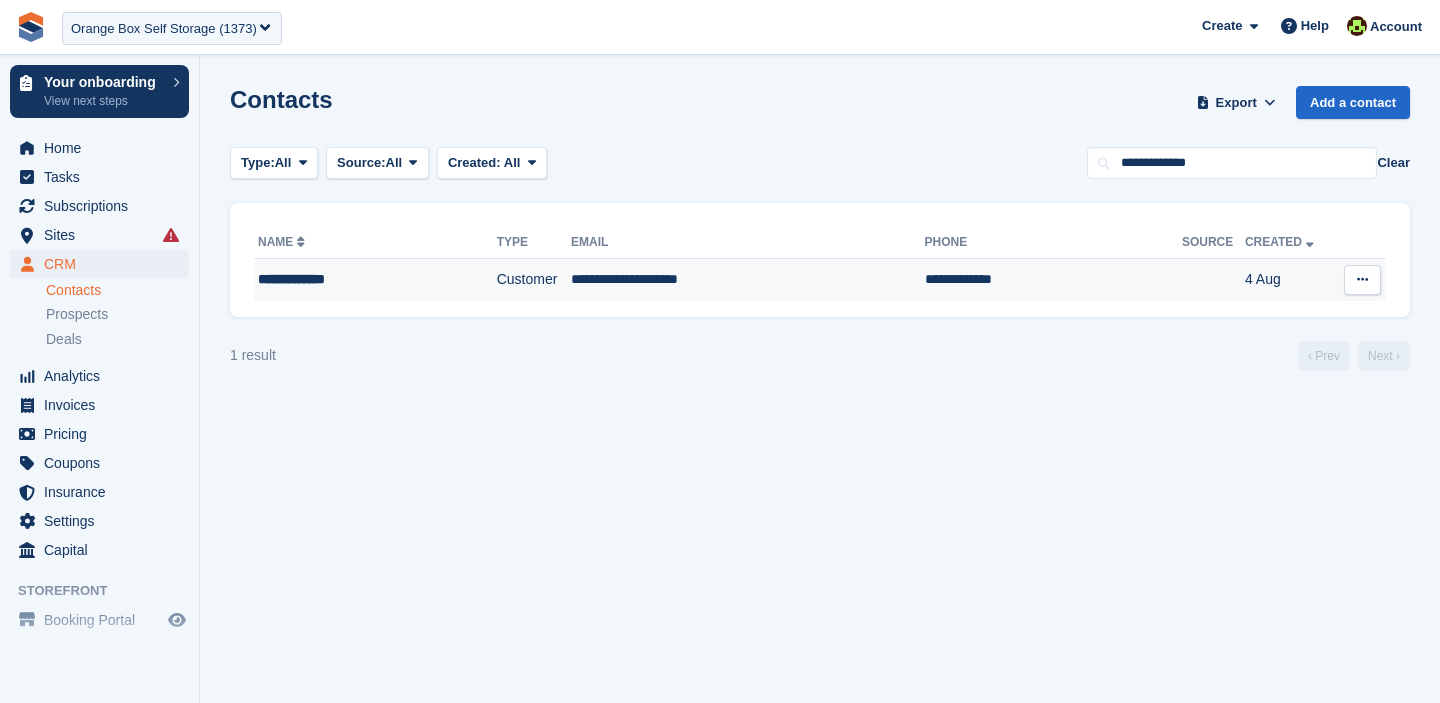 click at bounding box center [1362, 280] 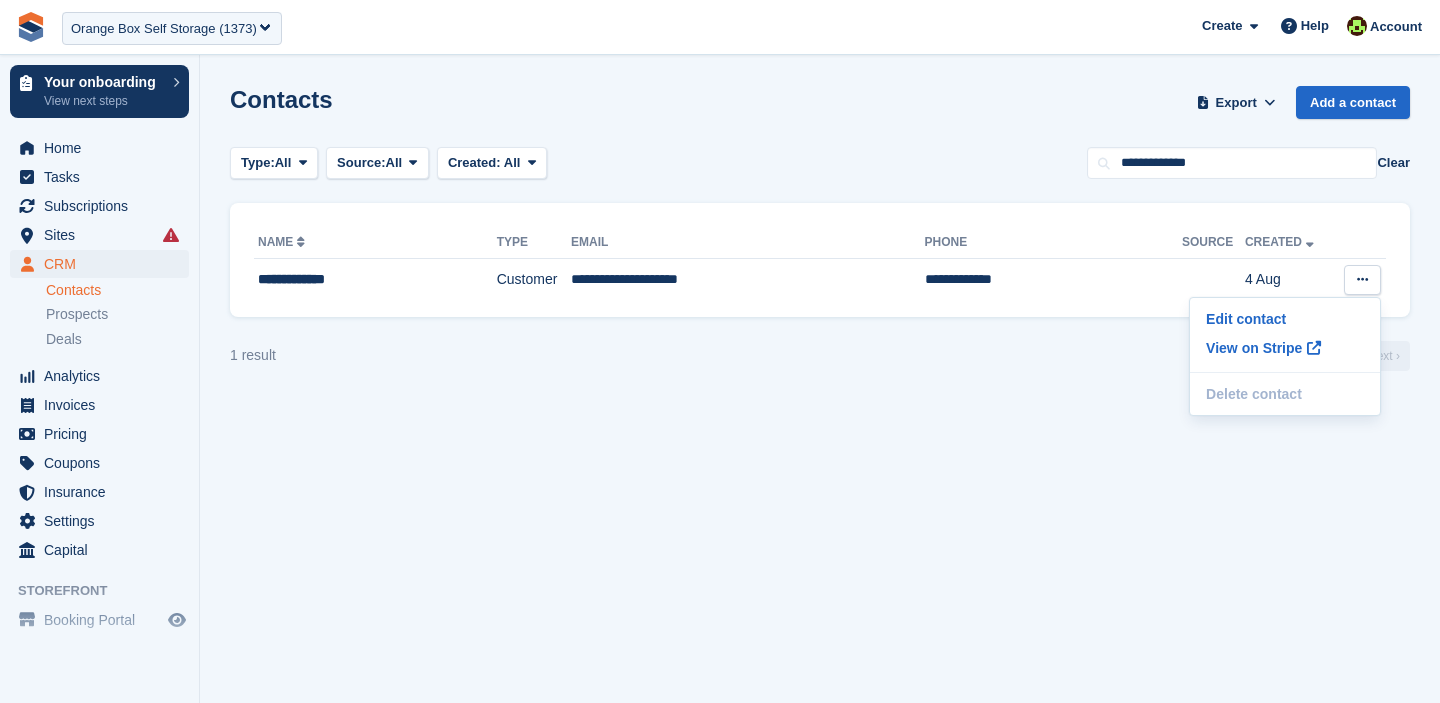 click on "Contacts
Export
Export Contacts
Export a CSV of all Contacts which match the current filters.
Please allow time for large exports.
Start Export
Add a contact
Type:
All
All
Lead
Customer
Source:
All
All
Storefront
Backoffice
Pre-Opening interest
Incomplete booking
Unit type interest
Price reveal
Quote requested
Storefront booking
Storefront pop-up form
External enquiry form
Phone call
Walk-in
Imported Other" at bounding box center [820, 351] 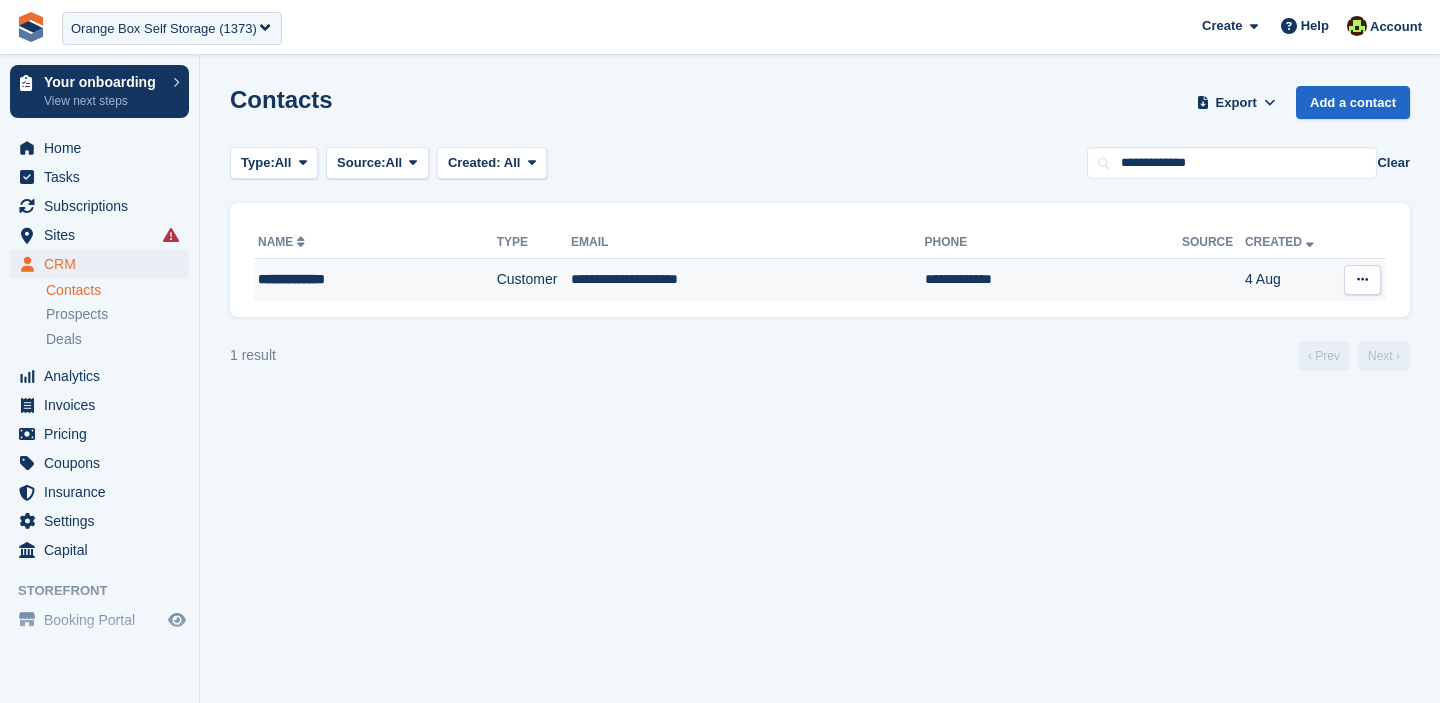 click on "**********" at bounding box center [355, 279] 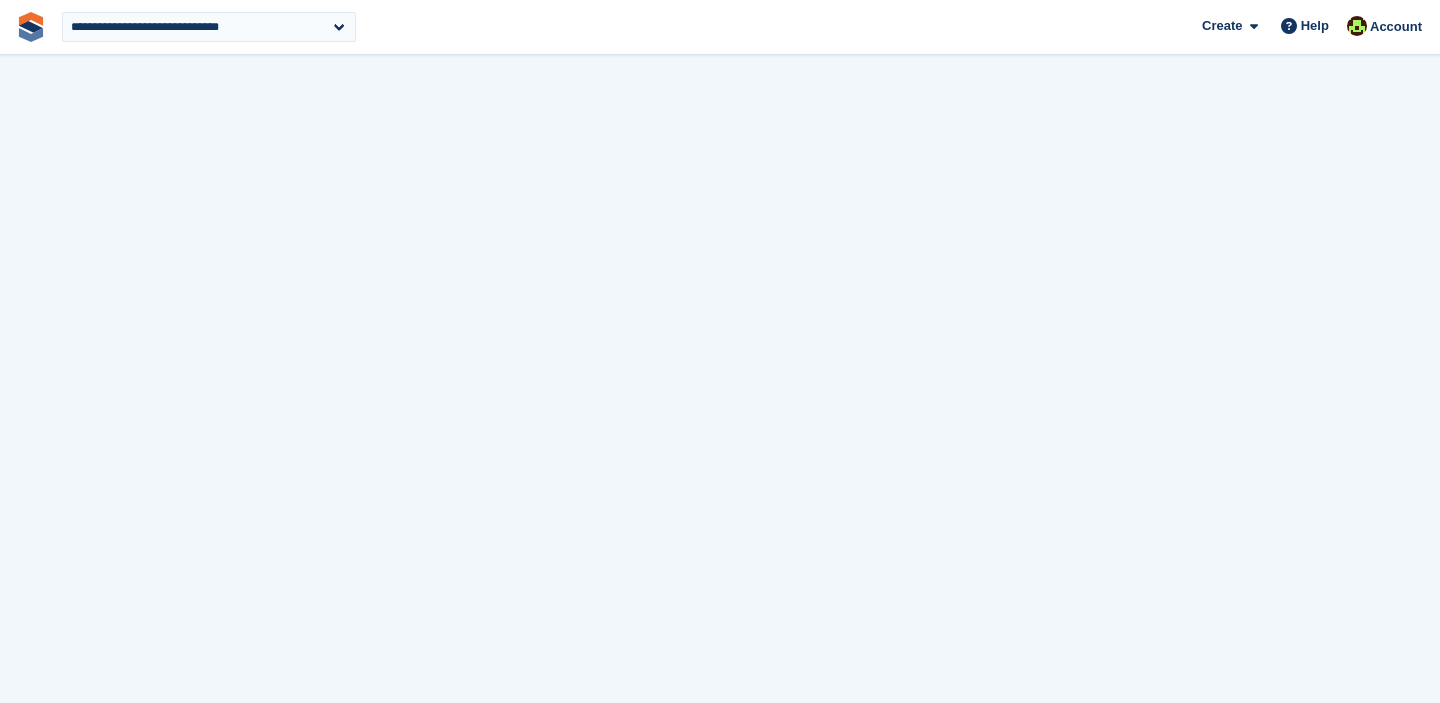 scroll, scrollTop: 0, scrollLeft: 0, axis: both 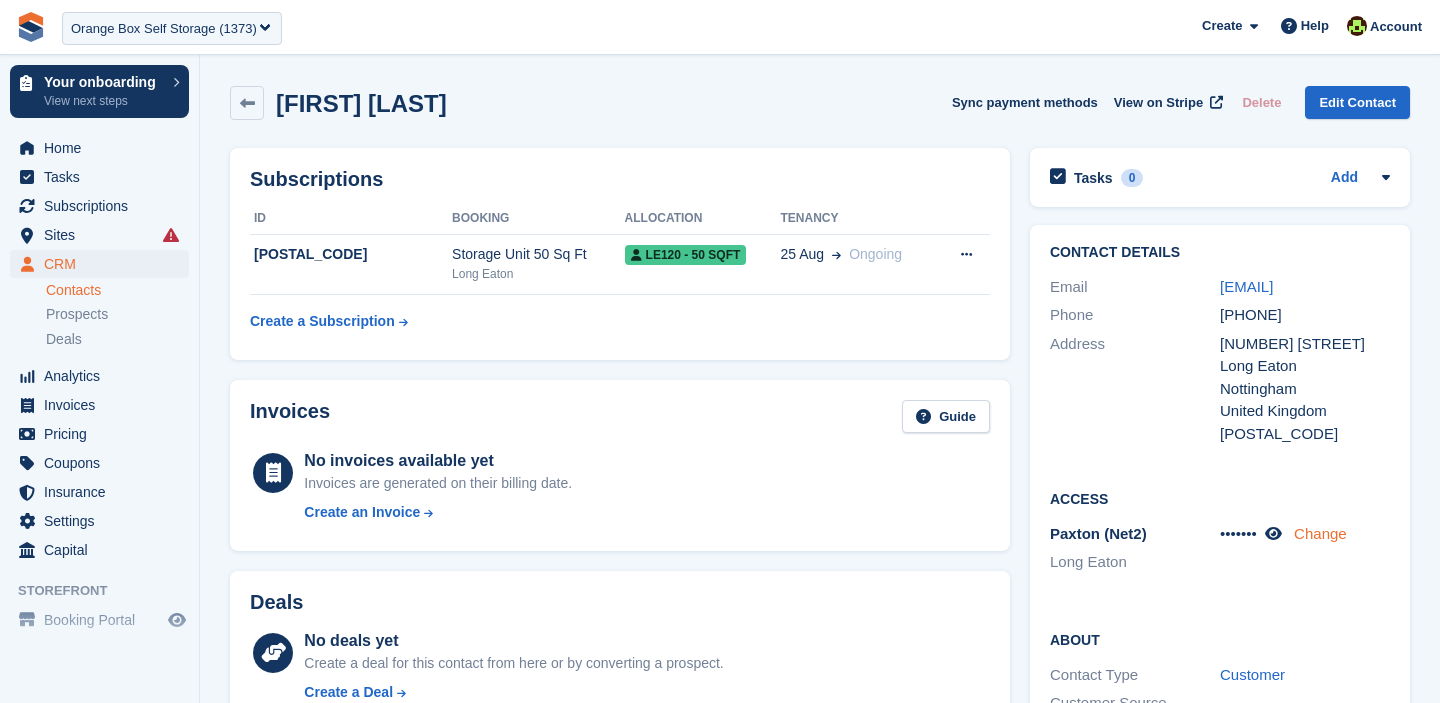 click on "Change" at bounding box center (1320, 533) 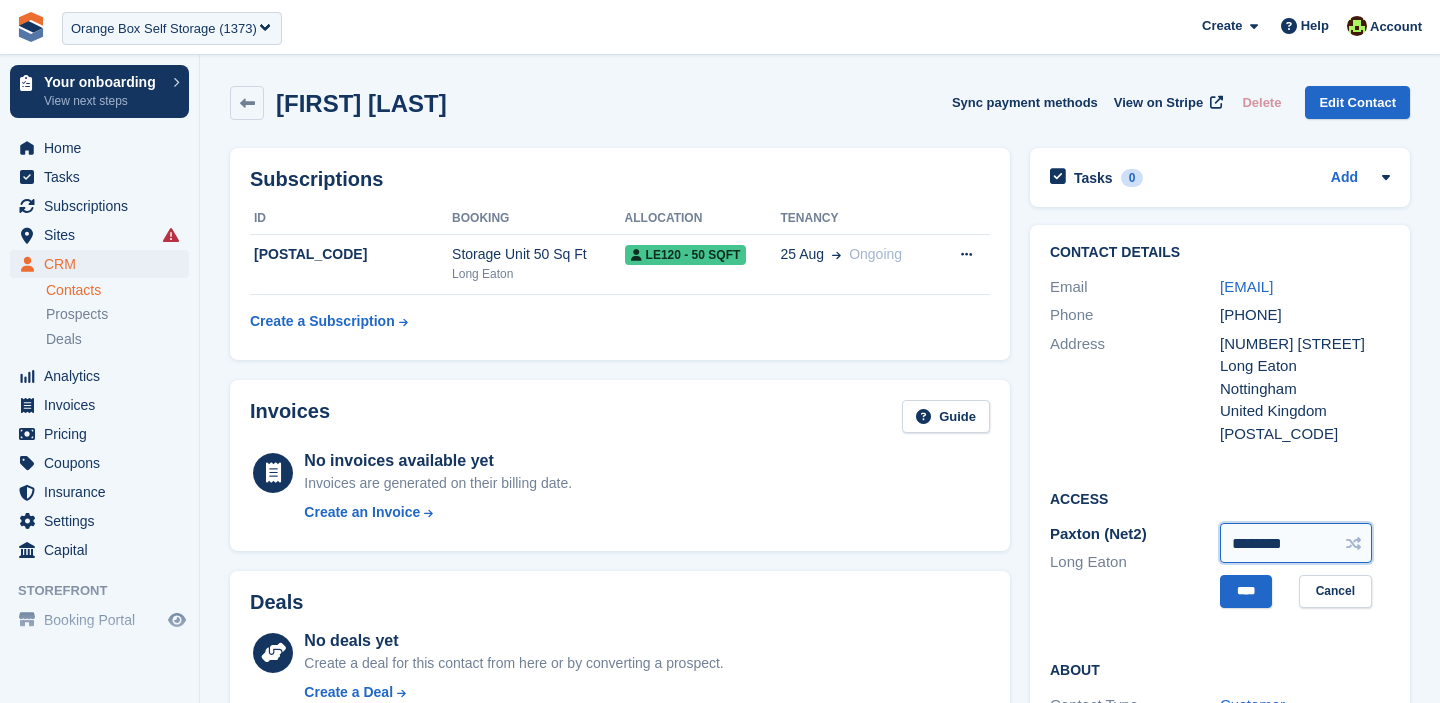 drag, startPoint x: 1315, startPoint y: 539, endPoint x: 1212, endPoint y: 538, distance: 103.00485 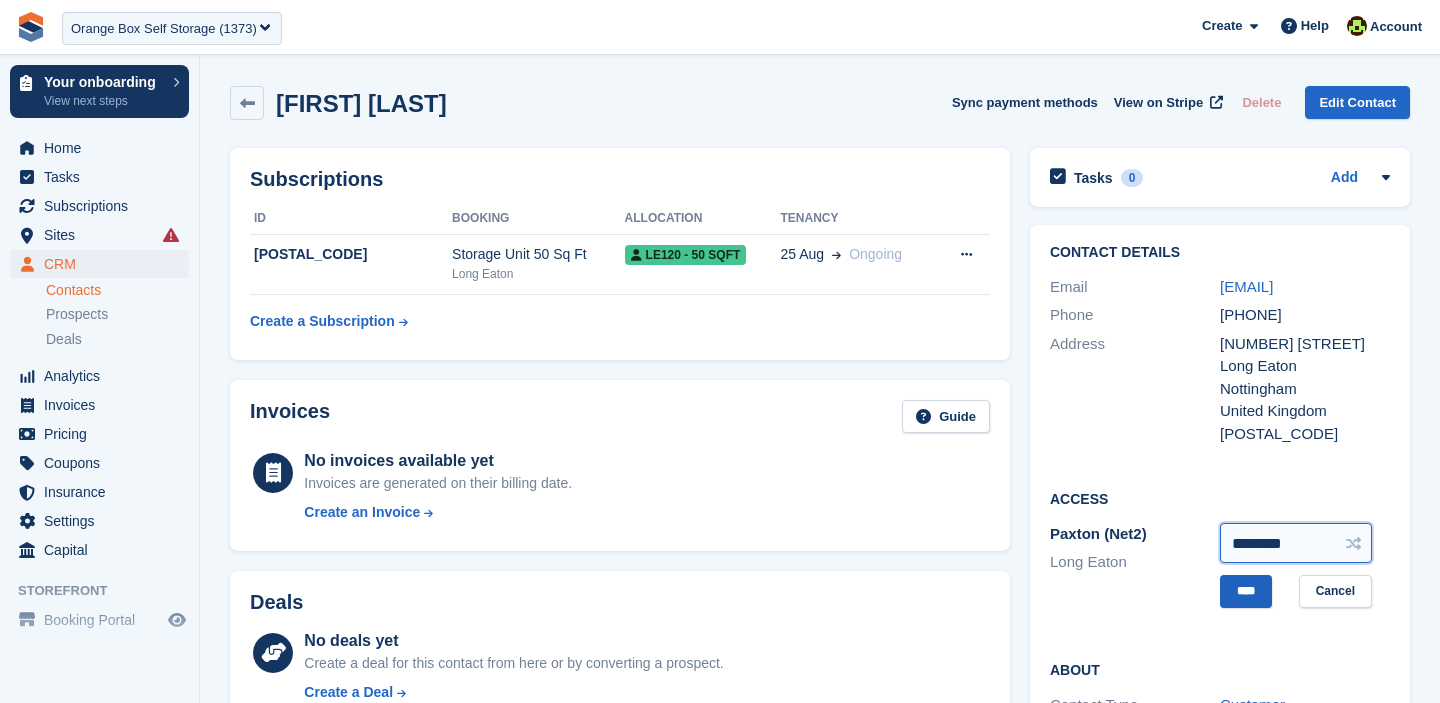 type on "********" 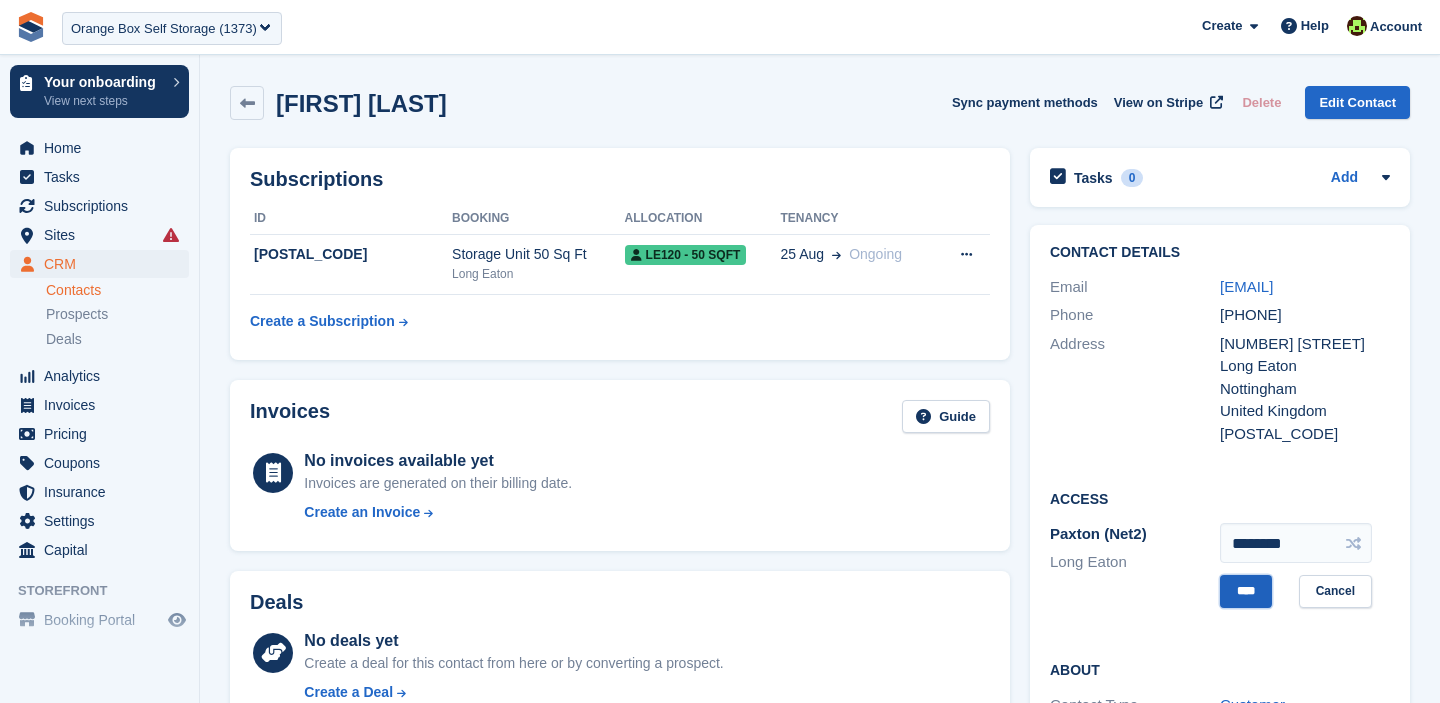 click on "****" at bounding box center [1246, 591] 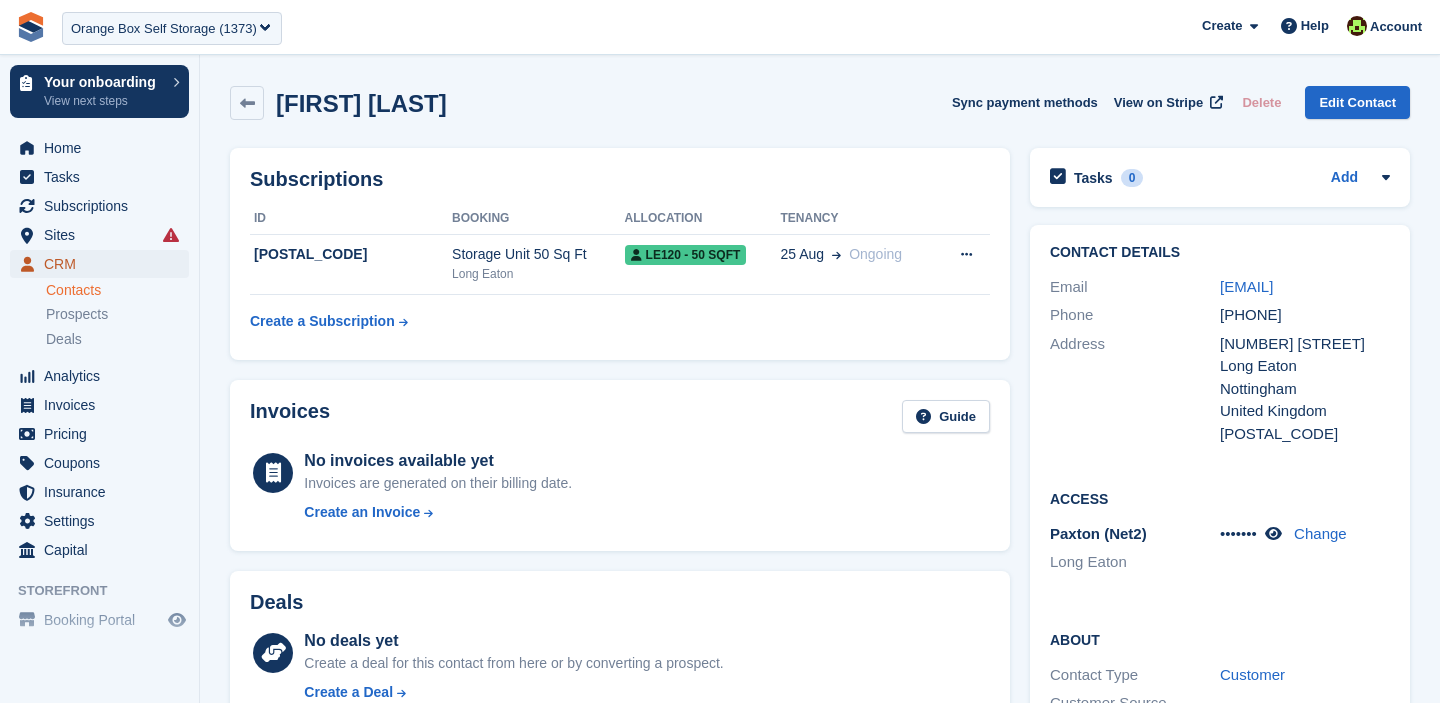 click on "CRM" at bounding box center [104, 264] 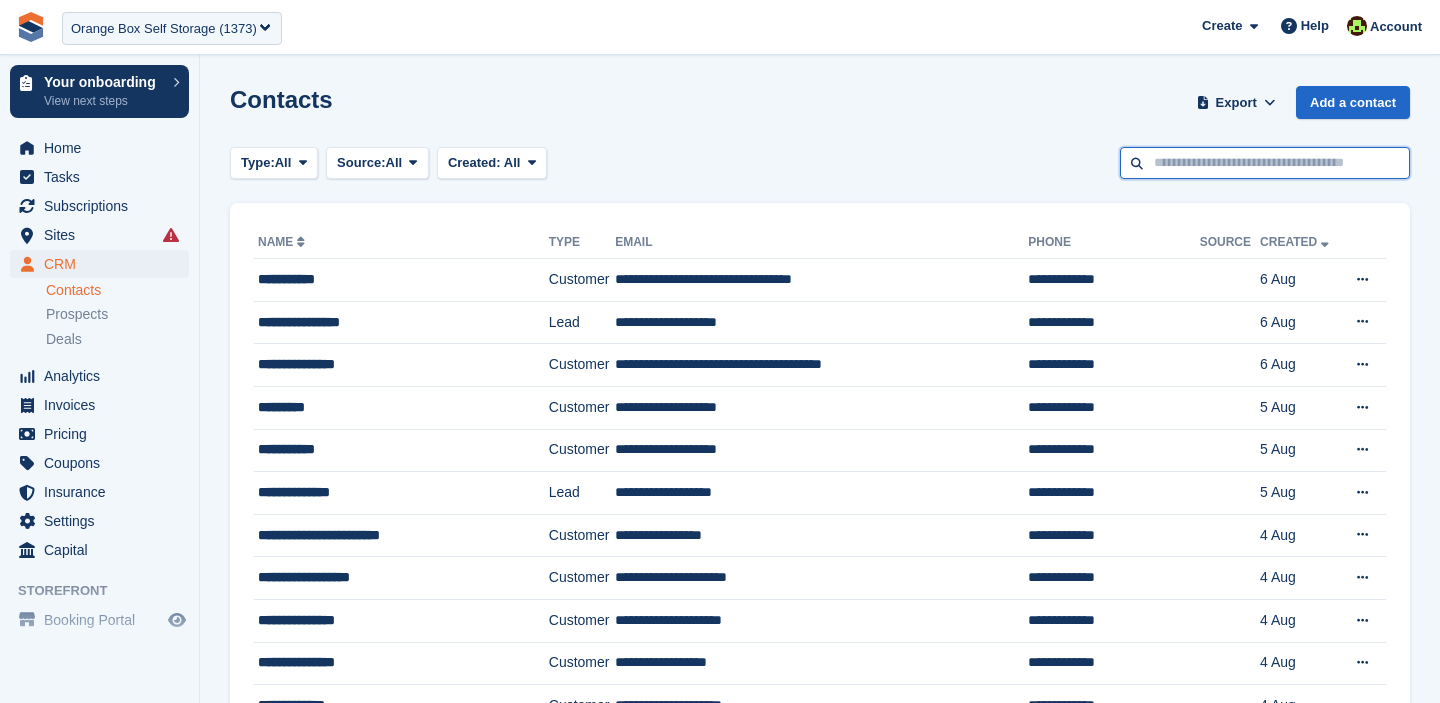 click at bounding box center [1265, 163] 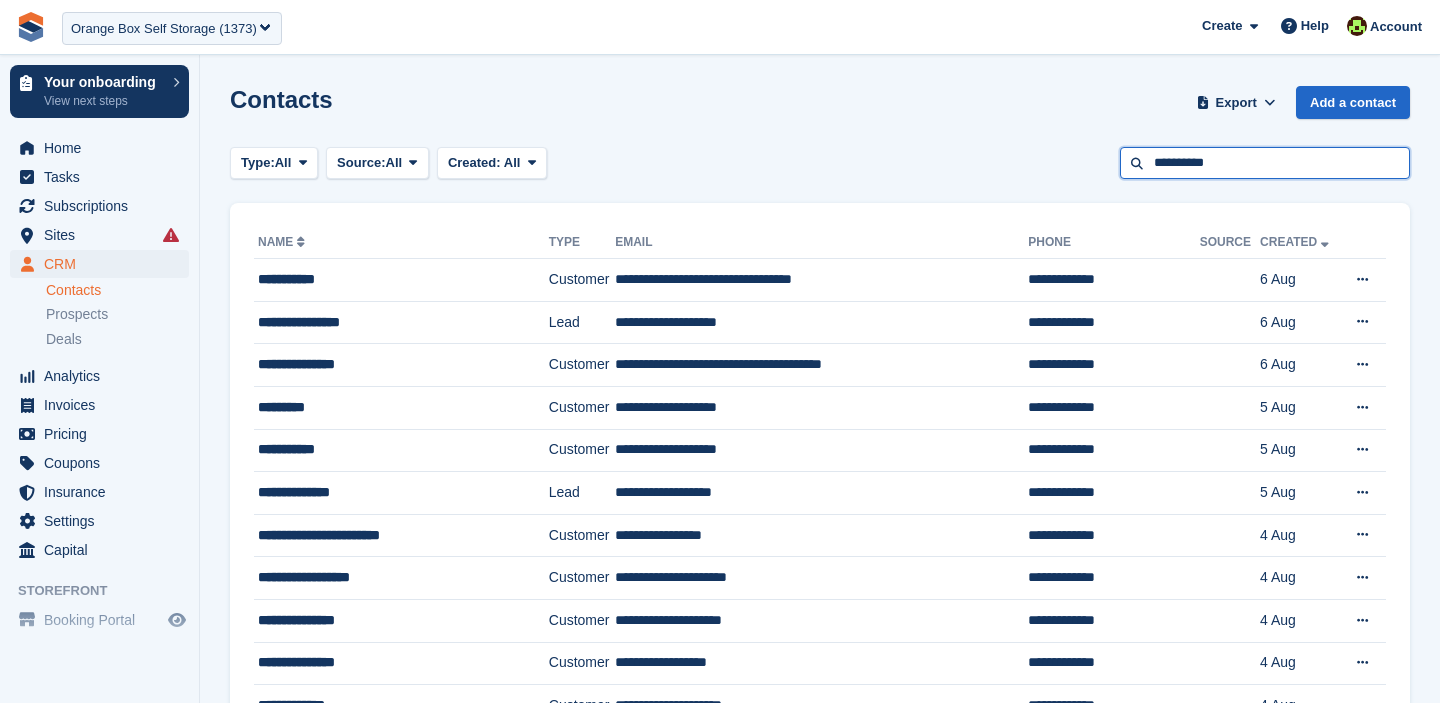 type on "**********" 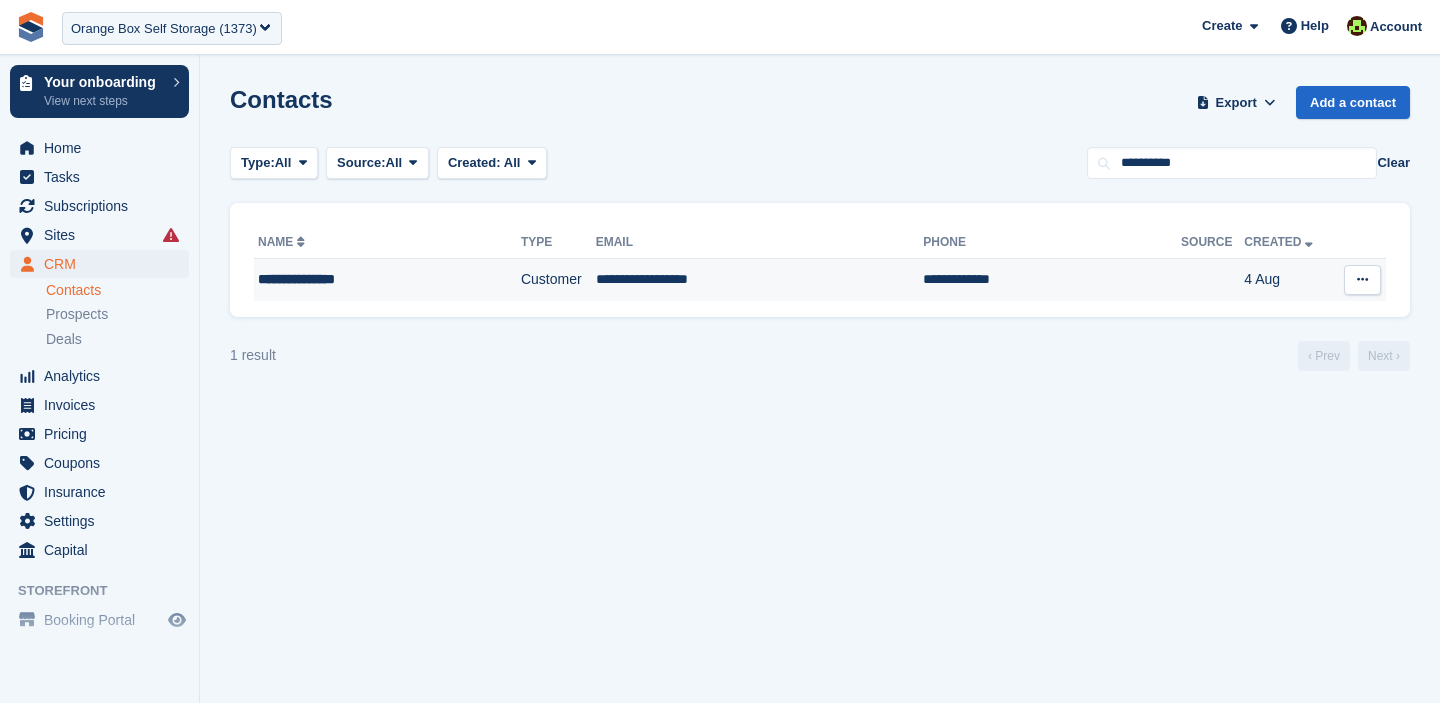 click on "**********" at bounding box center [364, 279] 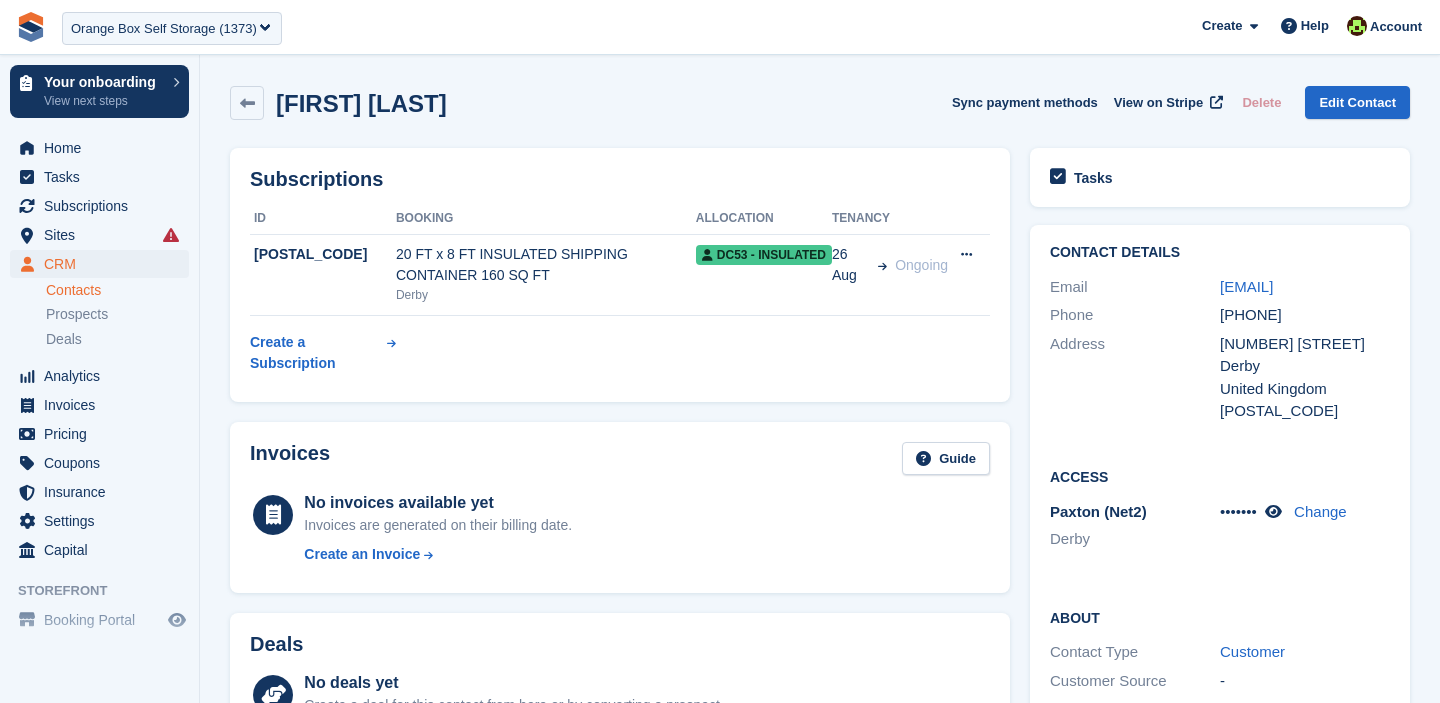scroll, scrollTop: 0, scrollLeft: 0, axis: both 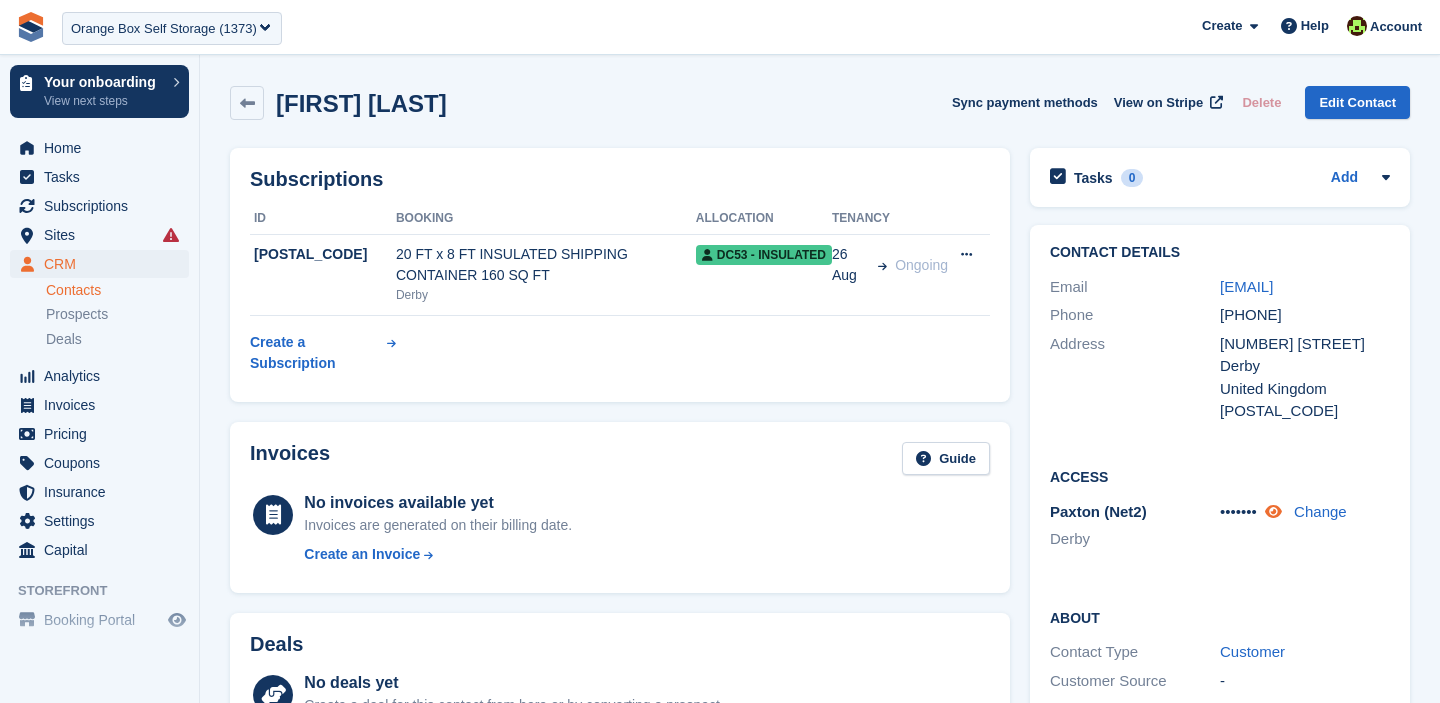 click at bounding box center (1273, 511) 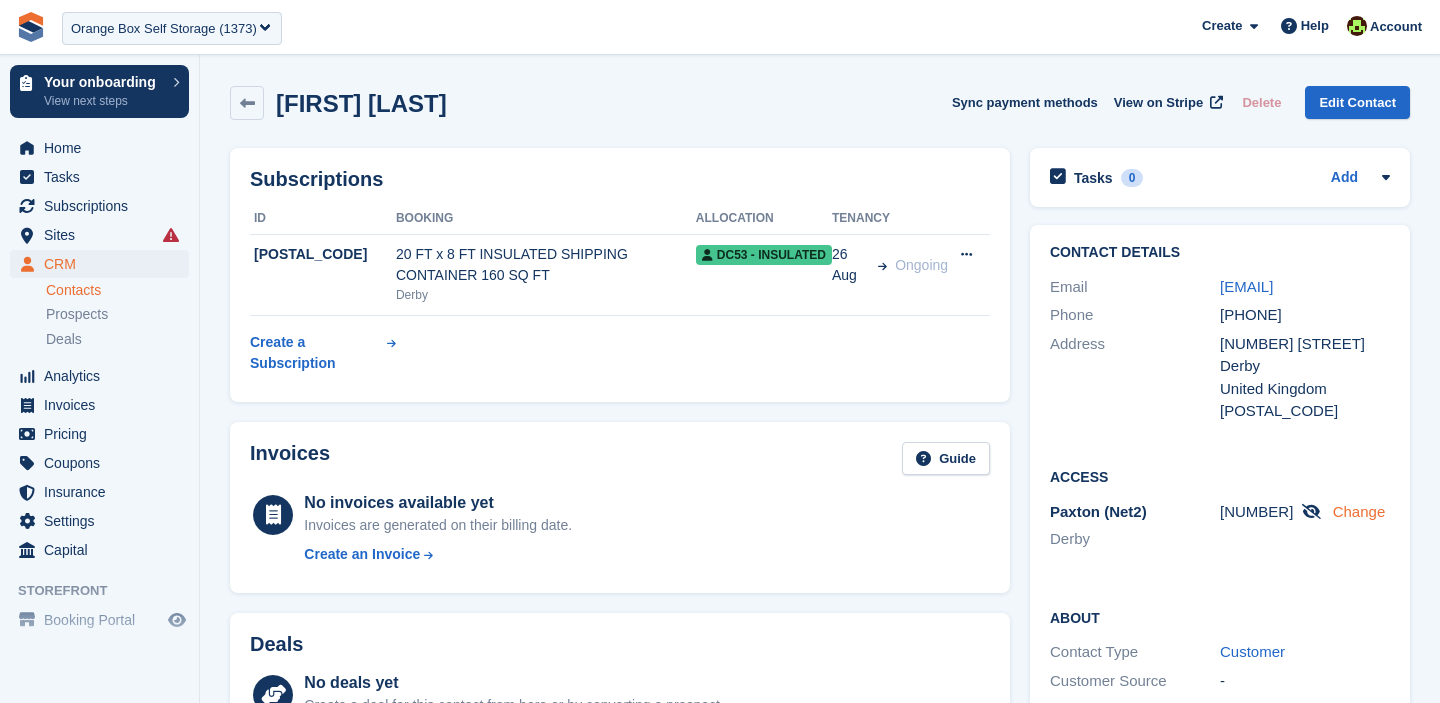 click on "Change" at bounding box center (1359, 511) 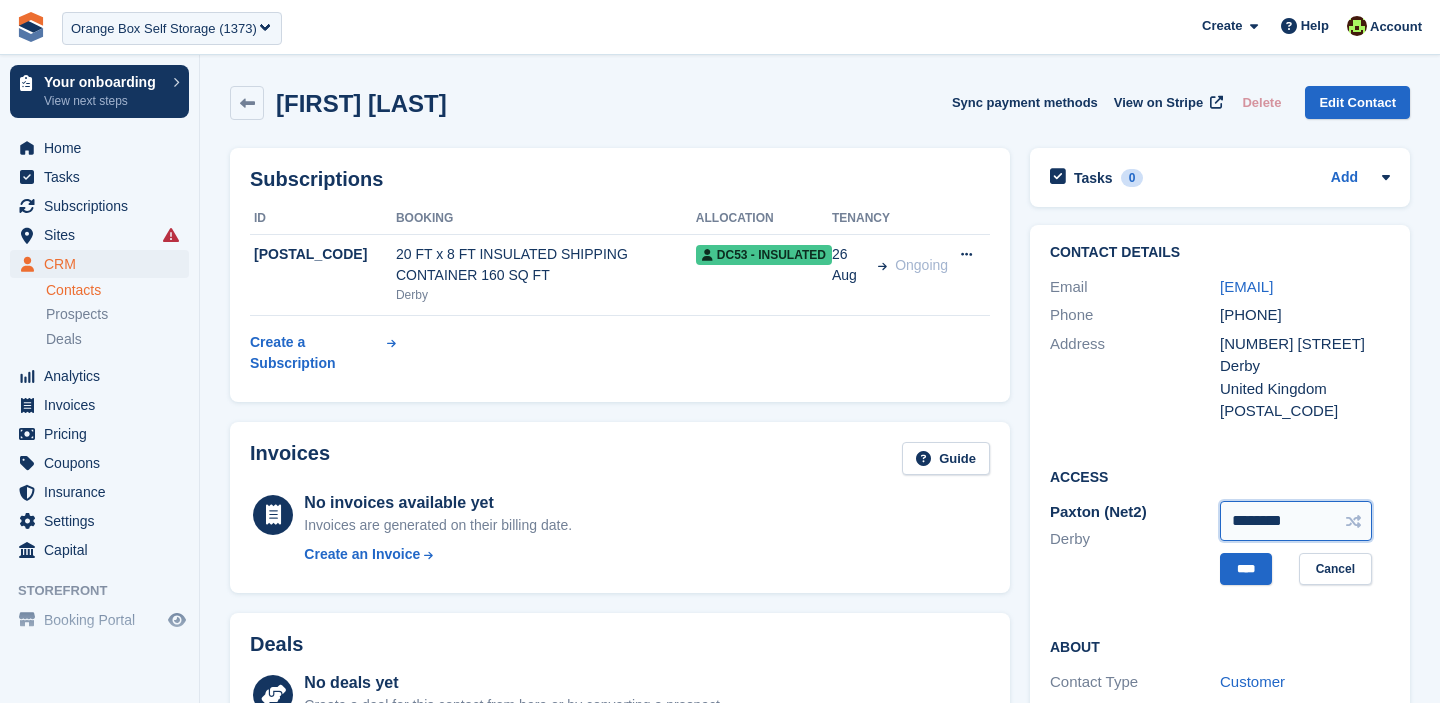drag, startPoint x: 1316, startPoint y: 524, endPoint x: 1176, endPoint y: 511, distance: 140.60228 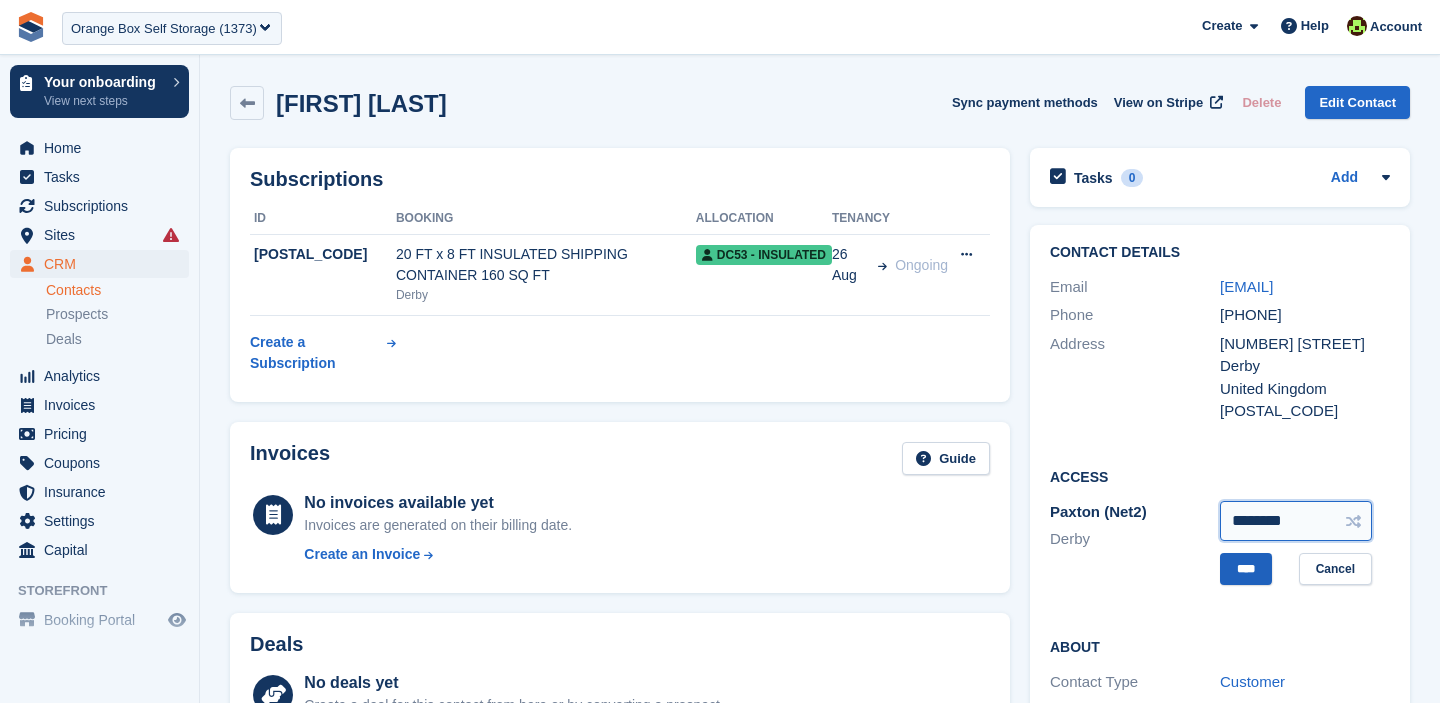 type on "********" 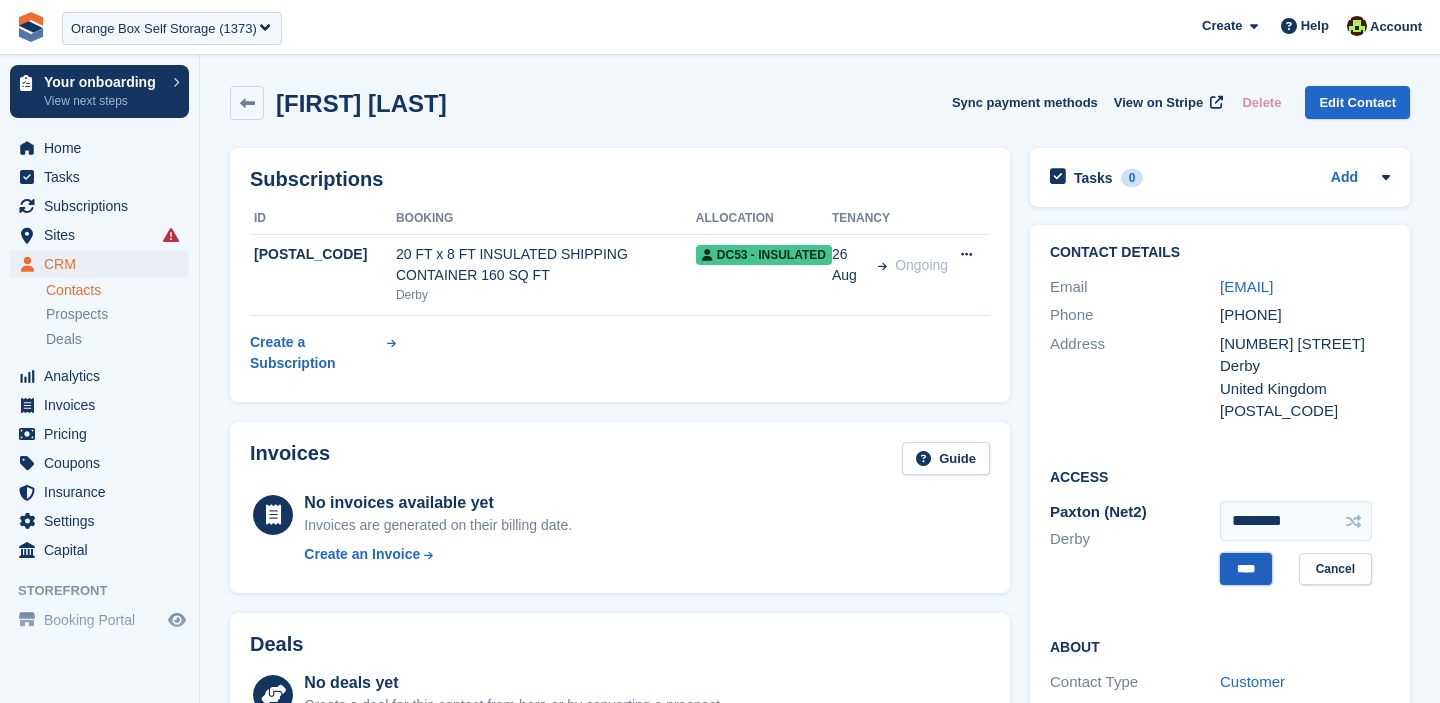 click on "****" at bounding box center [1246, 569] 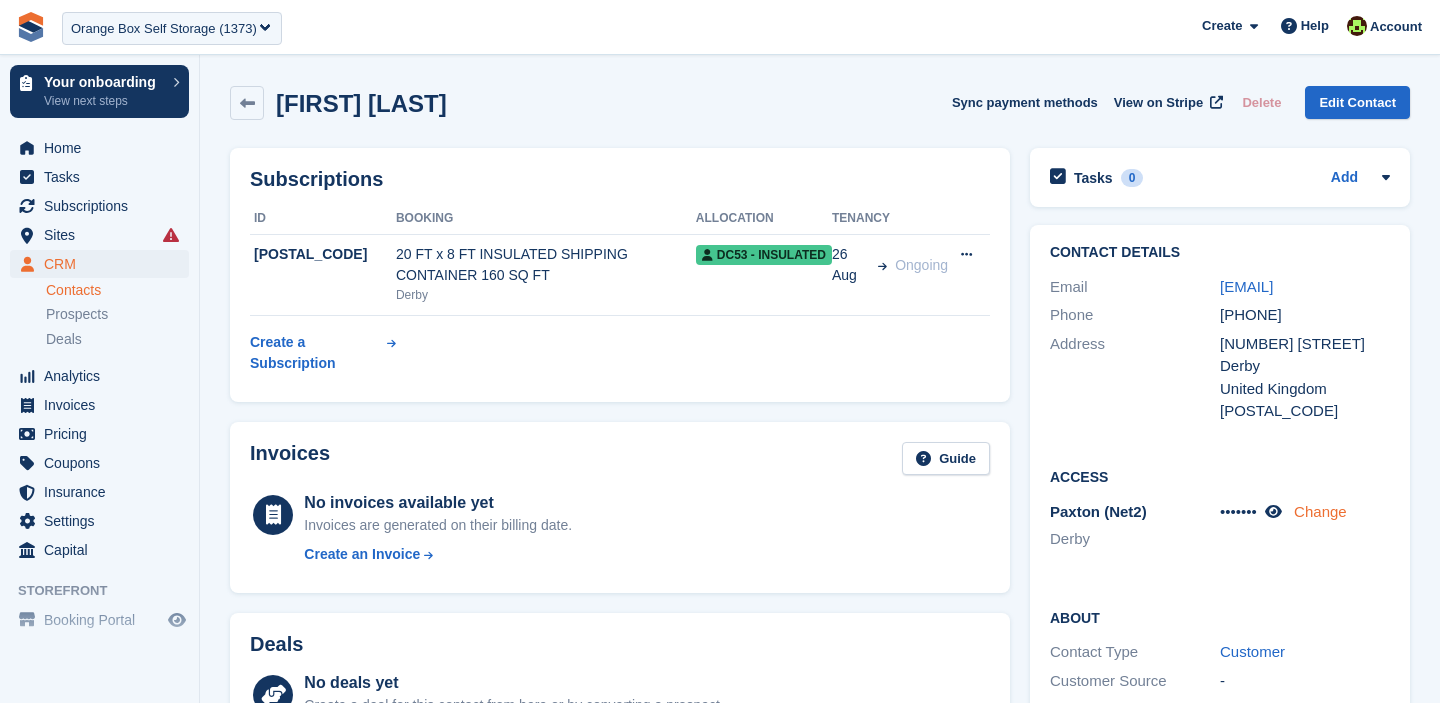 click on "Change" at bounding box center [1320, 511] 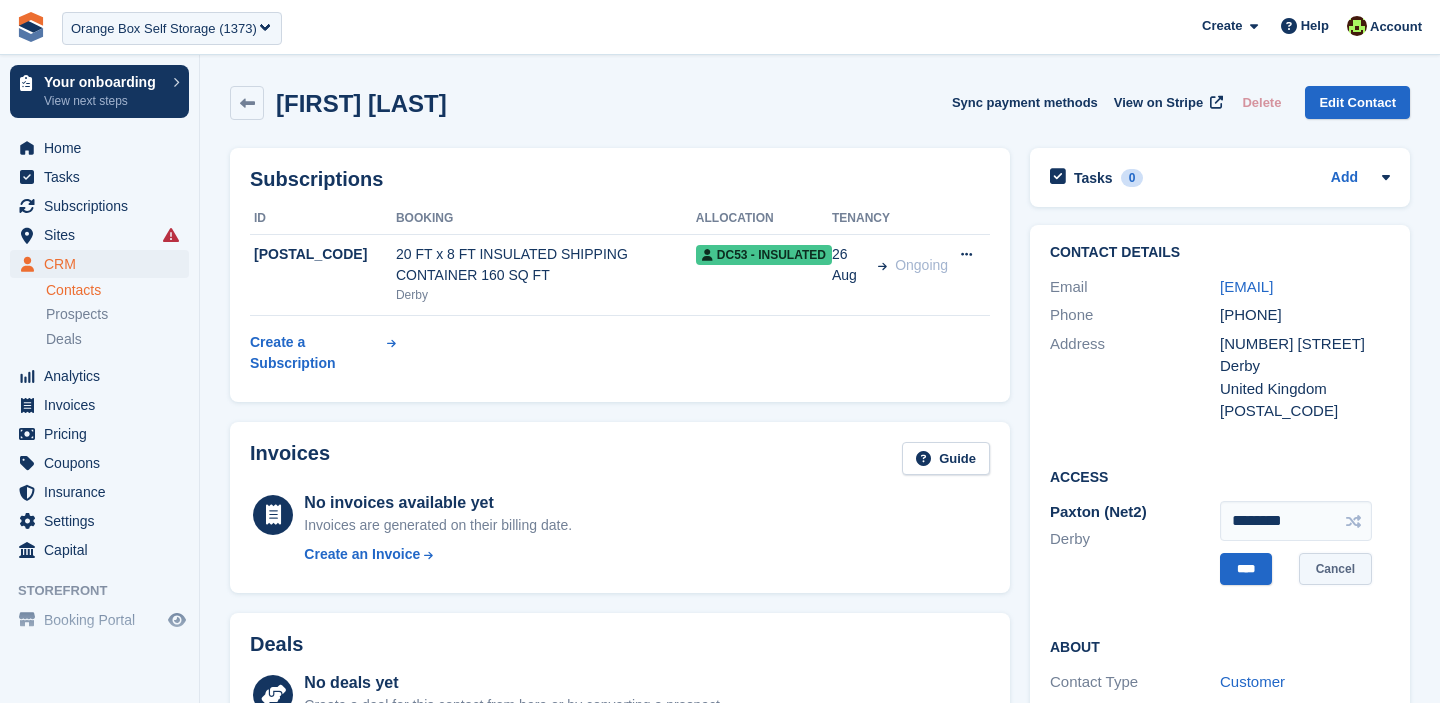 click on "Cancel" at bounding box center [1335, 569] 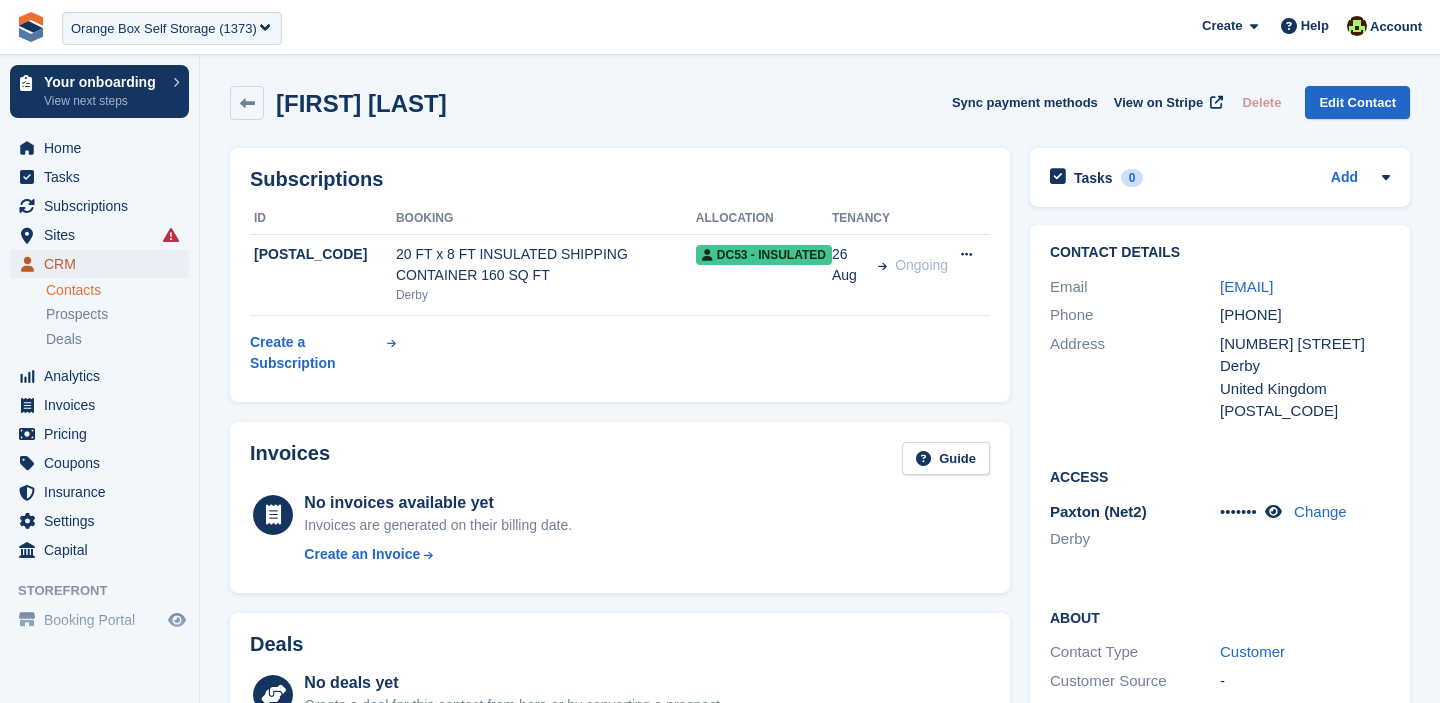 click on "CRM" at bounding box center (104, 264) 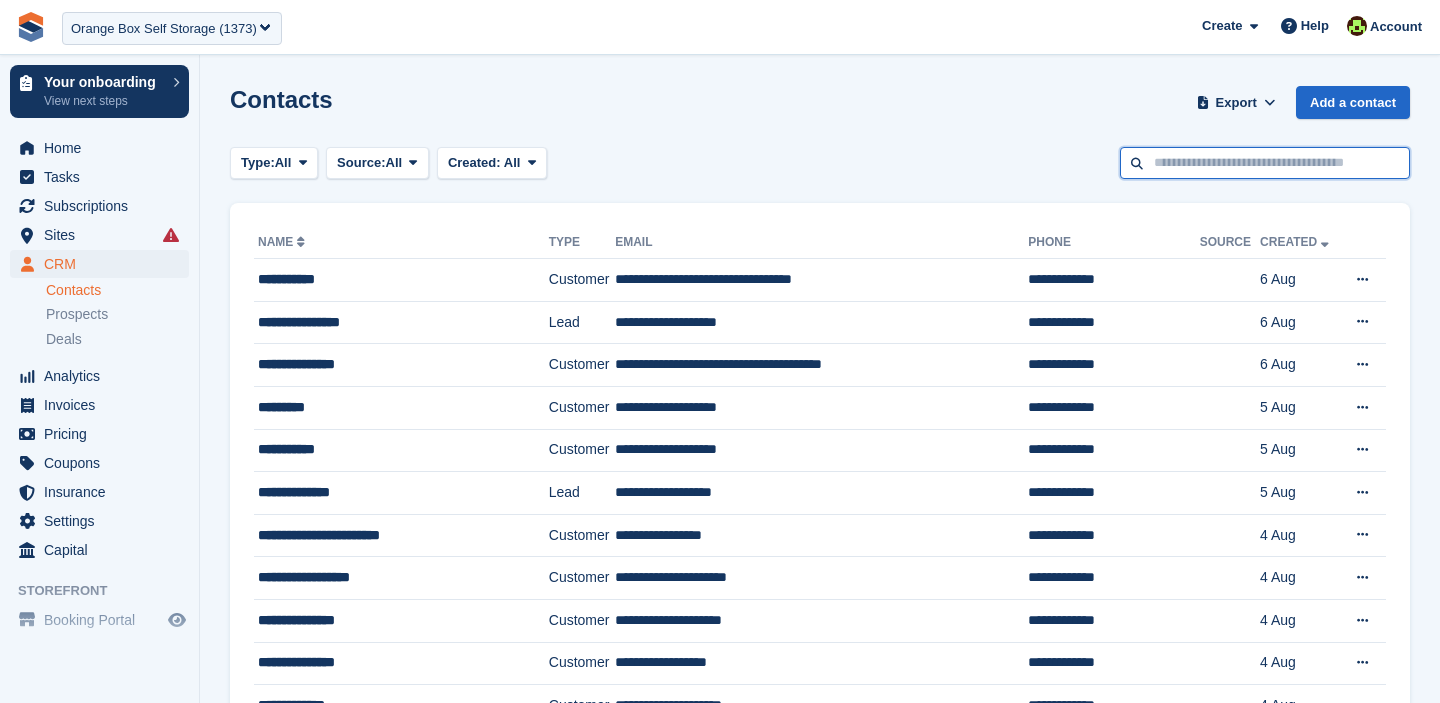 click at bounding box center [1265, 163] 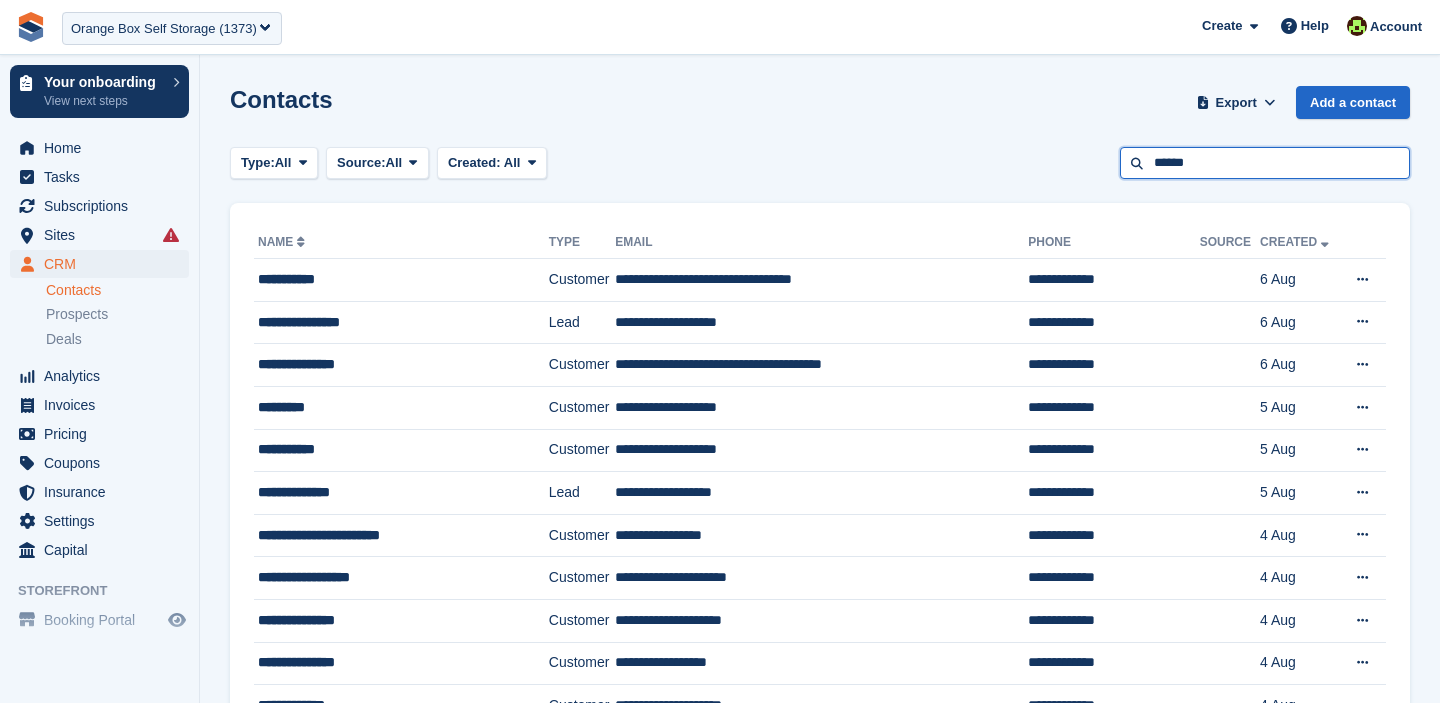 type on "******" 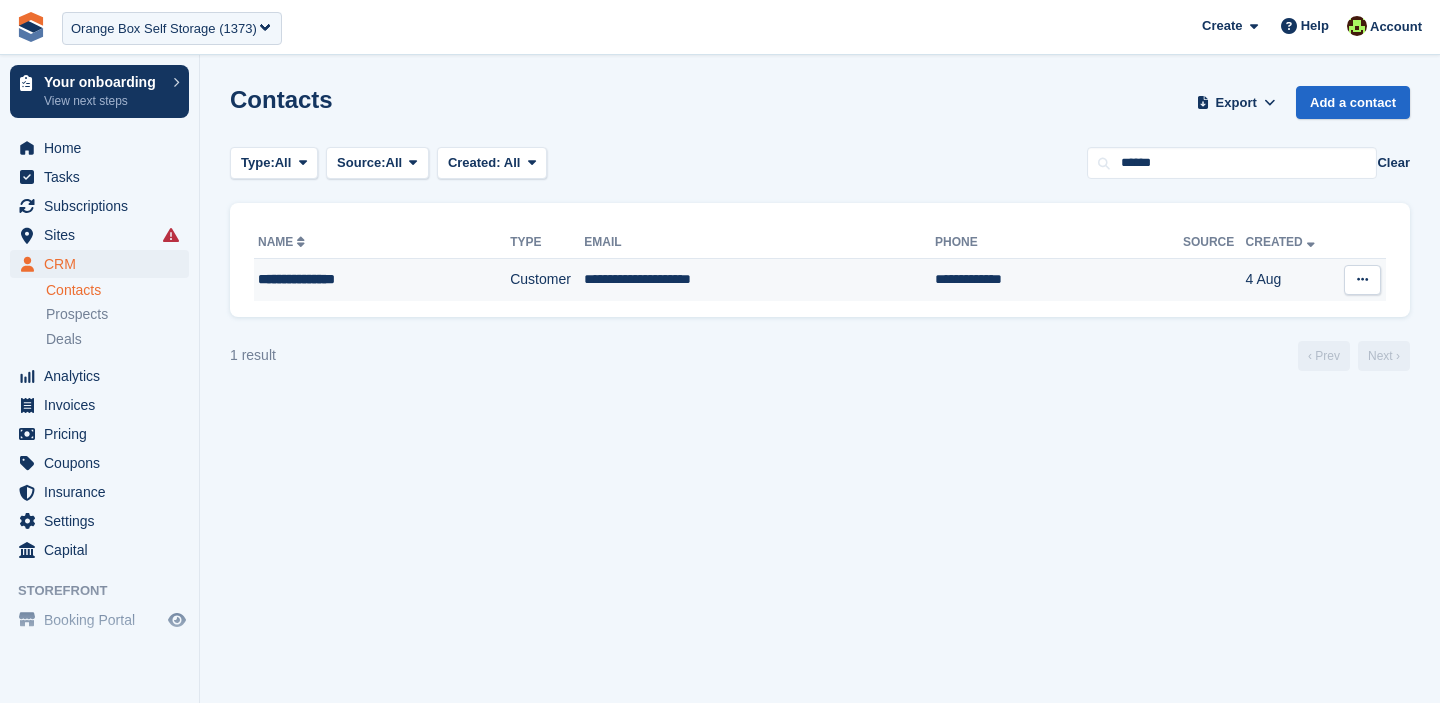 click on "Customer" at bounding box center [547, 280] 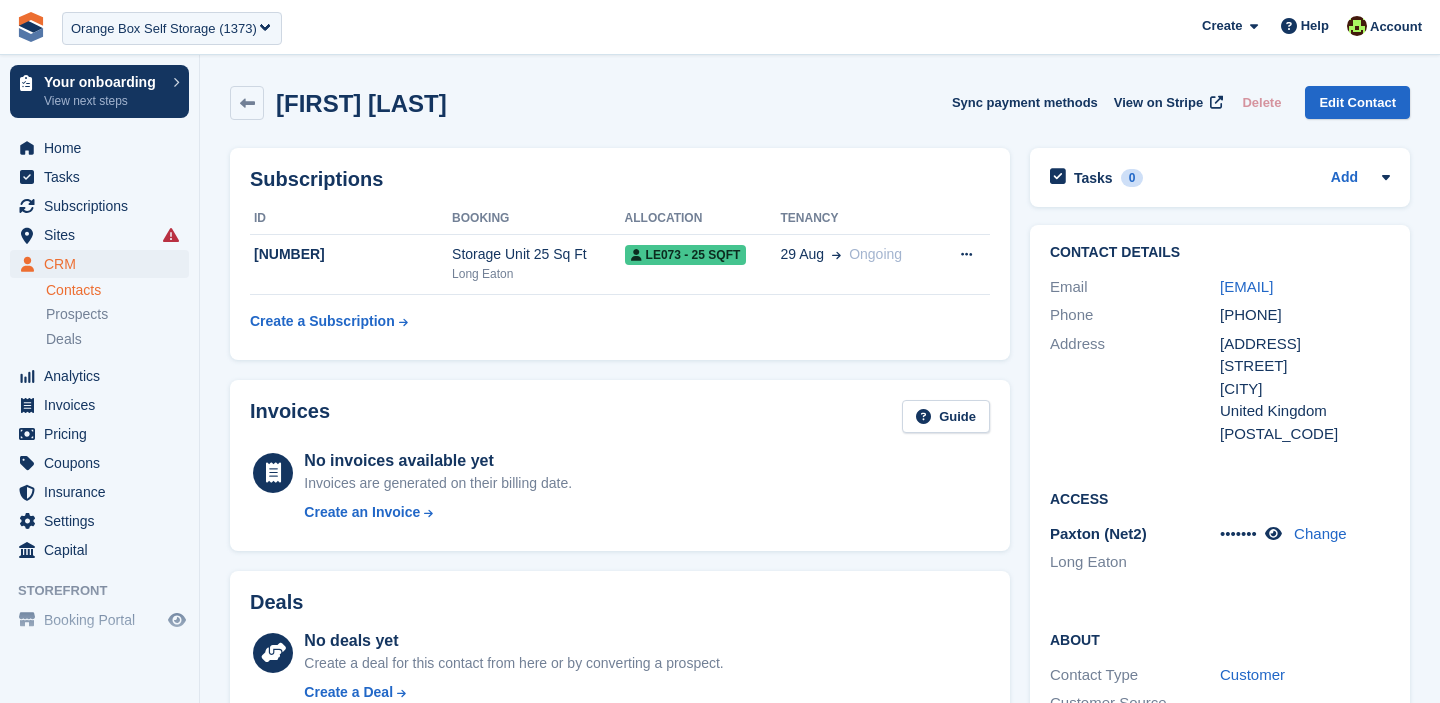 scroll, scrollTop: 0, scrollLeft: 0, axis: both 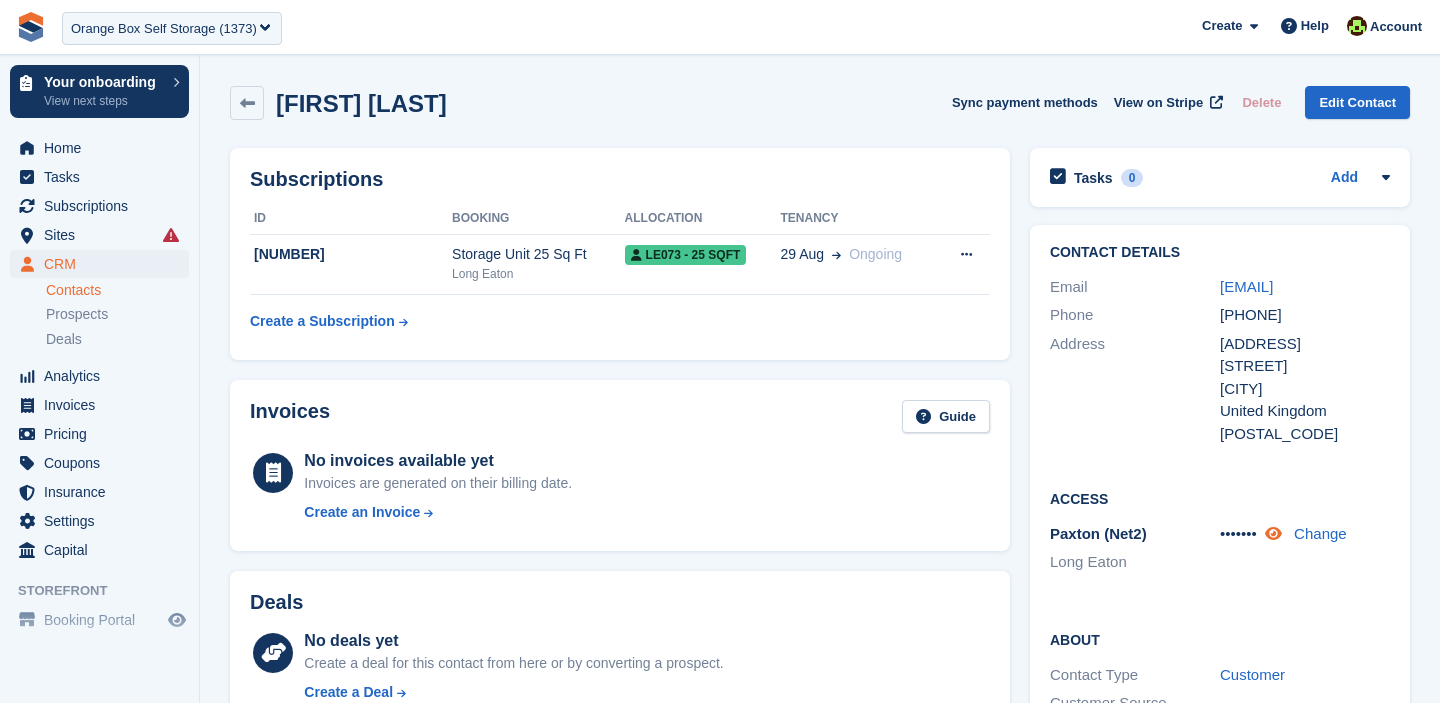 click at bounding box center (1273, 533) 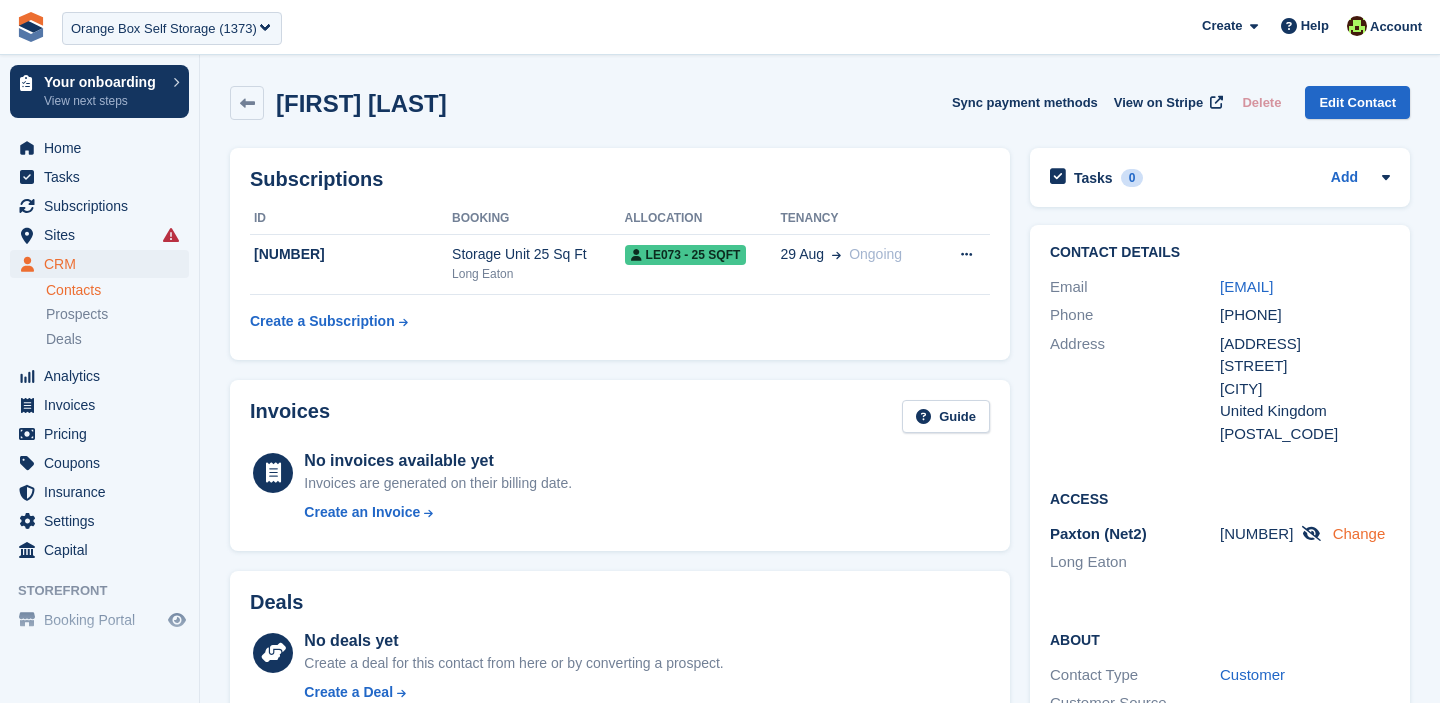 click on "Change" at bounding box center [1359, 533] 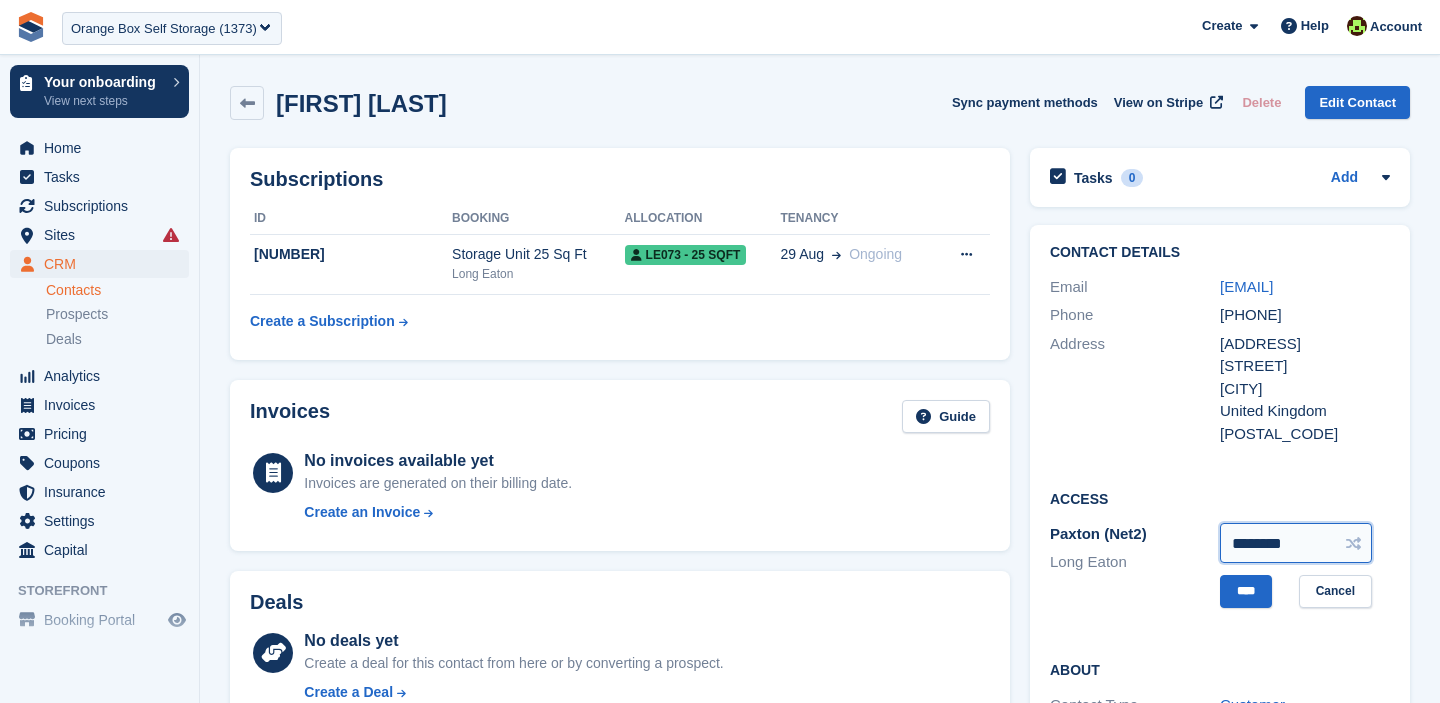 drag, startPoint x: 1317, startPoint y: 538, endPoint x: 1144, endPoint y: 538, distance: 173 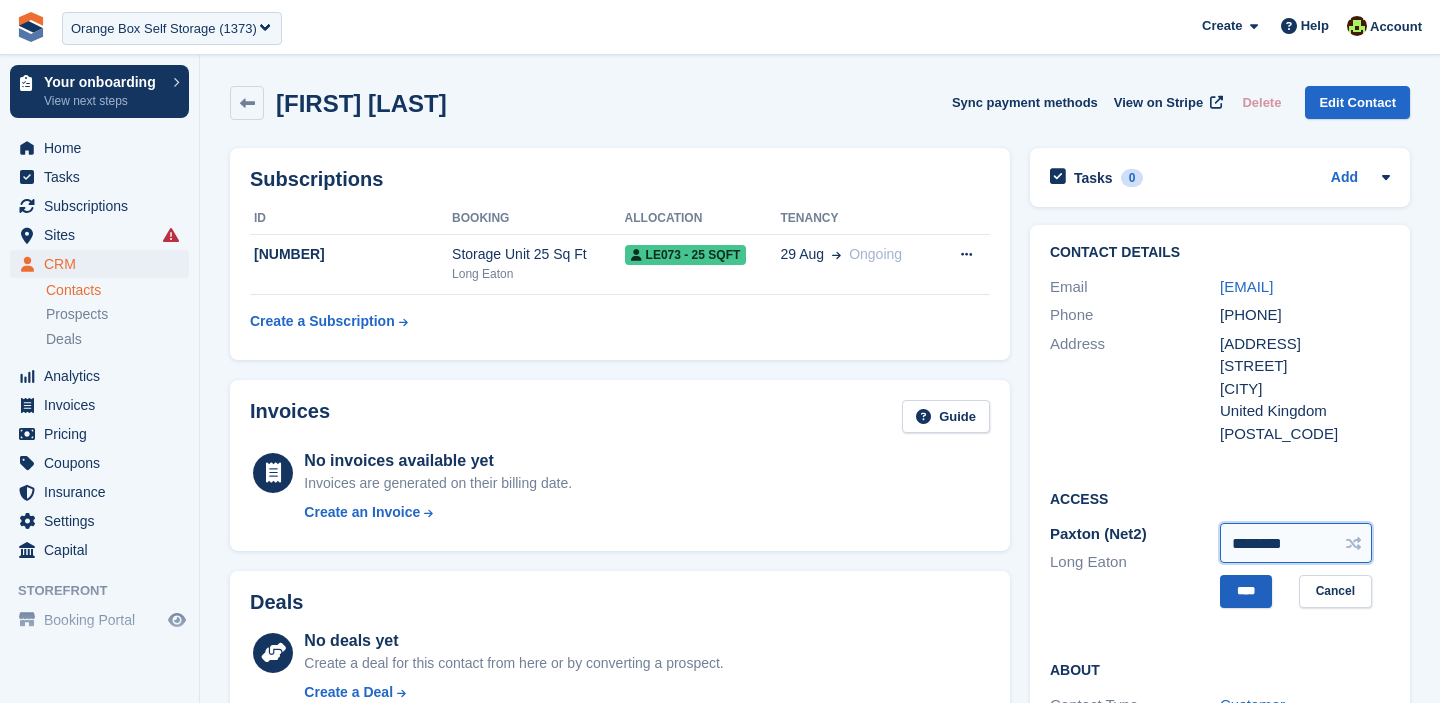 type on "********" 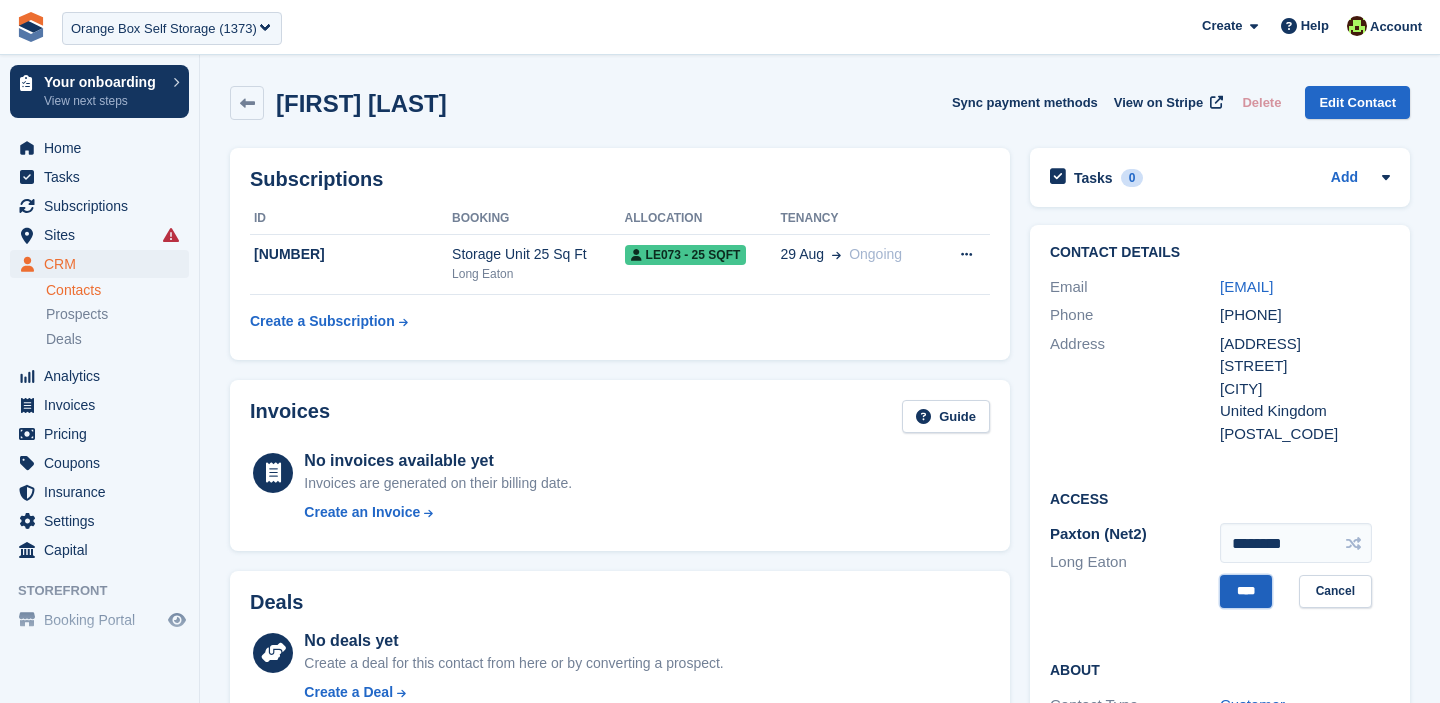 click on "****" at bounding box center (1246, 591) 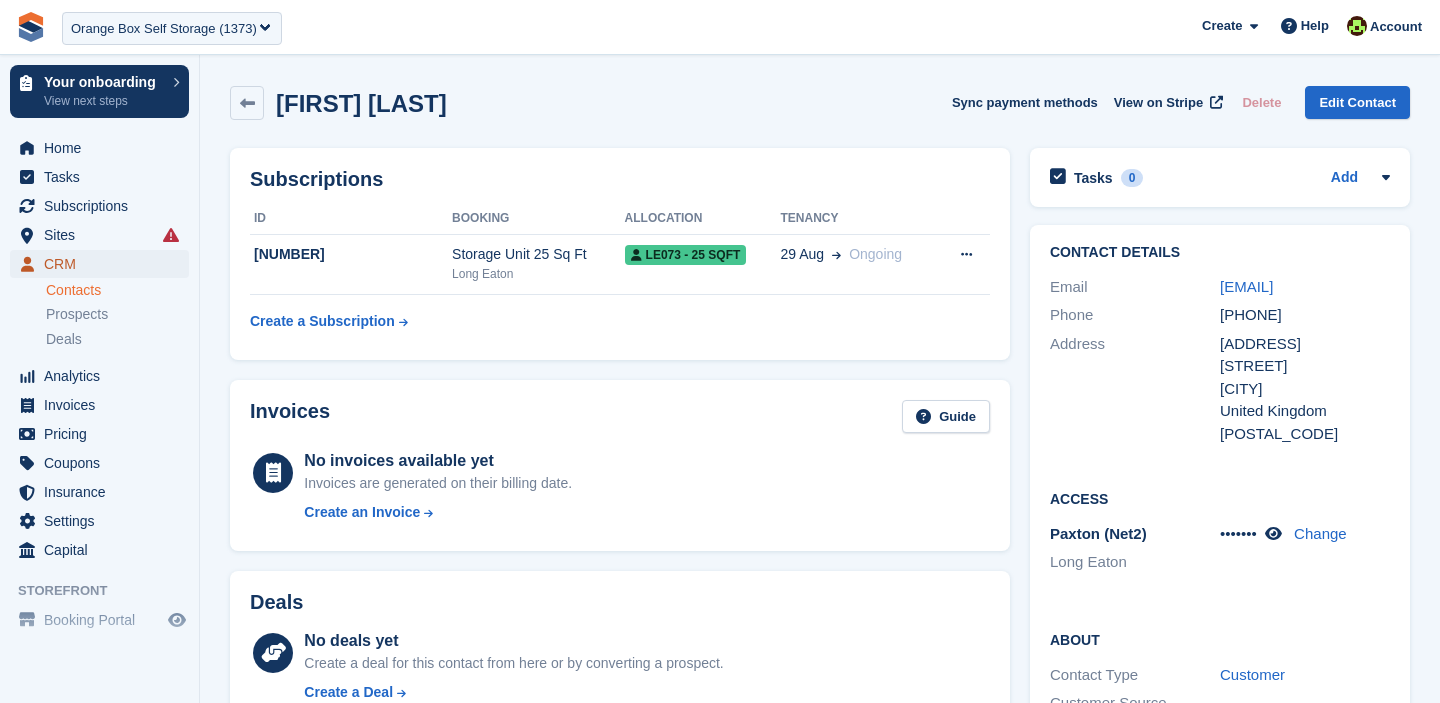click on "CRM" at bounding box center (104, 264) 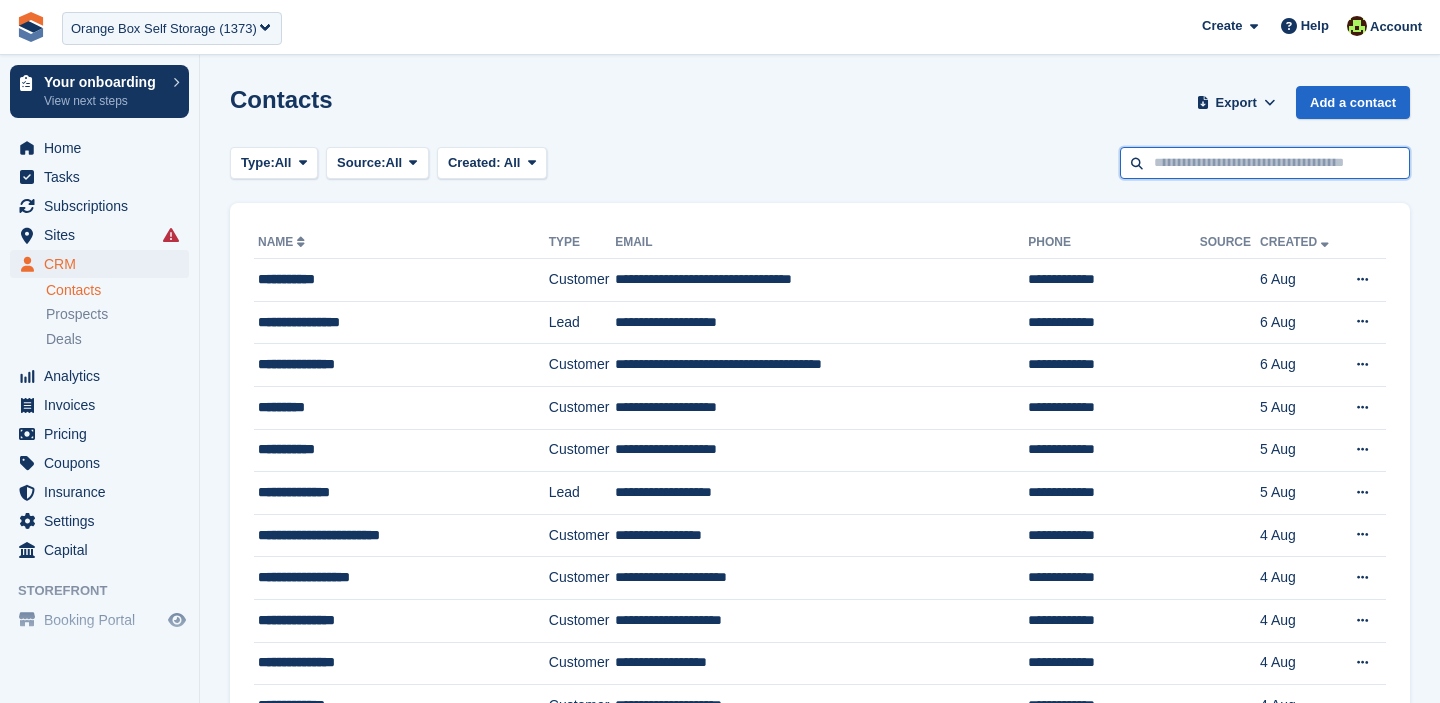 click at bounding box center (1265, 163) 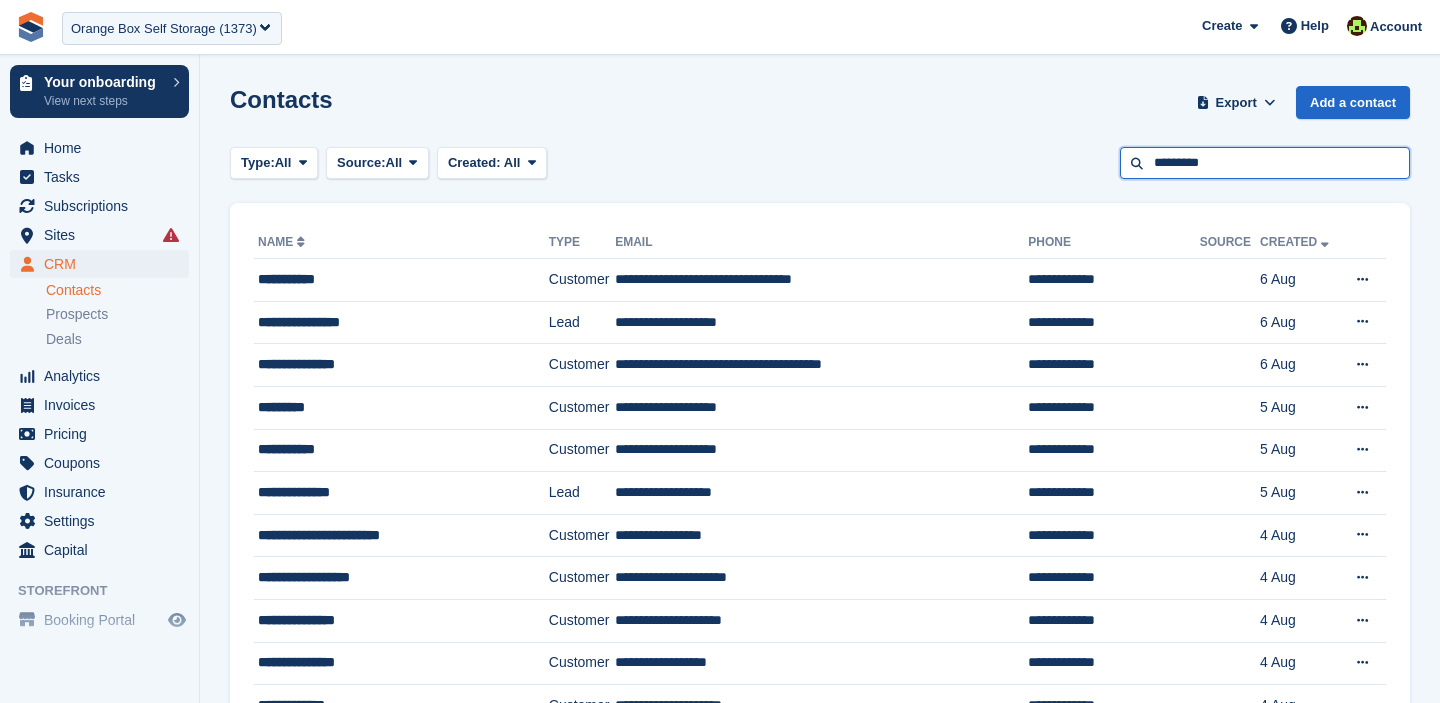type on "*********" 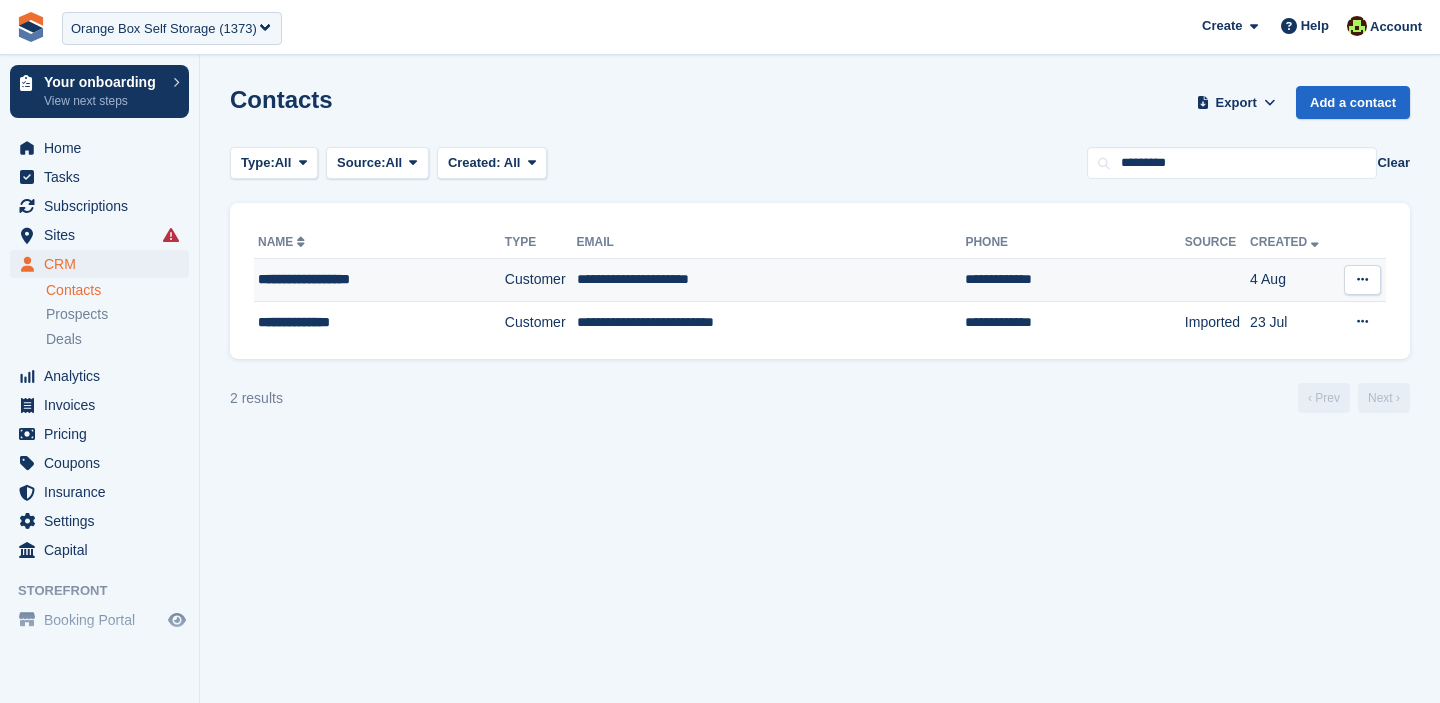 click on "**********" at bounding box center (1074, 280) 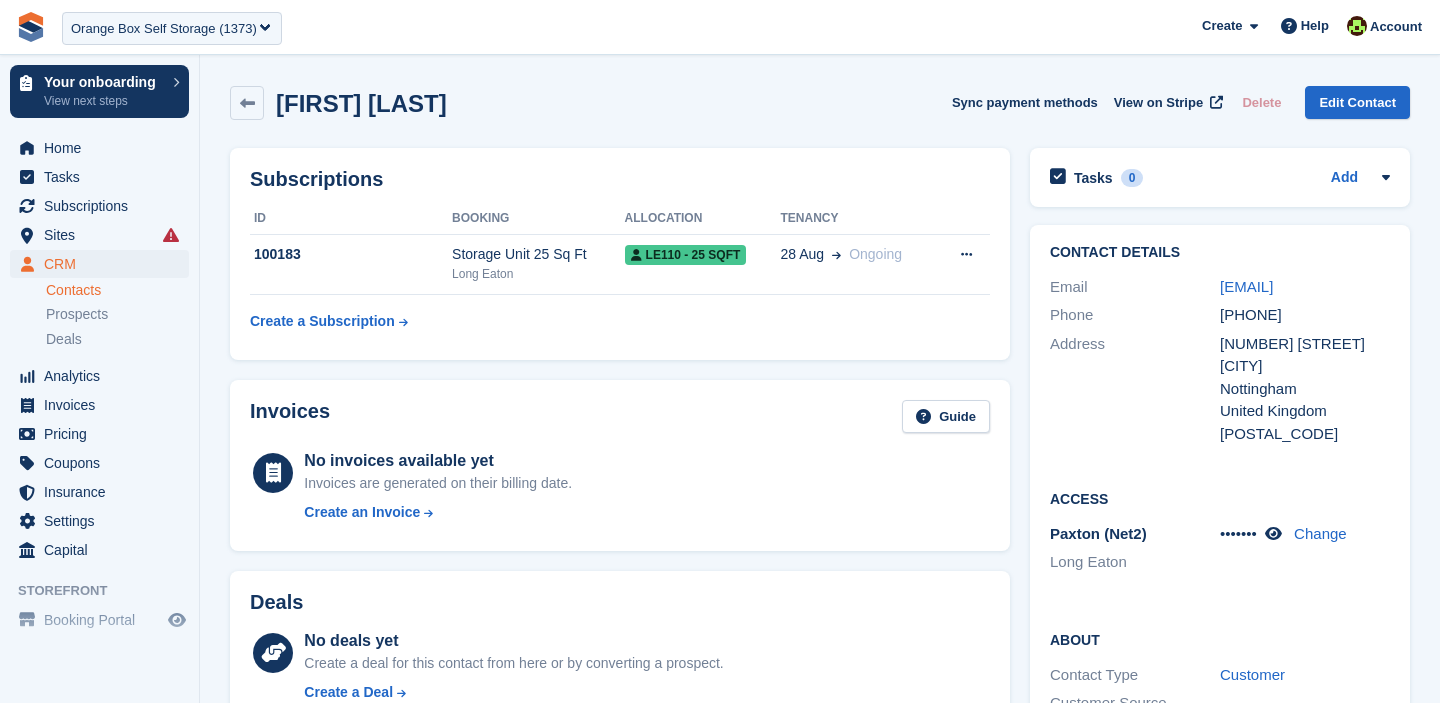 scroll, scrollTop: 0, scrollLeft: 0, axis: both 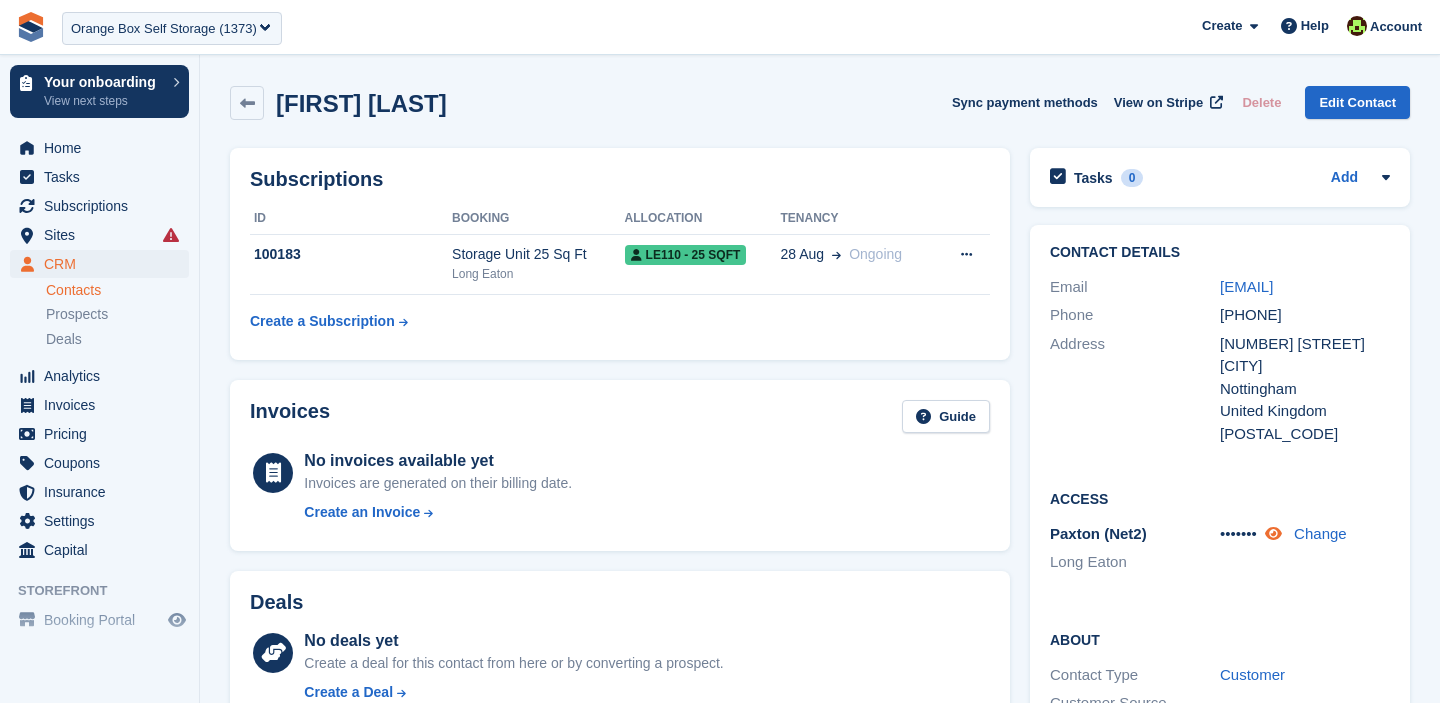 click at bounding box center (1273, 533) 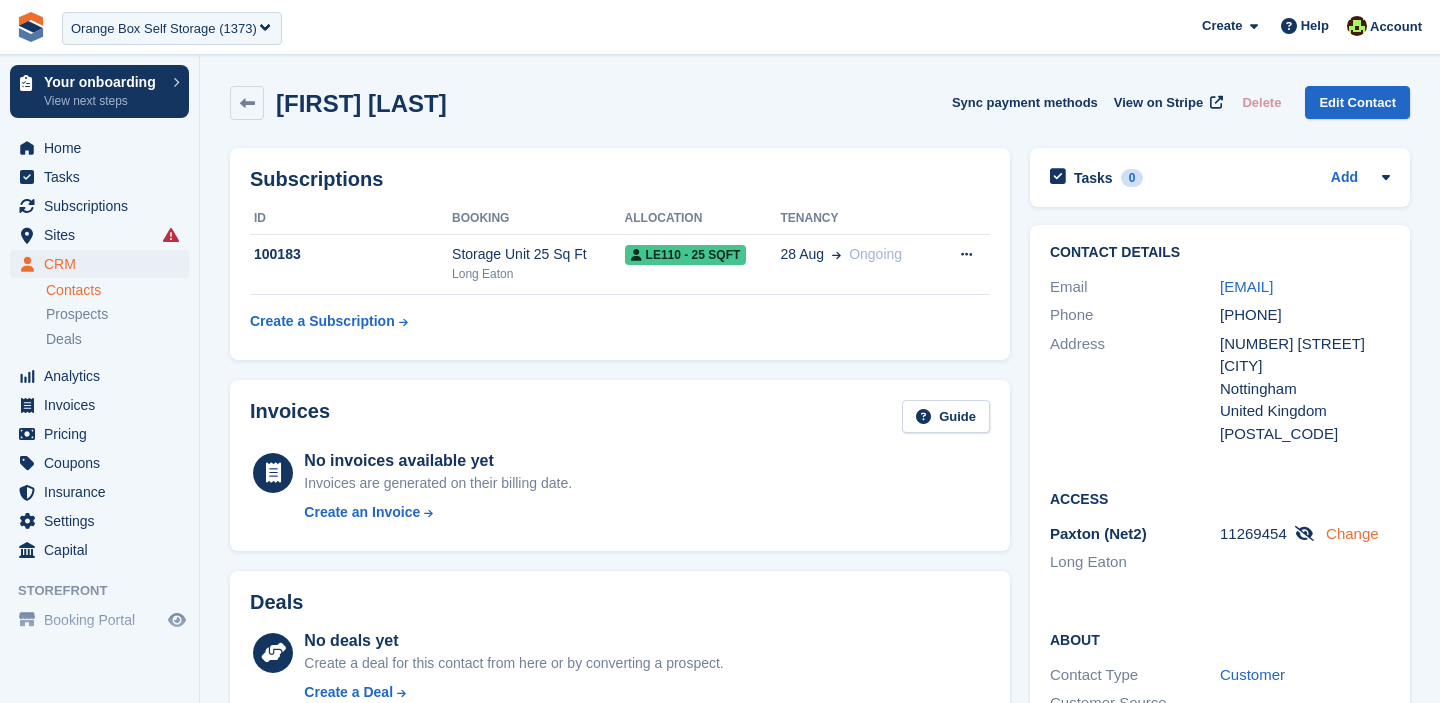 click on "Change" at bounding box center (1352, 533) 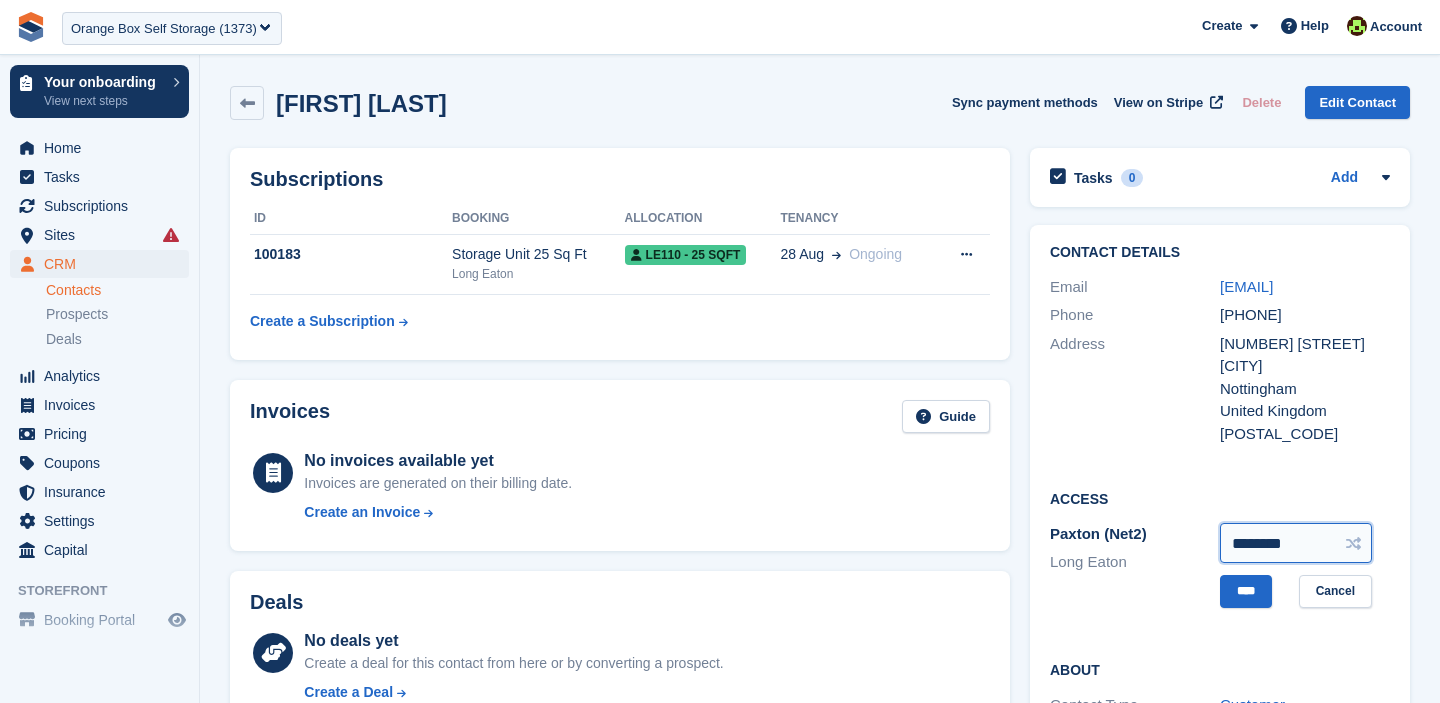 drag, startPoint x: 1319, startPoint y: 544, endPoint x: 1143, endPoint y: 535, distance: 176.22997 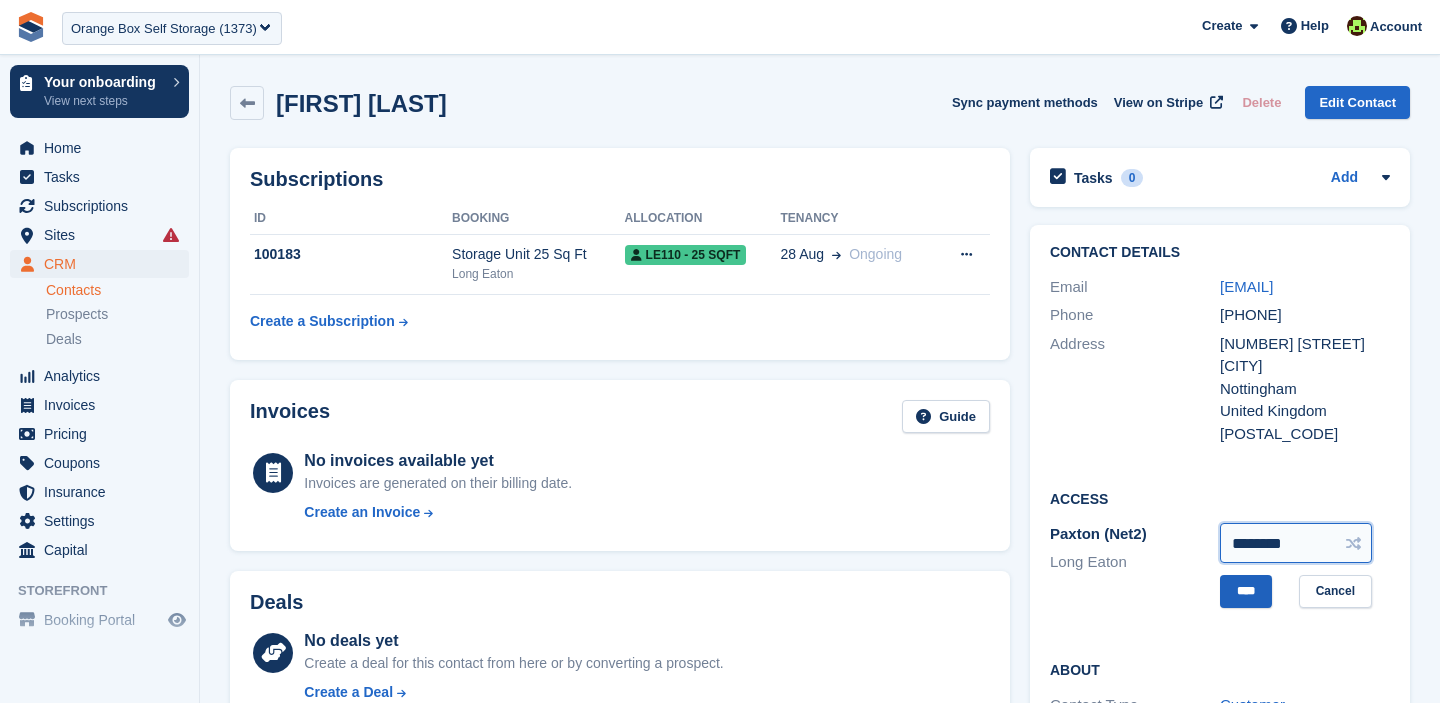 type on "********" 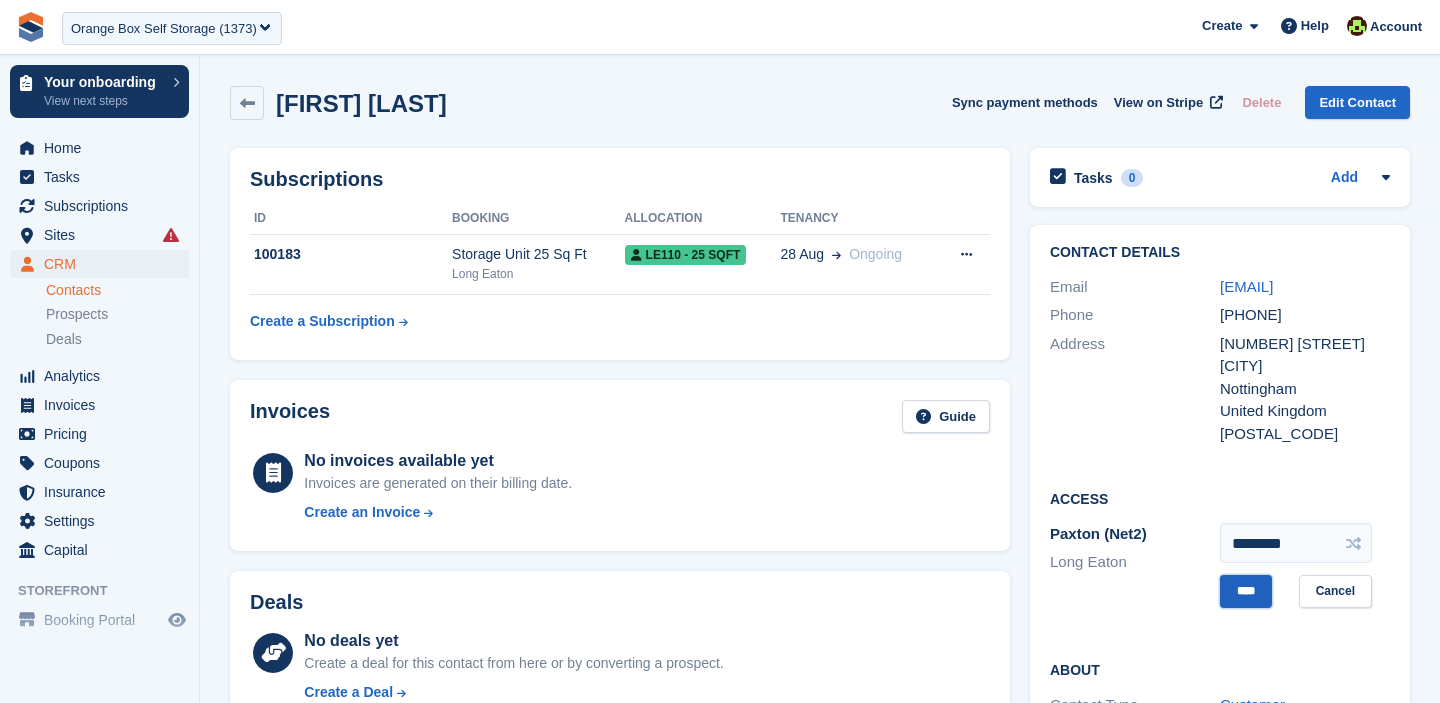 click on "****" at bounding box center (1246, 591) 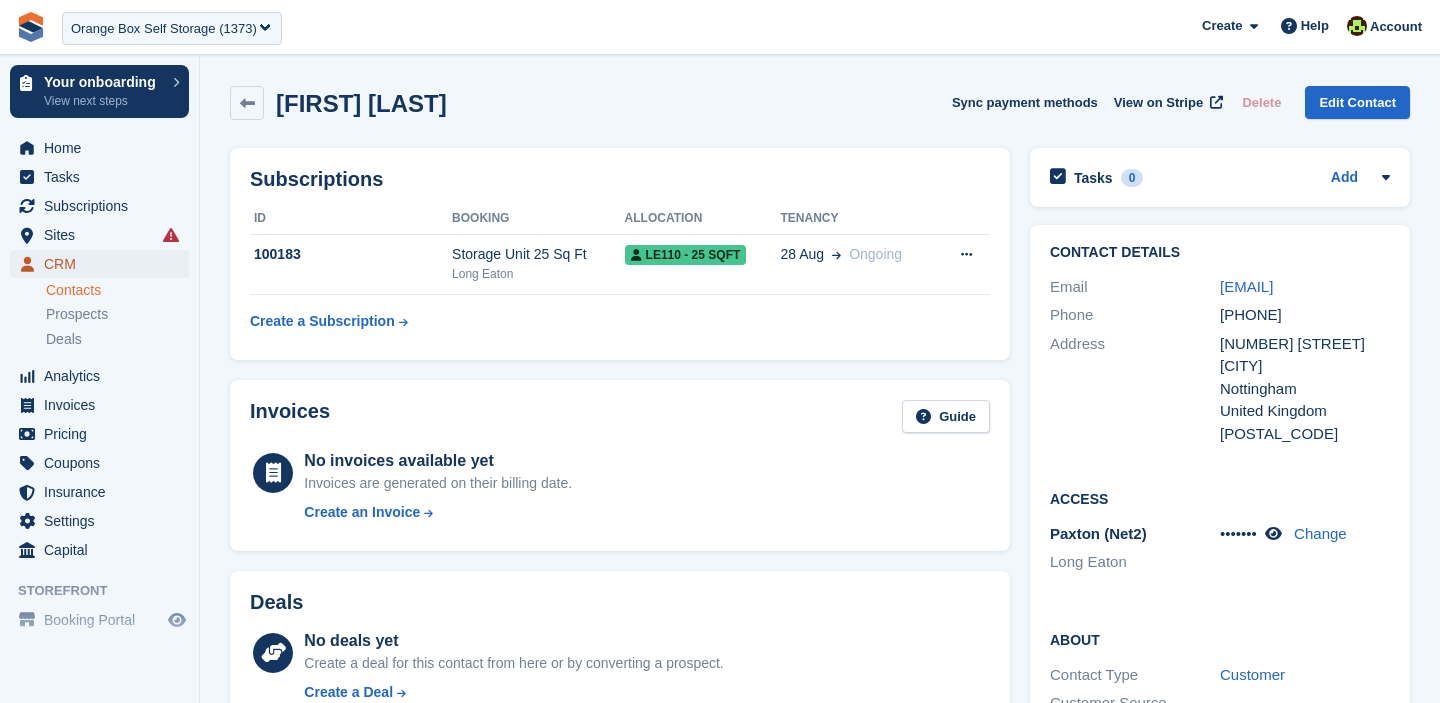 click on "CRM" at bounding box center [104, 264] 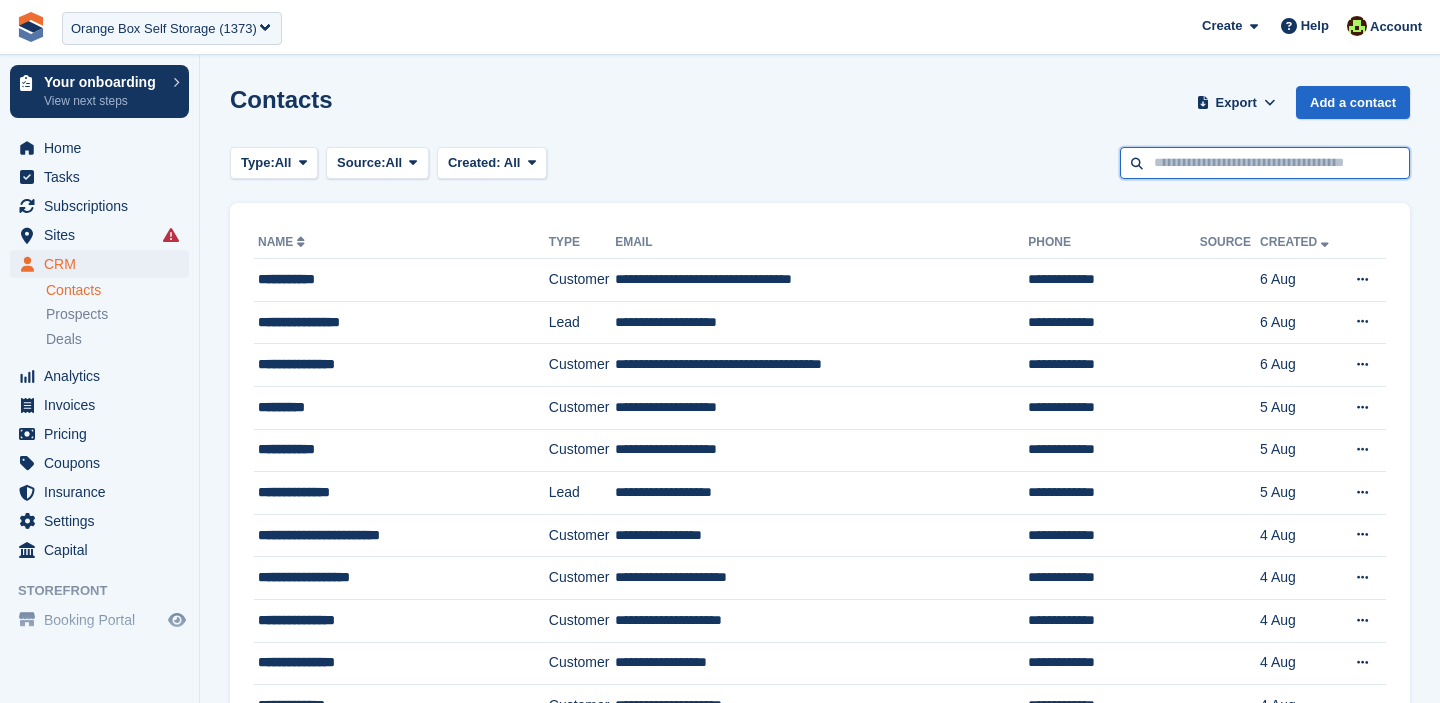 click at bounding box center (1265, 163) 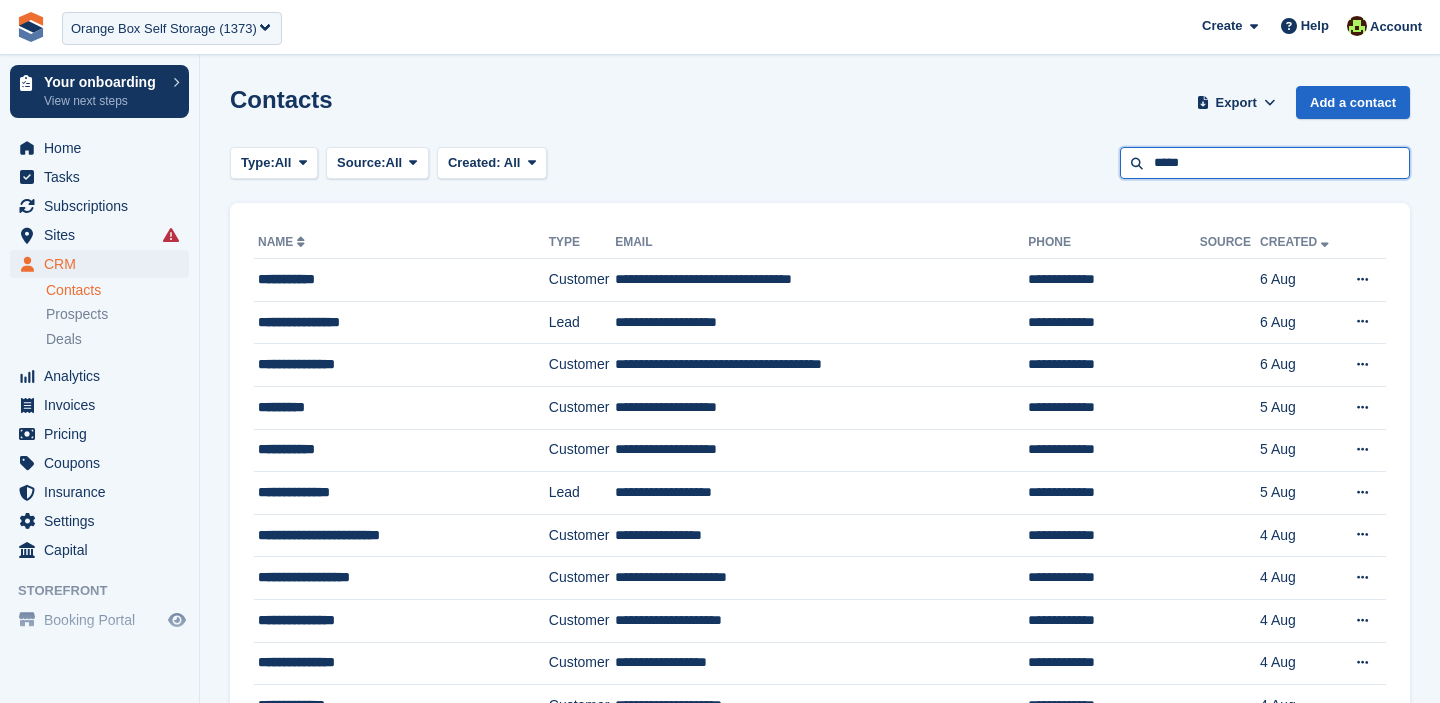type on "*****" 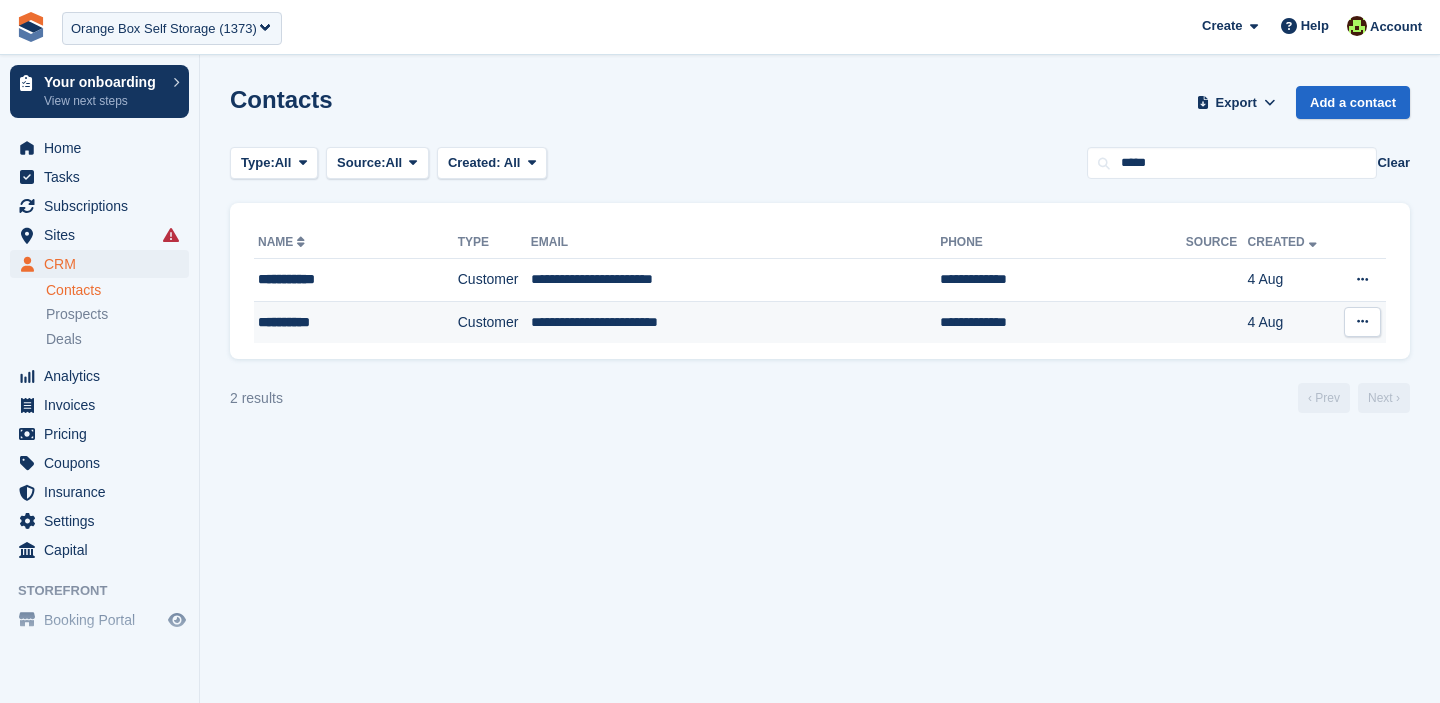 click on "**********" at bounding box center (735, 322) 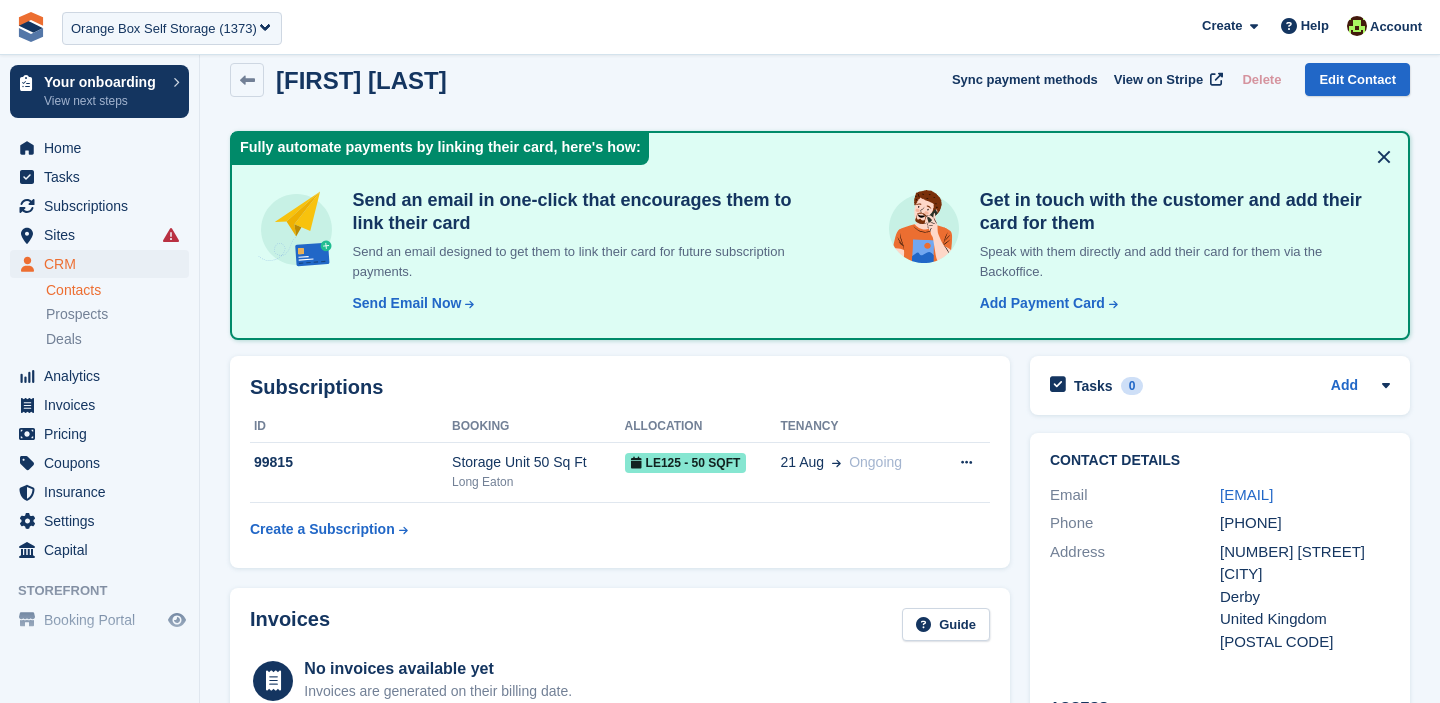 scroll, scrollTop: 0, scrollLeft: 0, axis: both 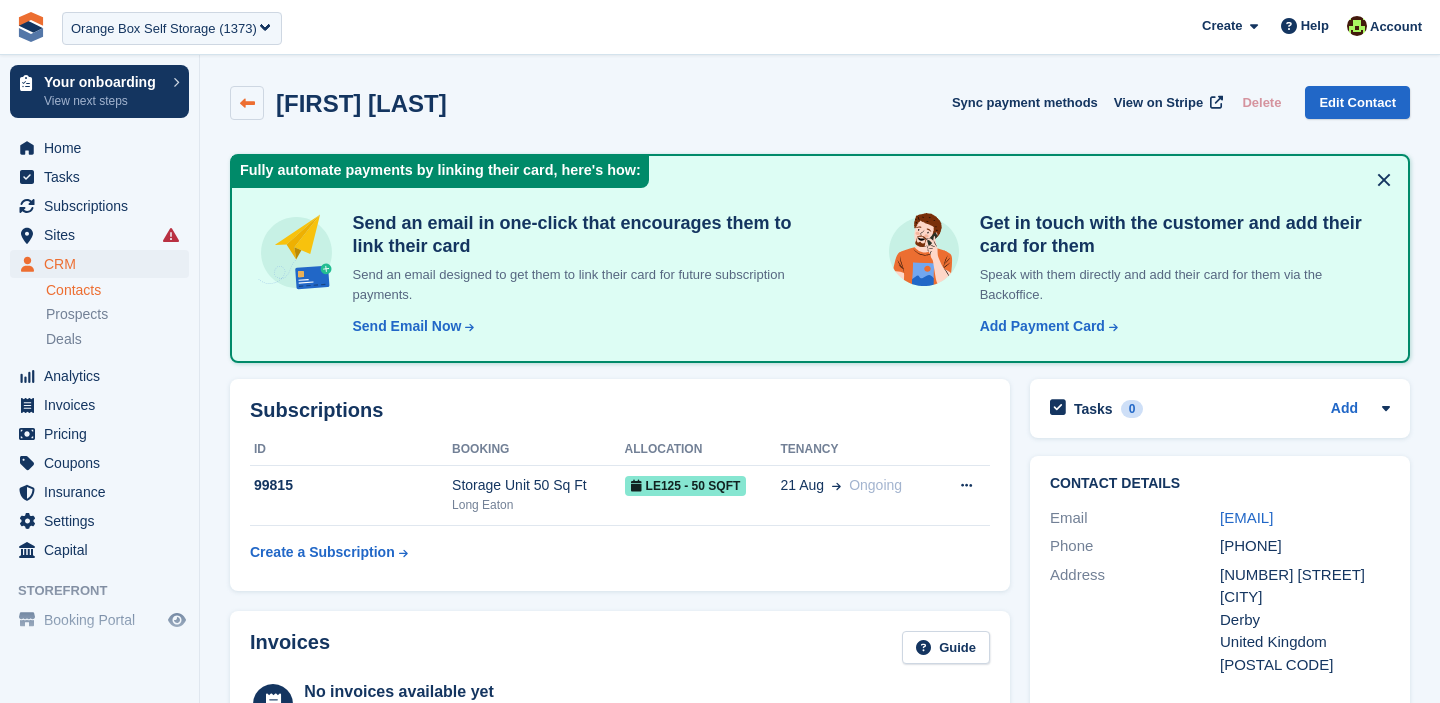 click at bounding box center (247, 103) 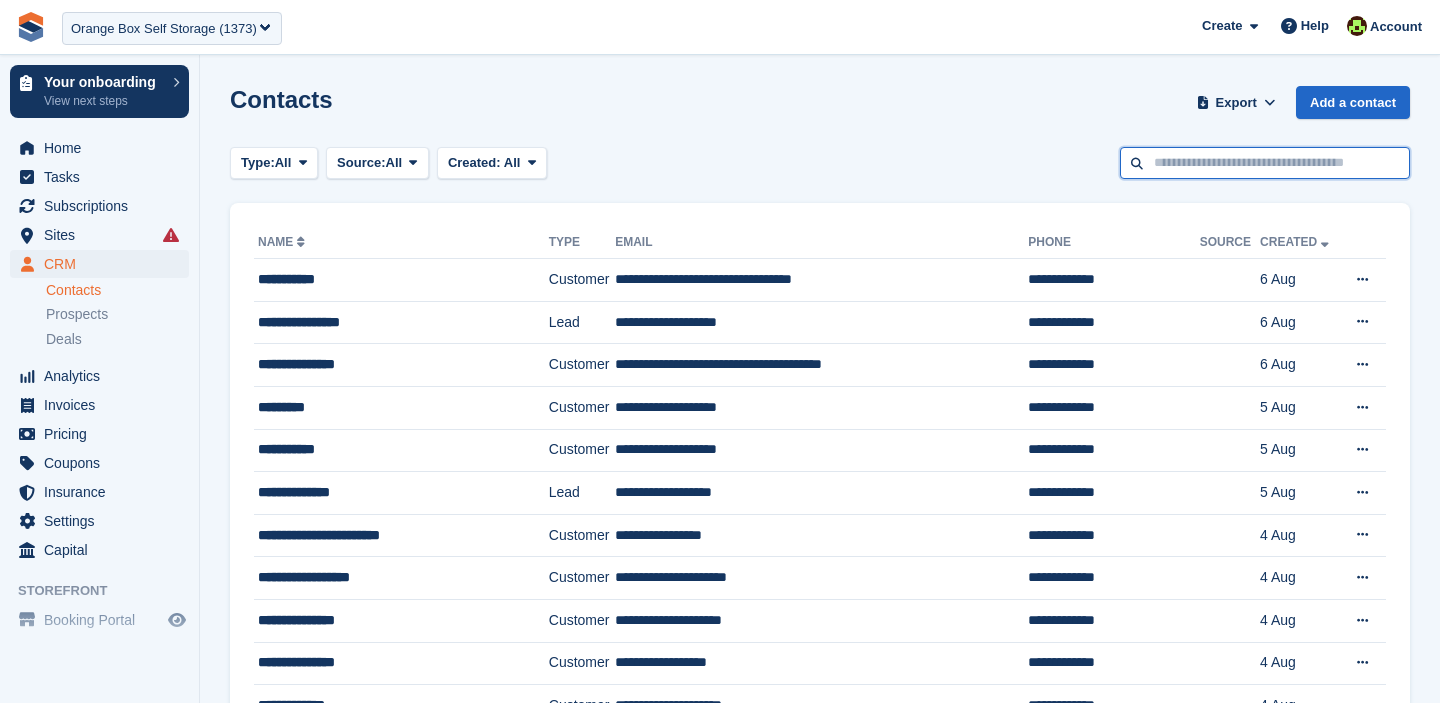 click at bounding box center [1265, 163] 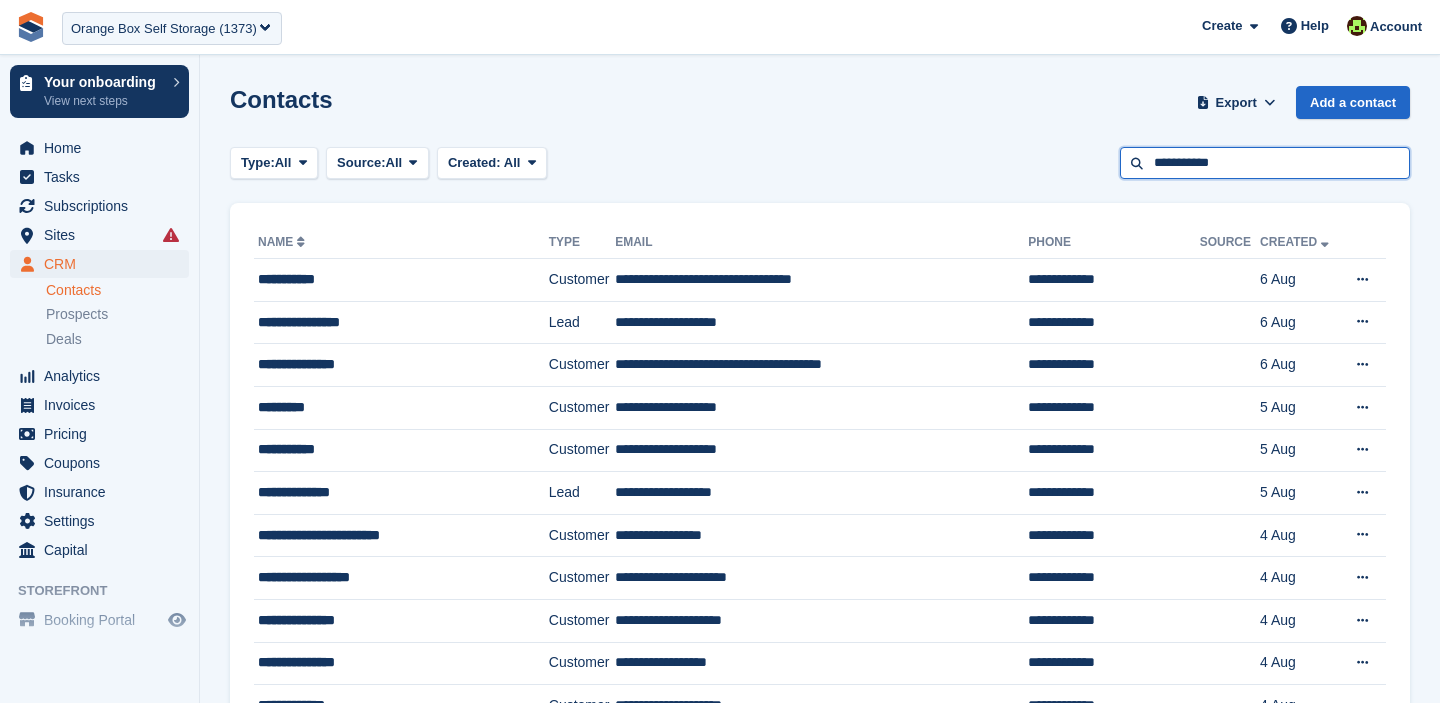 type on "**********" 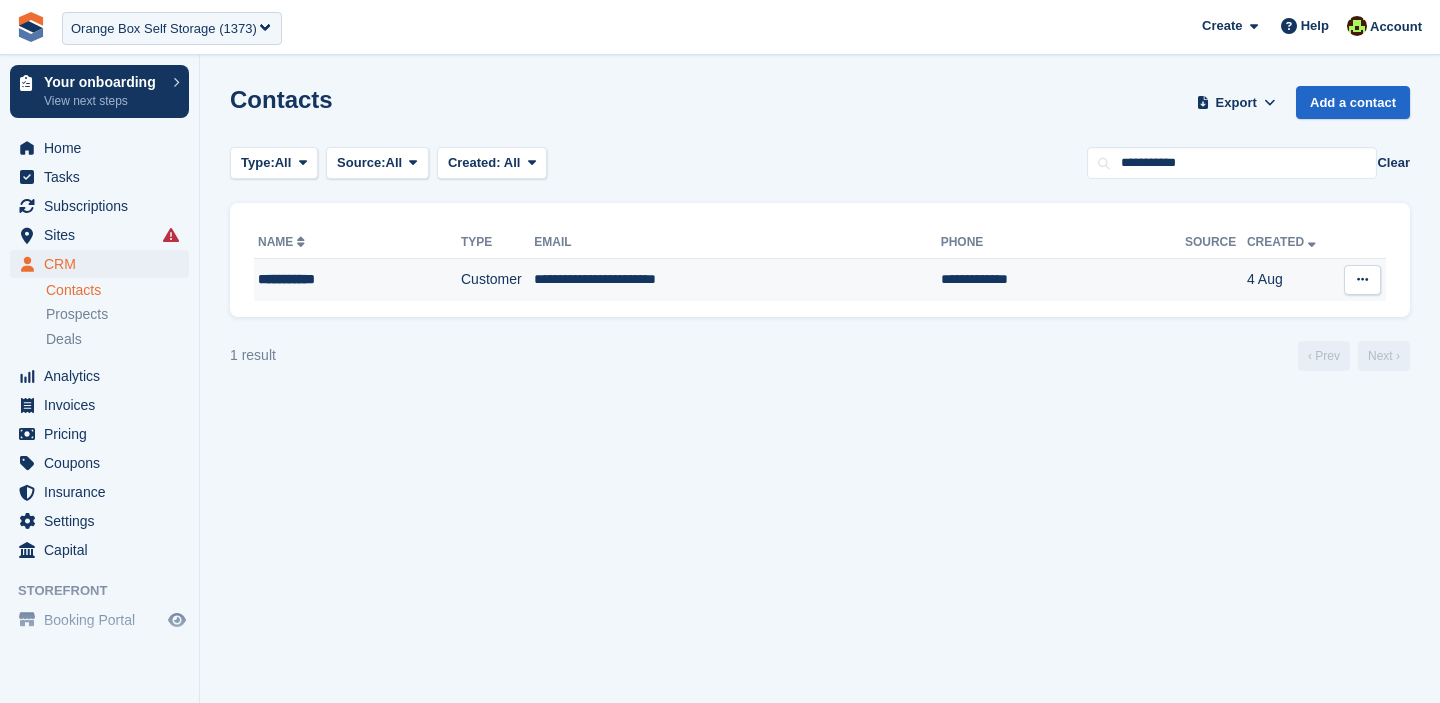 click on "**********" at bounding box center [341, 279] 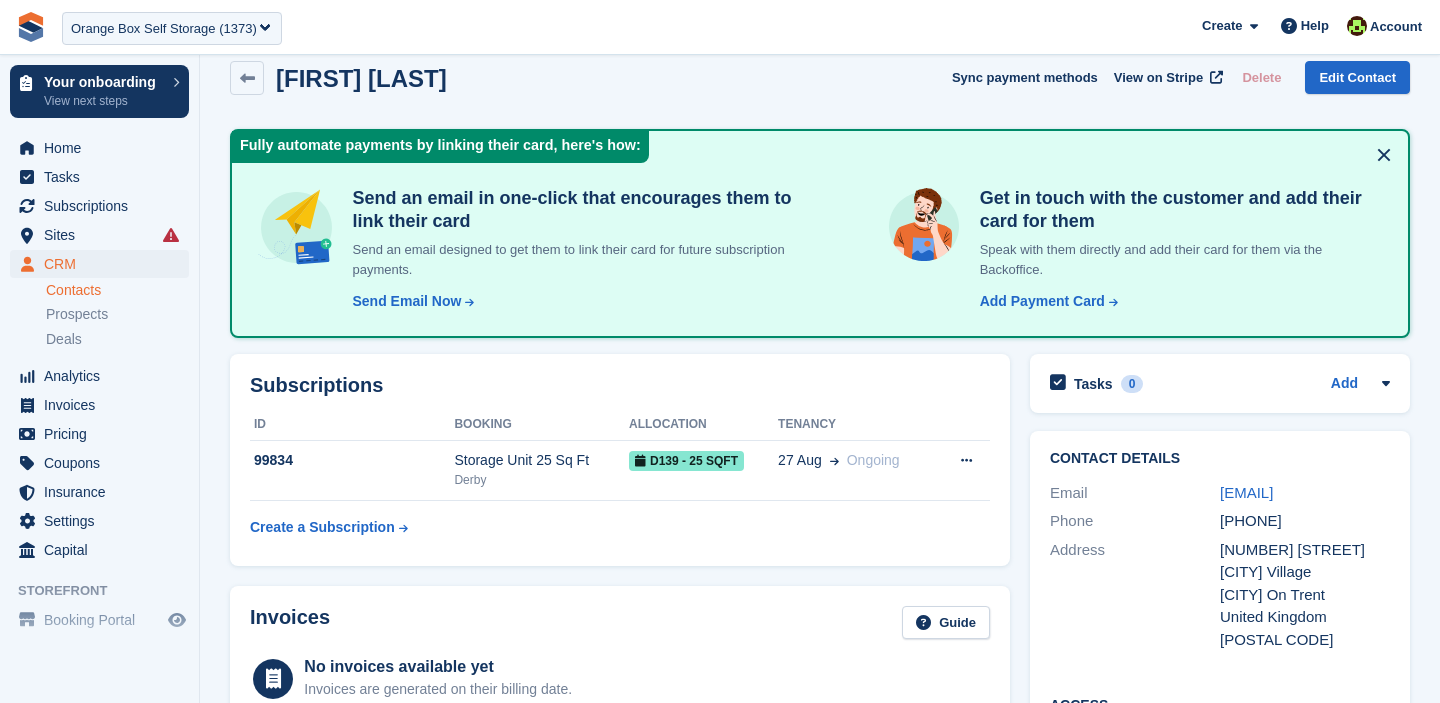 scroll, scrollTop: 0, scrollLeft: 0, axis: both 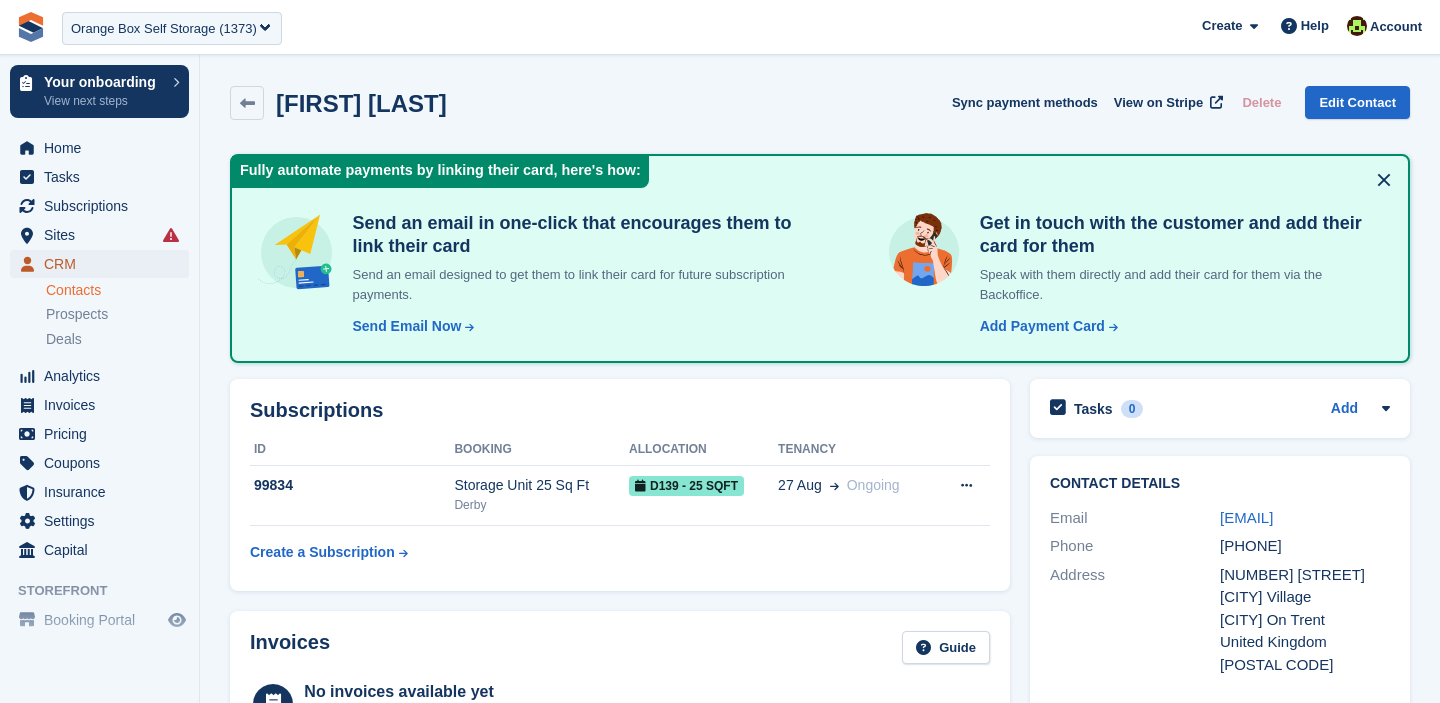 click on "CRM" at bounding box center (104, 264) 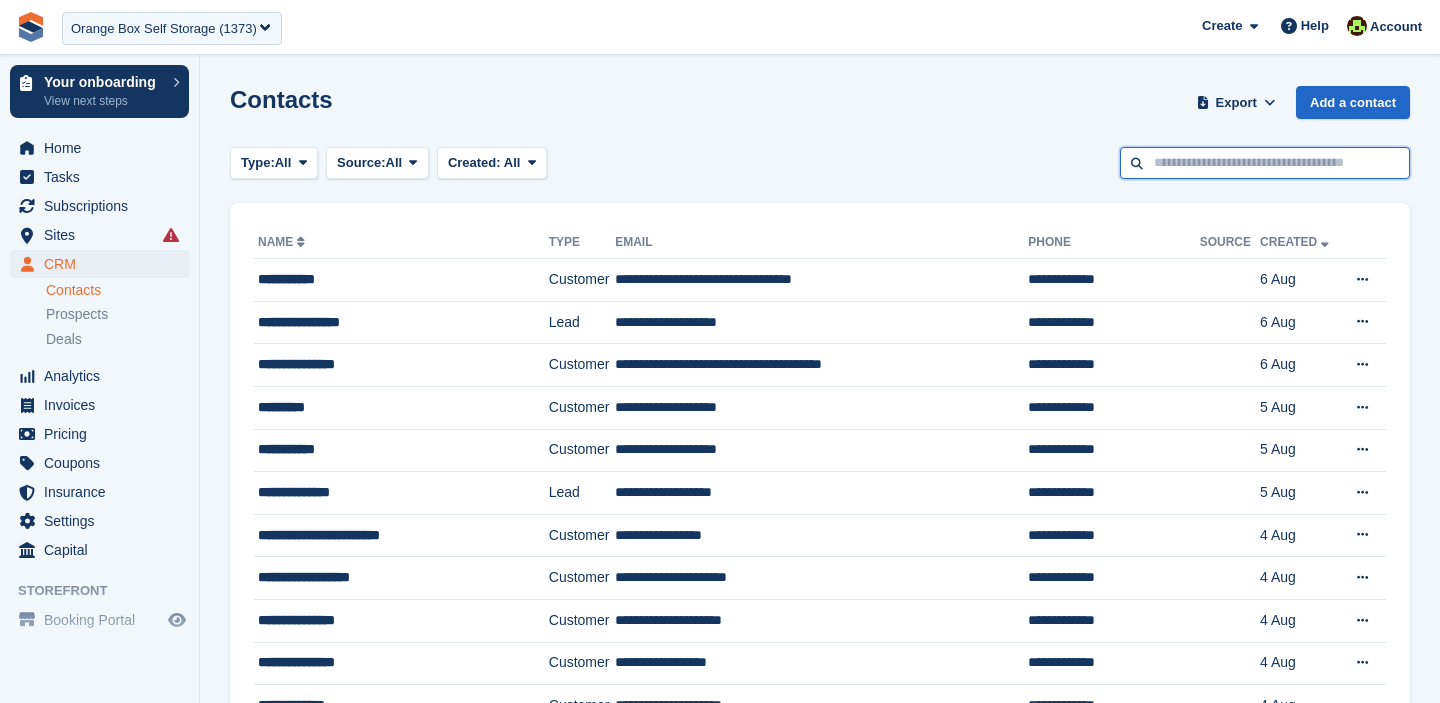 click at bounding box center [1265, 163] 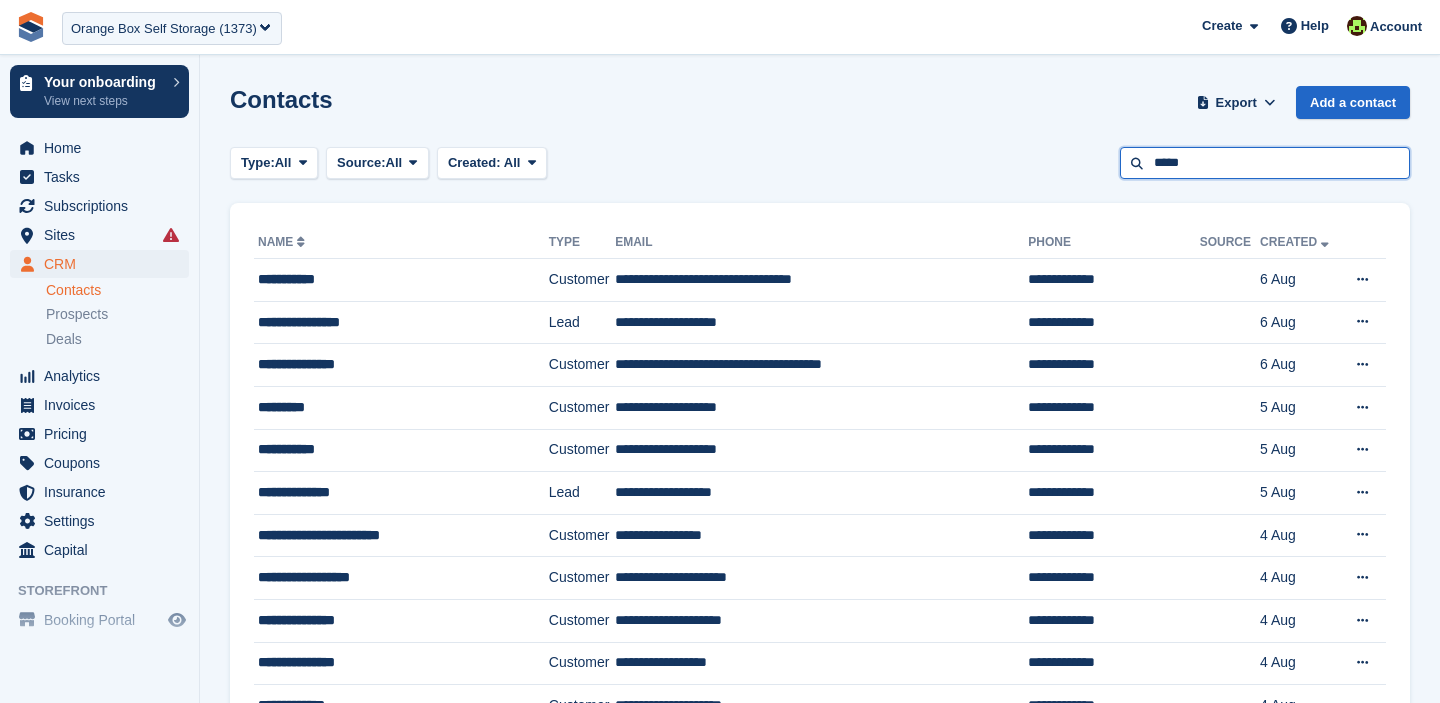 type on "*****" 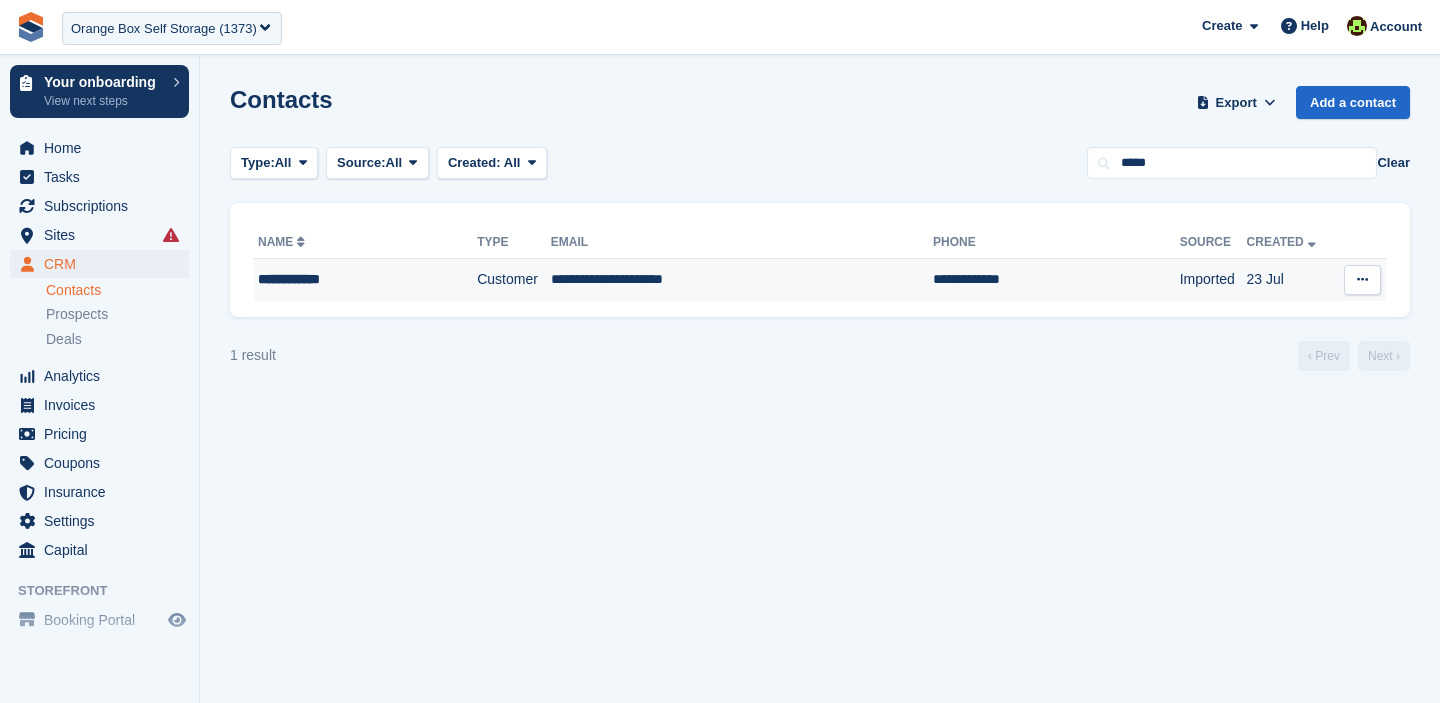 click on "**********" at bounding box center (348, 279) 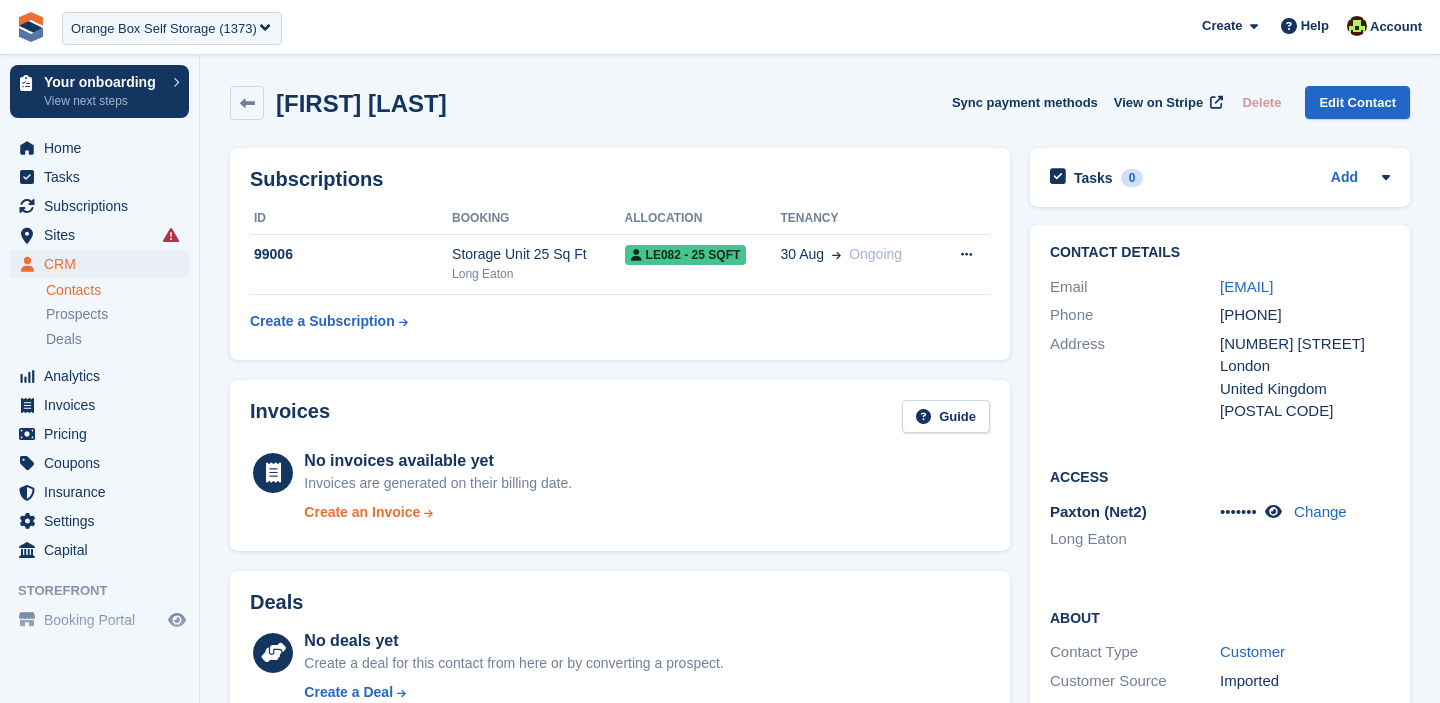scroll, scrollTop: 0, scrollLeft: 0, axis: both 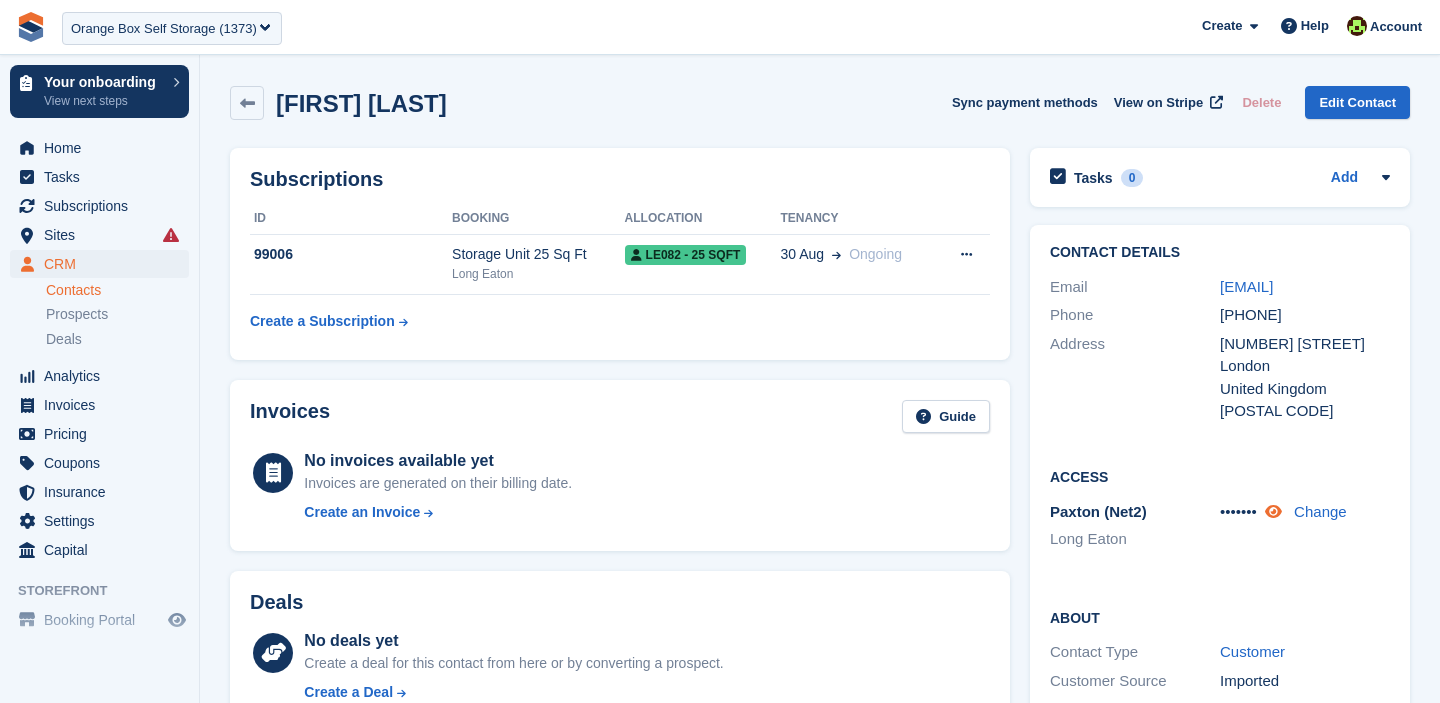 click at bounding box center [1273, 511] 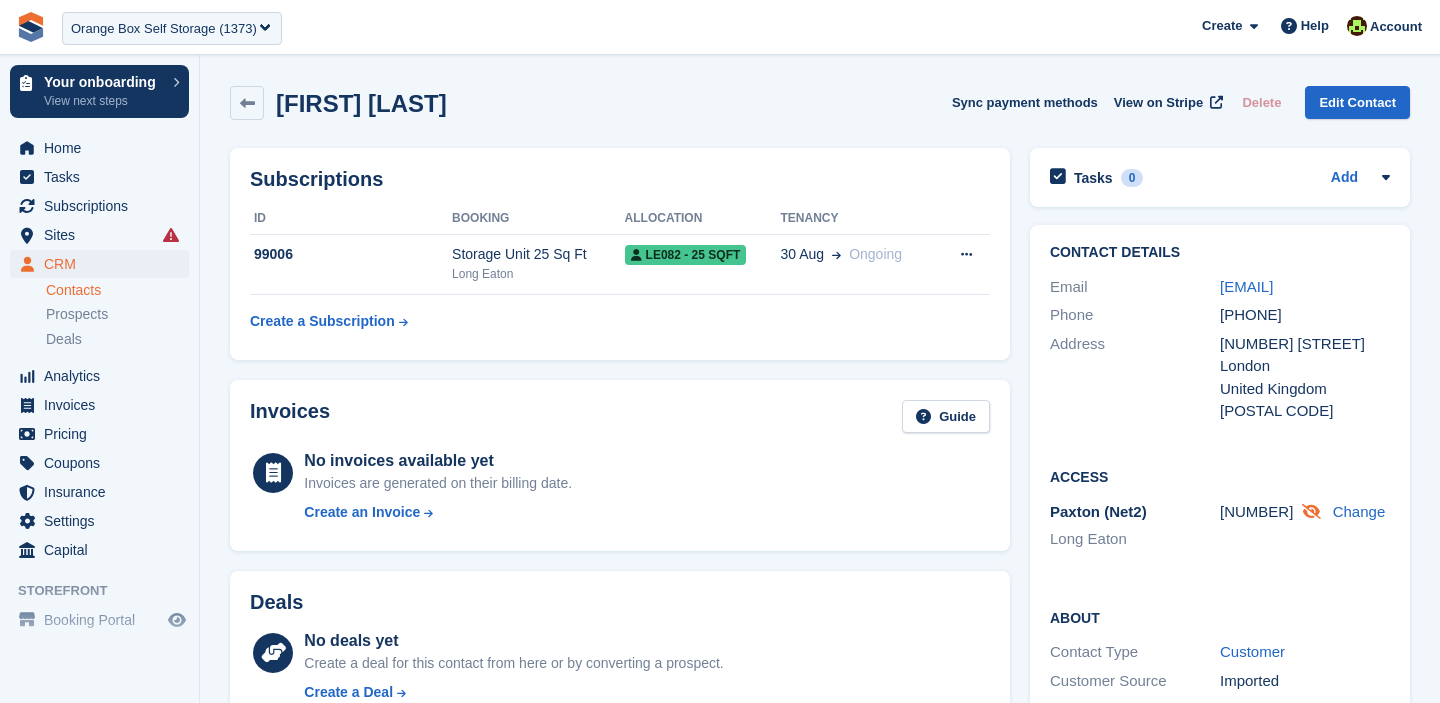 click at bounding box center [1311, 511] 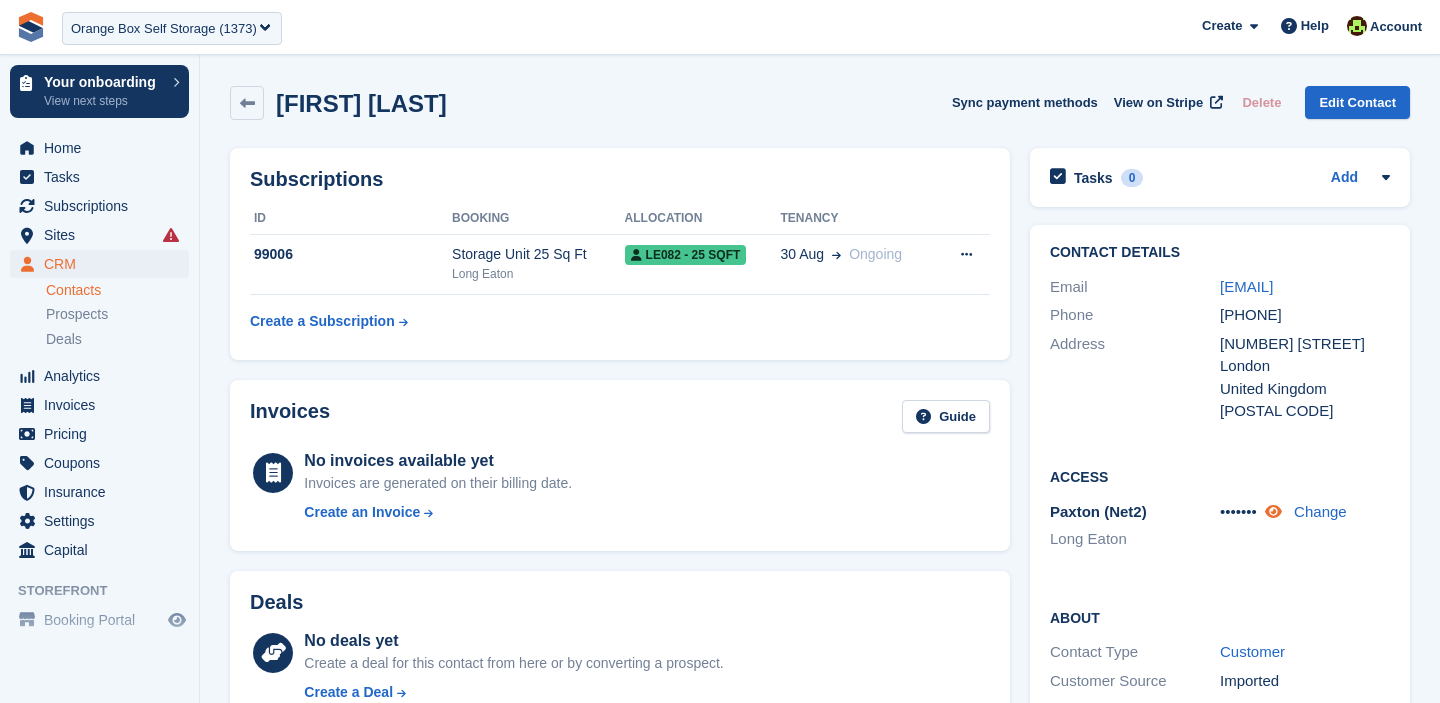 click on "Change" at bounding box center (1320, 511) 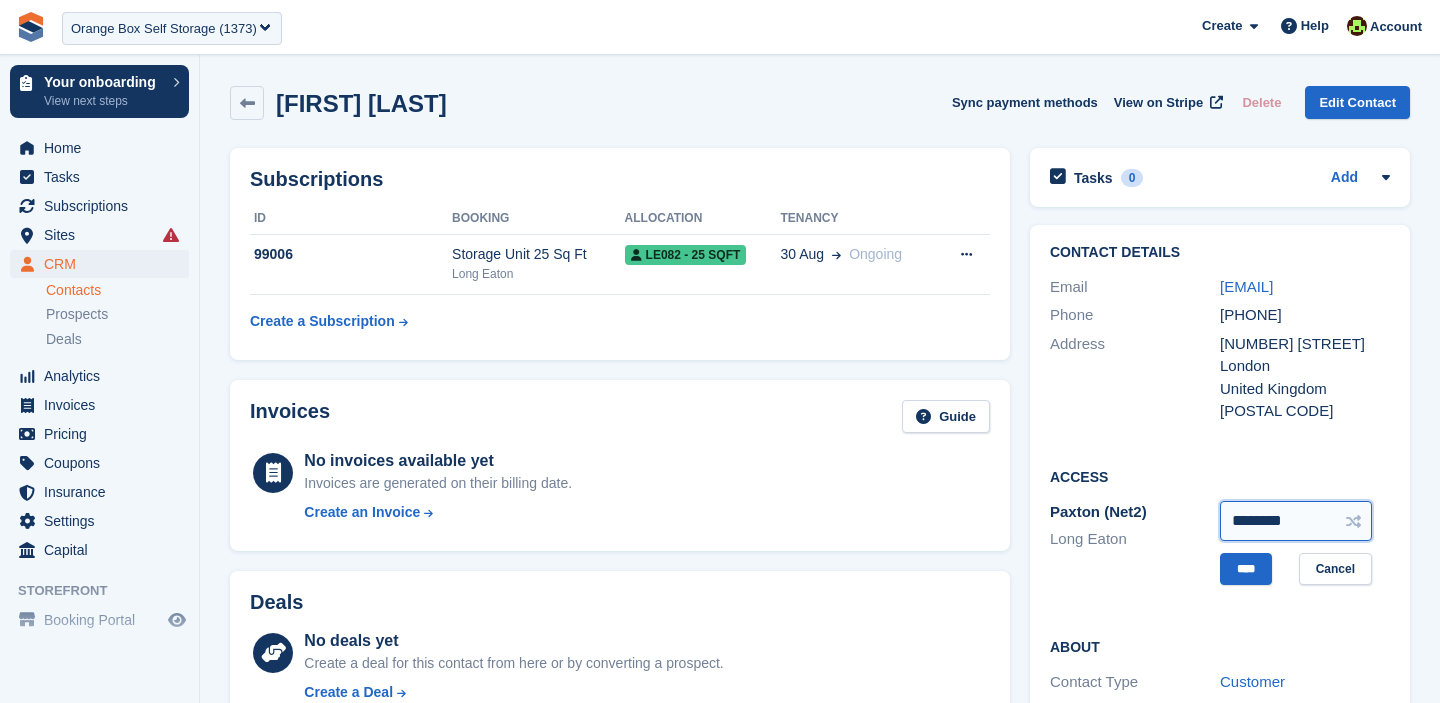drag, startPoint x: 1314, startPoint y: 542, endPoint x: 1134, endPoint y: 543, distance: 180.00278 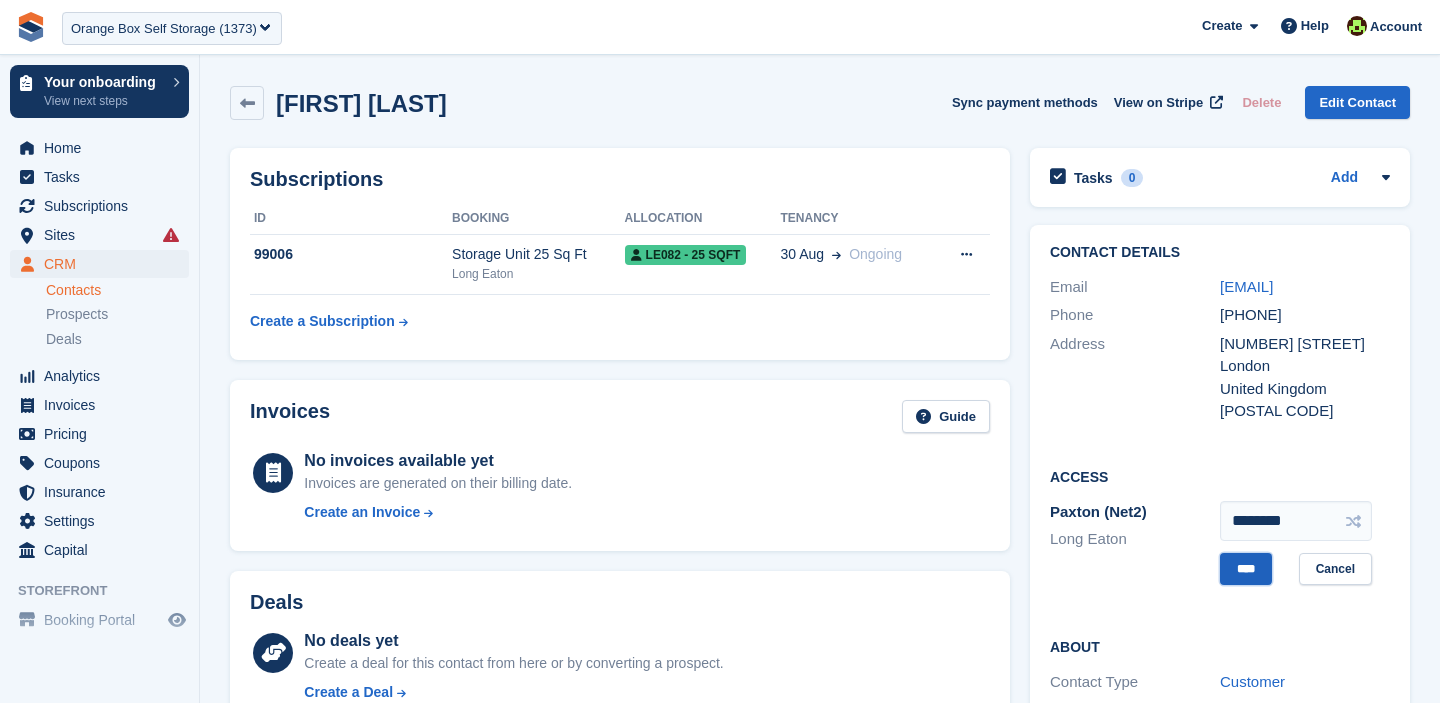 click on "****" at bounding box center (1246, 569) 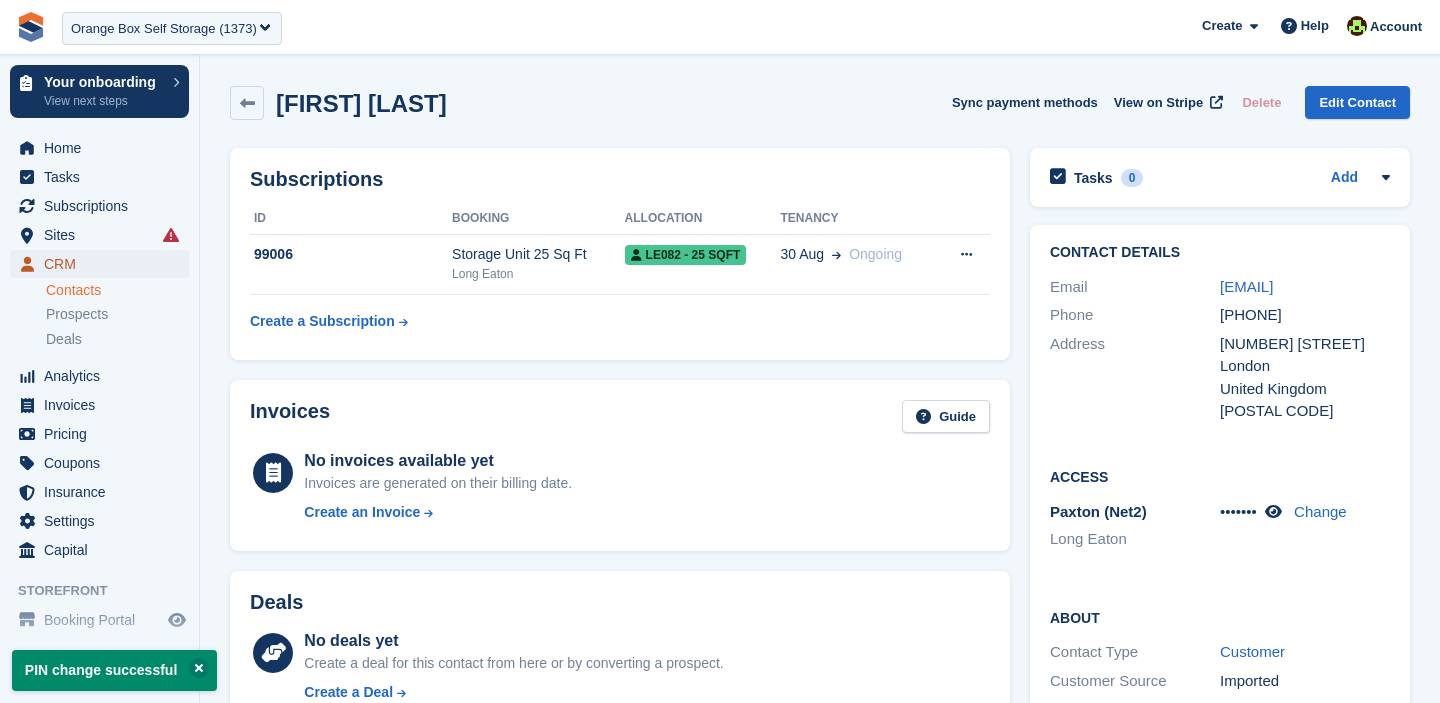 click on "CRM" at bounding box center [104, 264] 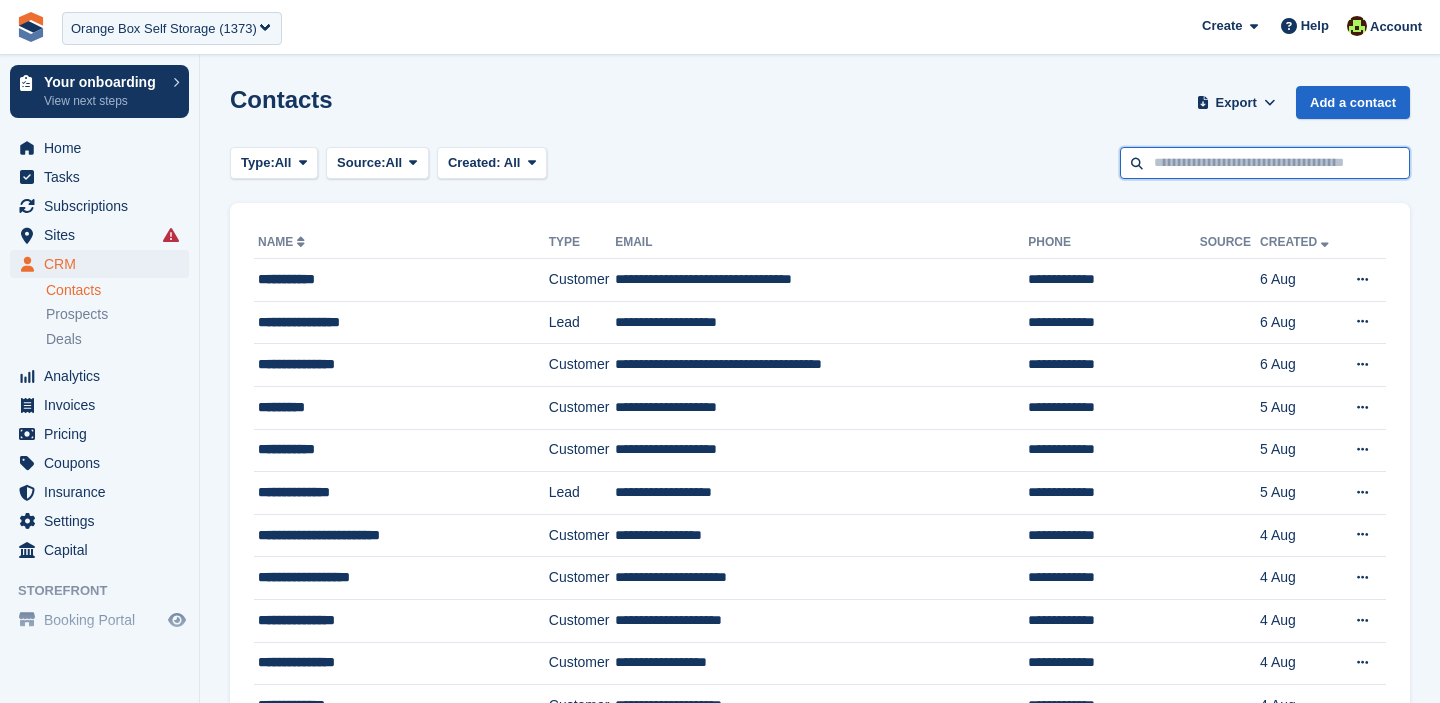 click at bounding box center [1265, 163] 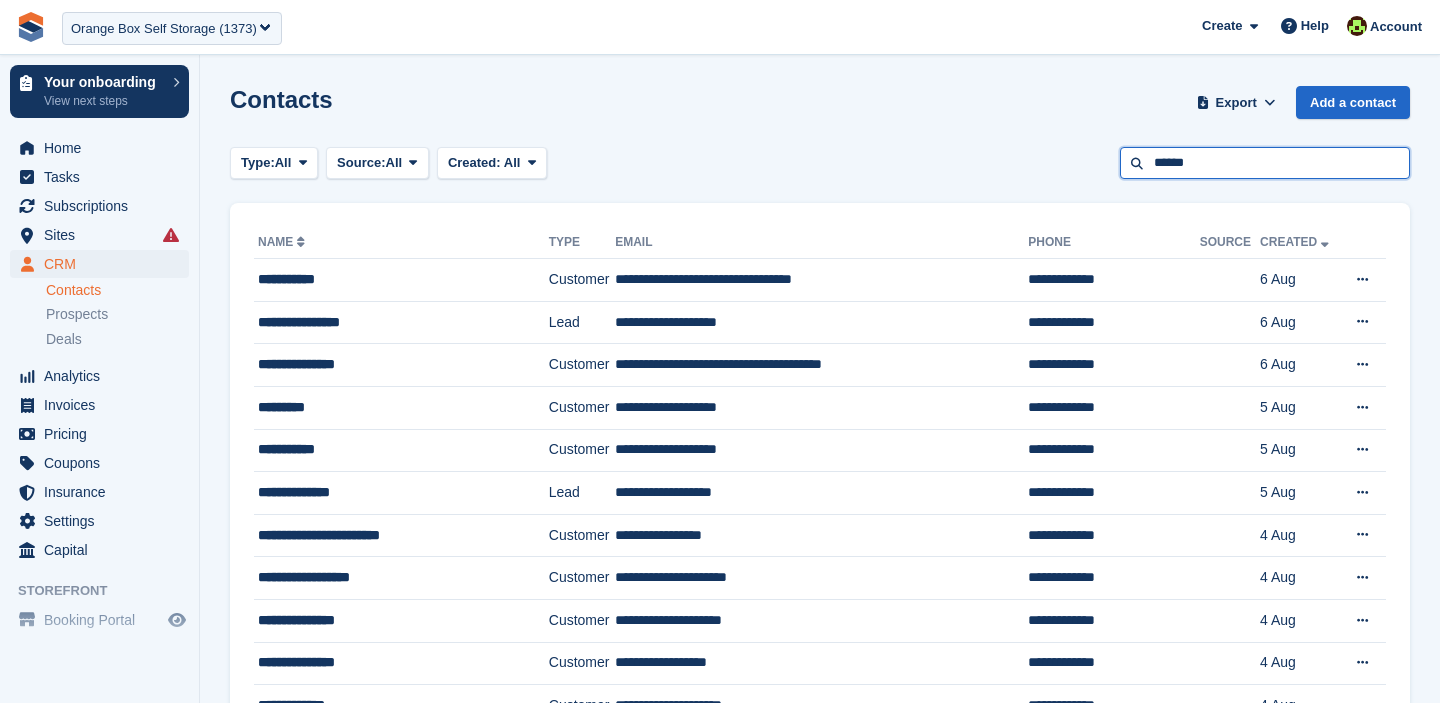 type on "******" 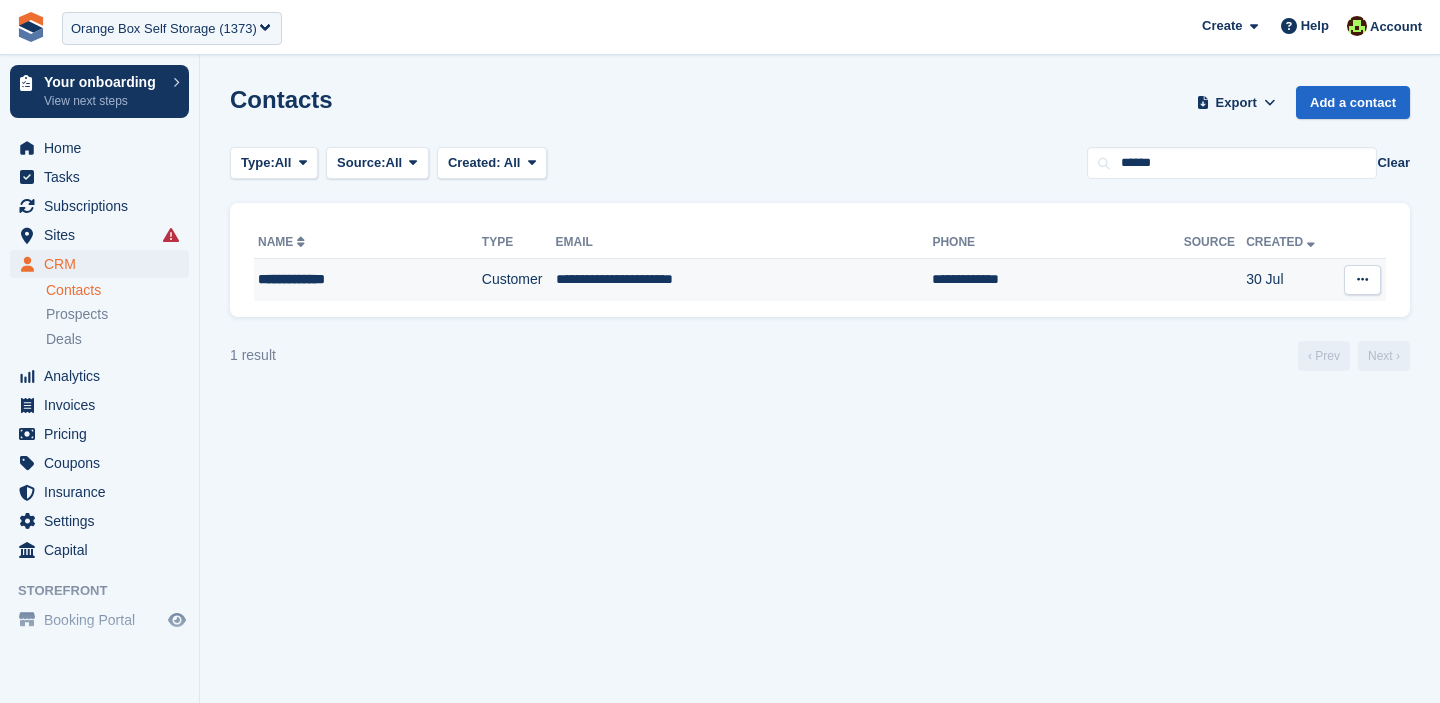 click on "**********" at bounding box center (349, 279) 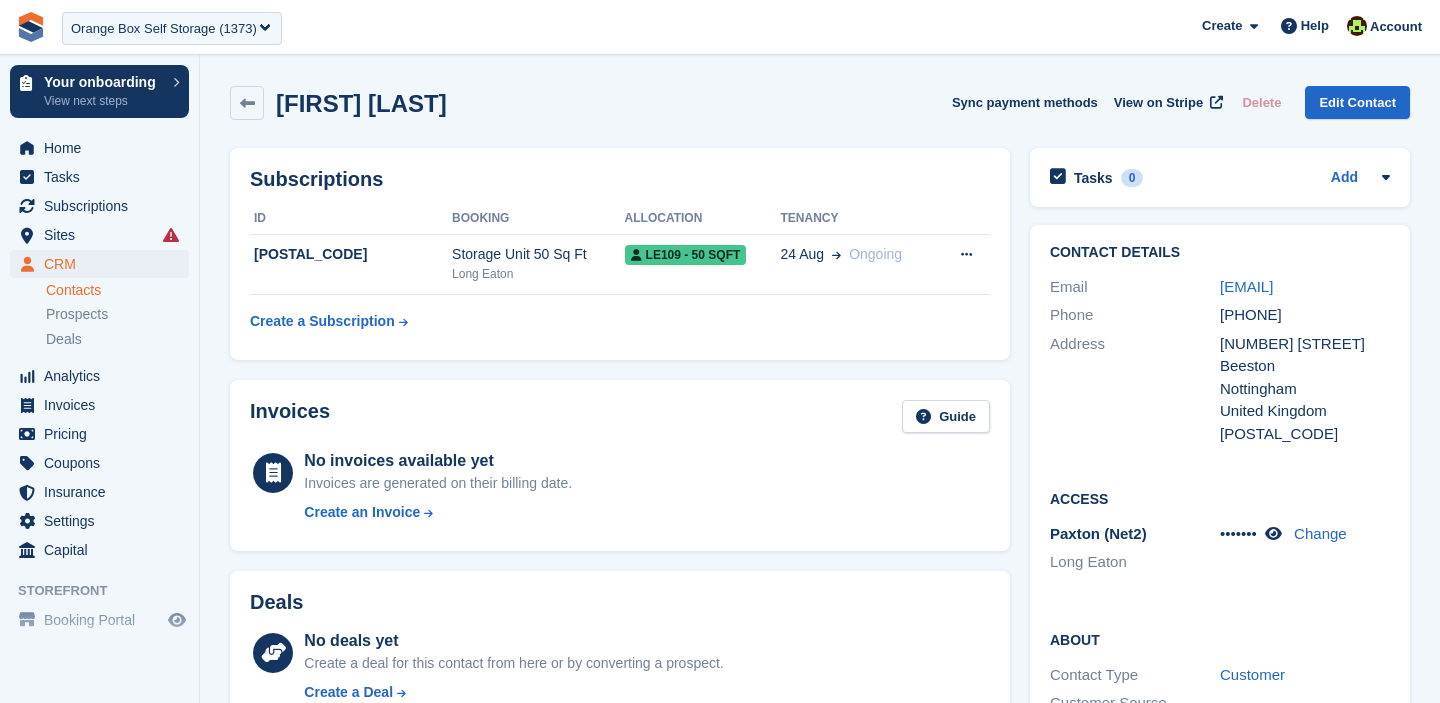 scroll, scrollTop: 0, scrollLeft: 0, axis: both 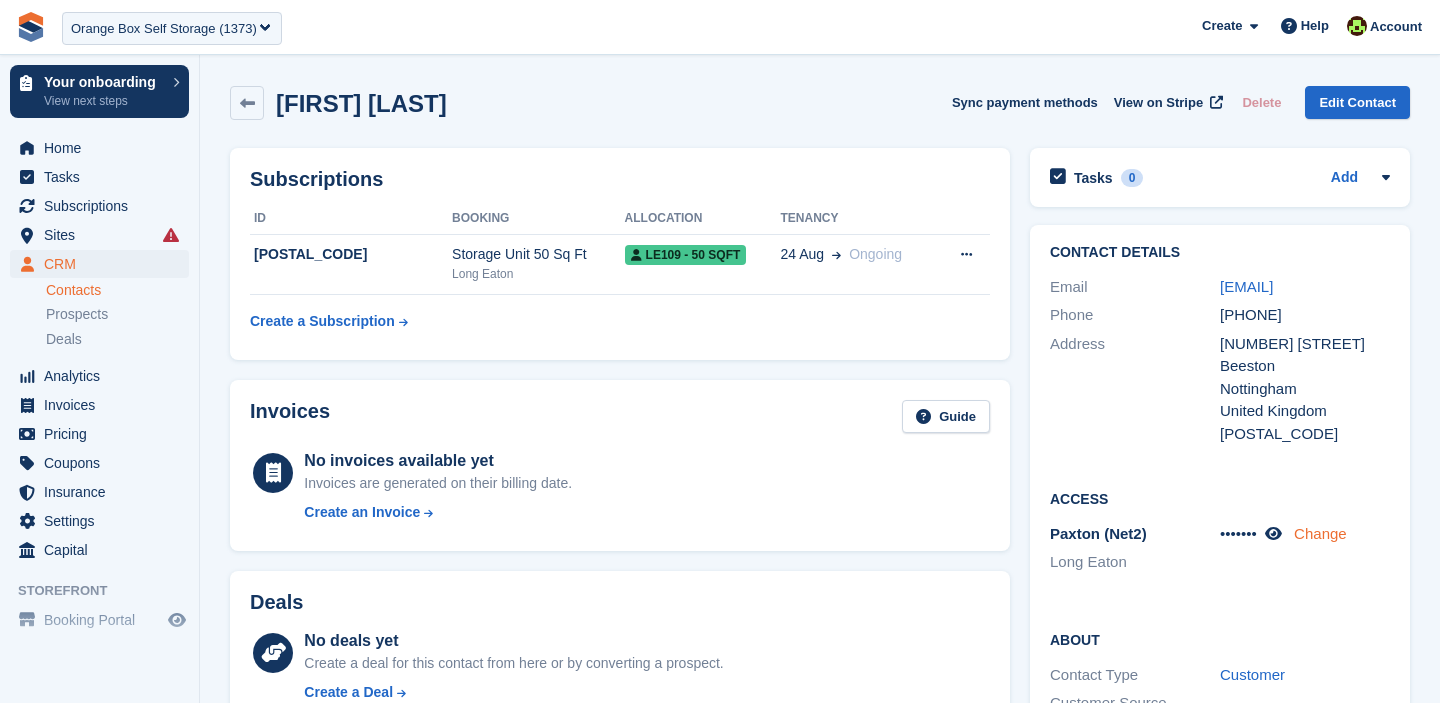 click on "Change" at bounding box center (1320, 533) 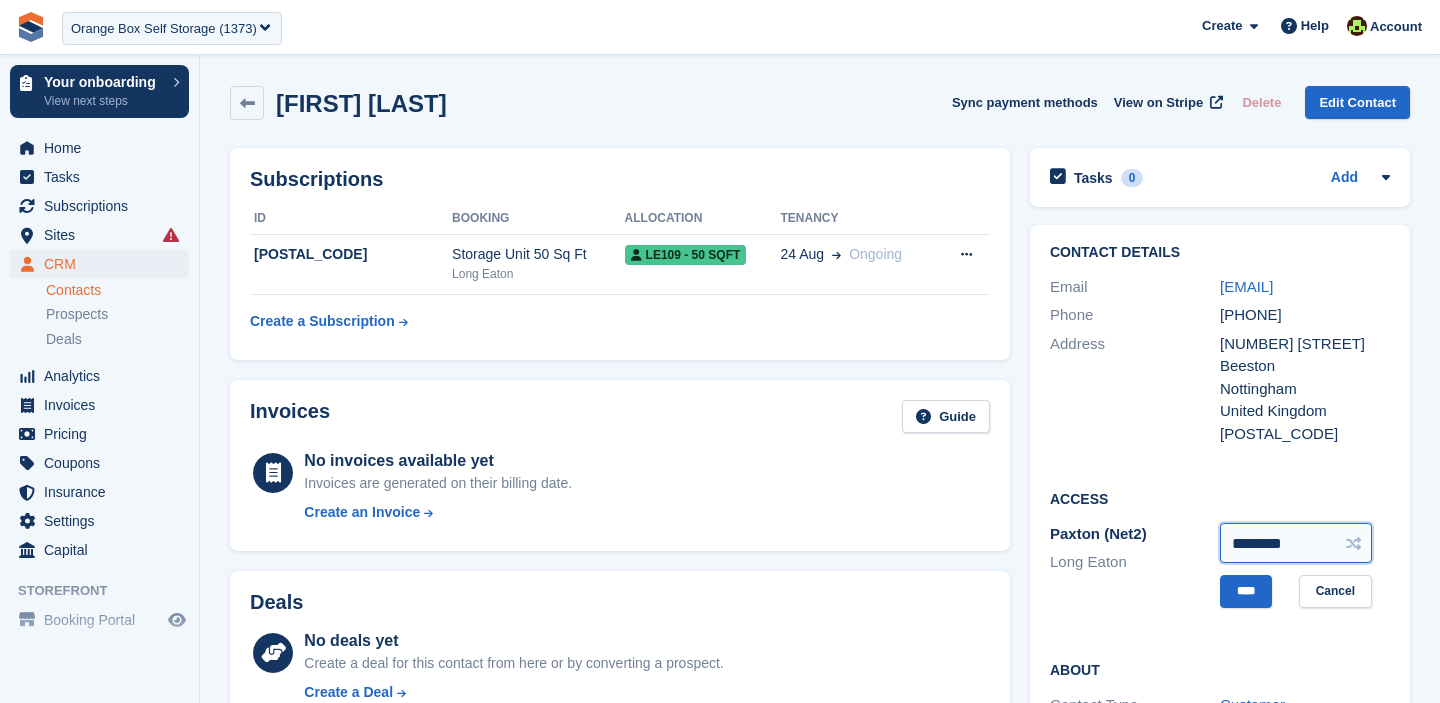 drag, startPoint x: 1316, startPoint y: 568, endPoint x: 1161, endPoint y: 558, distance: 155.32225 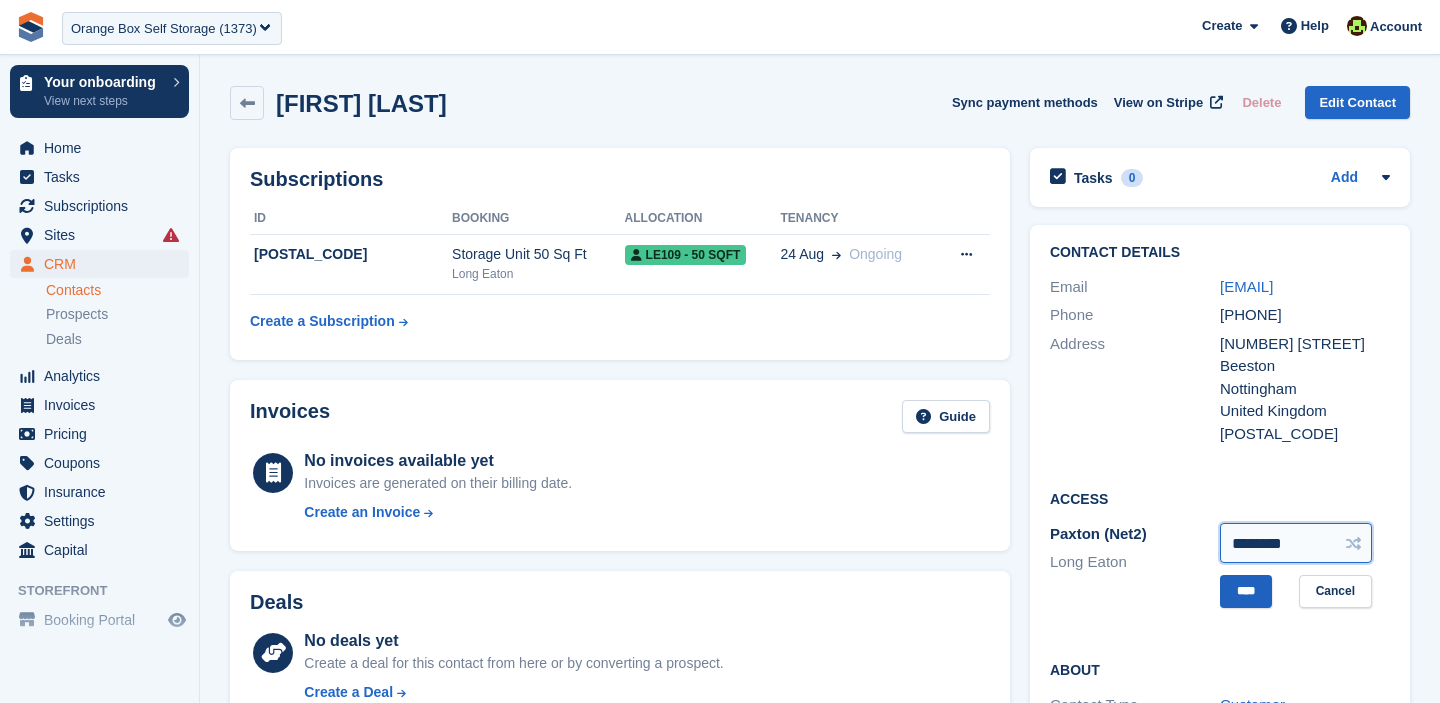 type on "********" 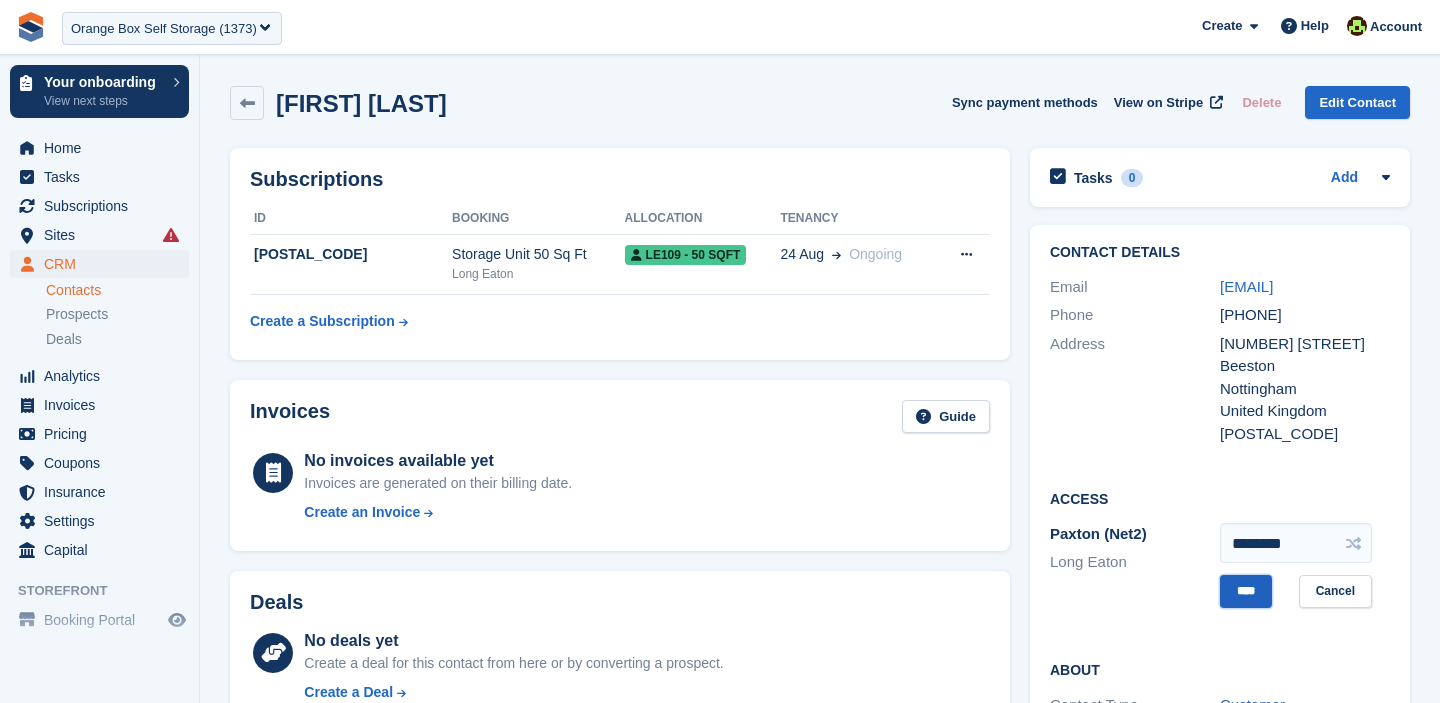 click on "****" at bounding box center [1246, 591] 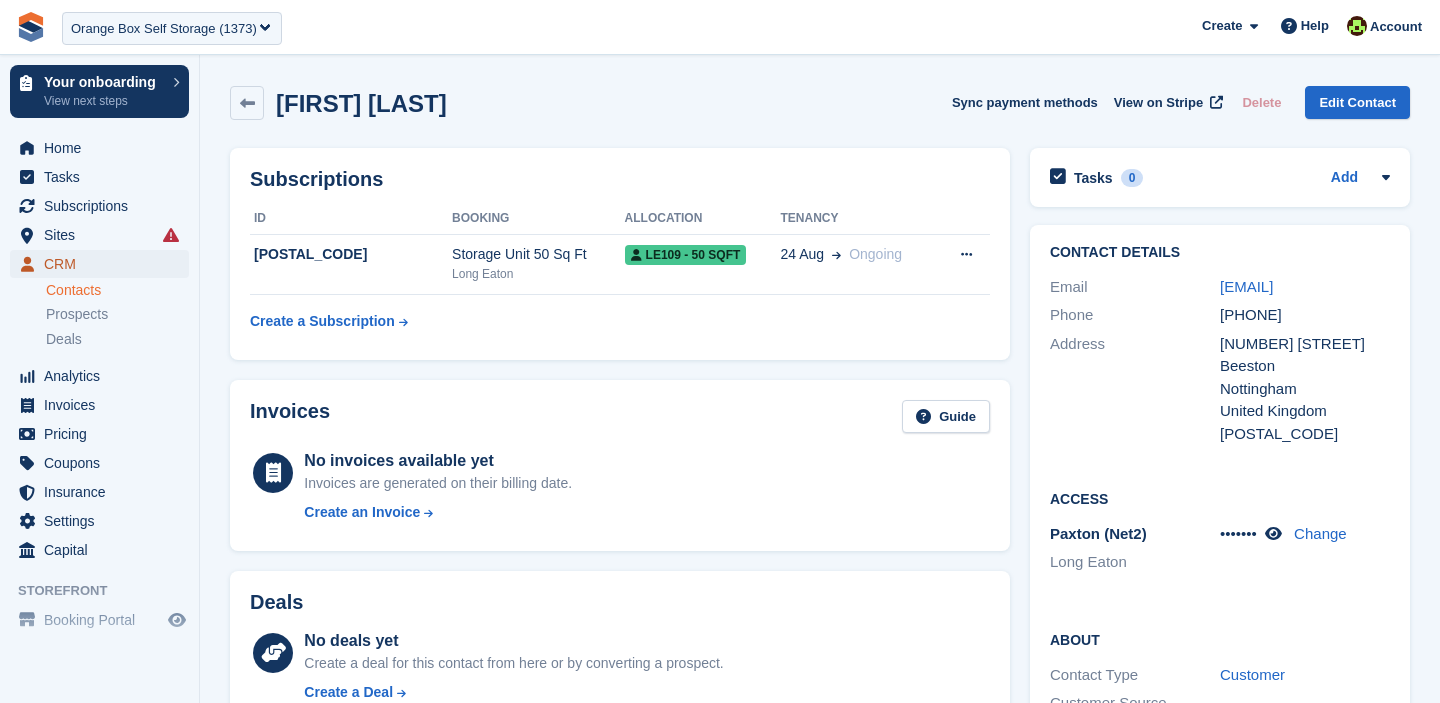 click on "CRM" at bounding box center [104, 264] 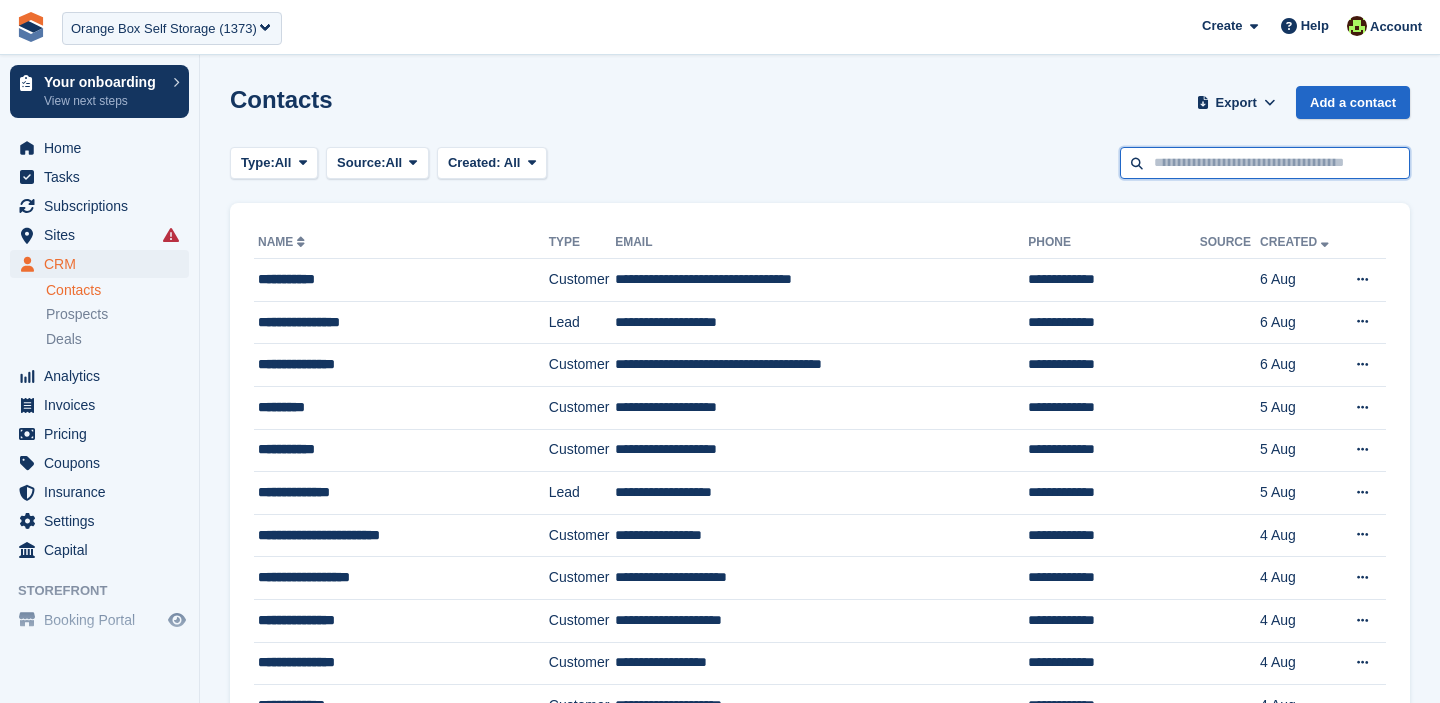click at bounding box center (1265, 163) 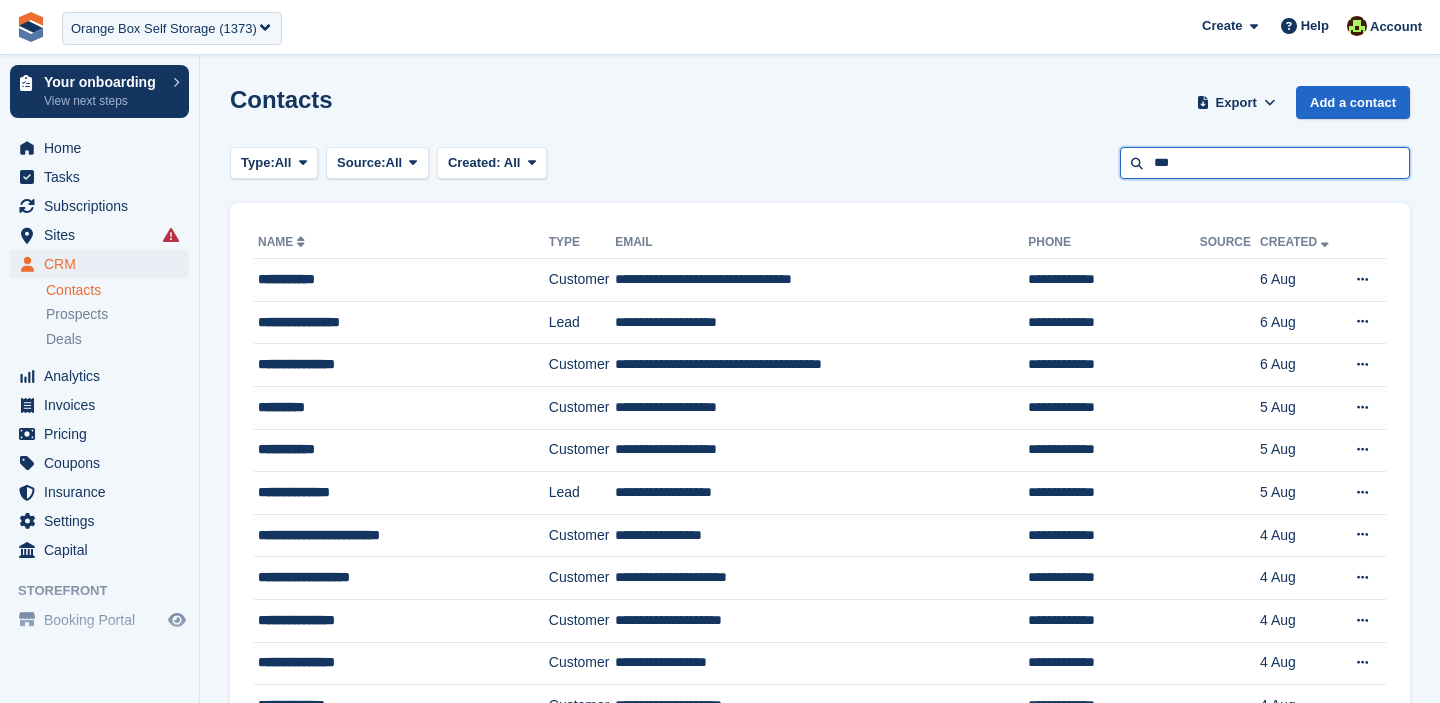 type on "***" 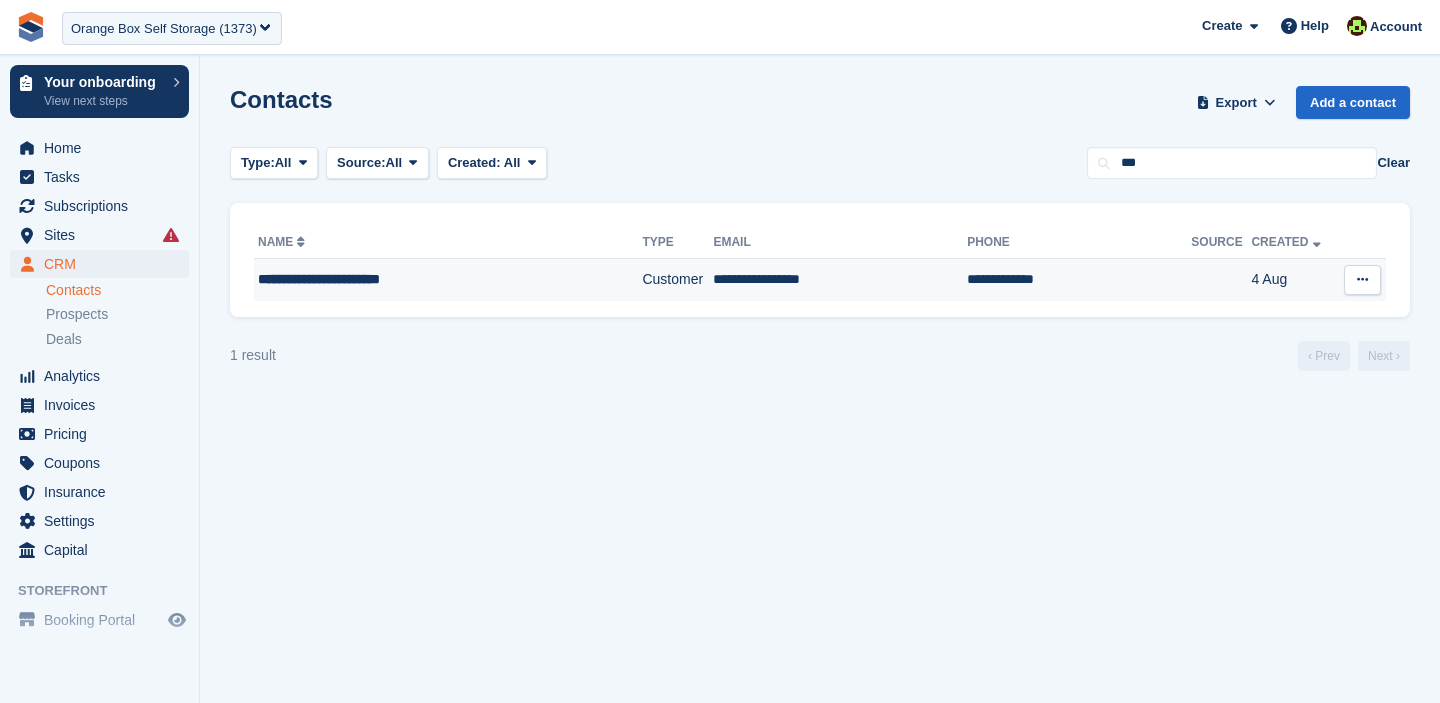 click on "**********" at bounding box center (422, 279) 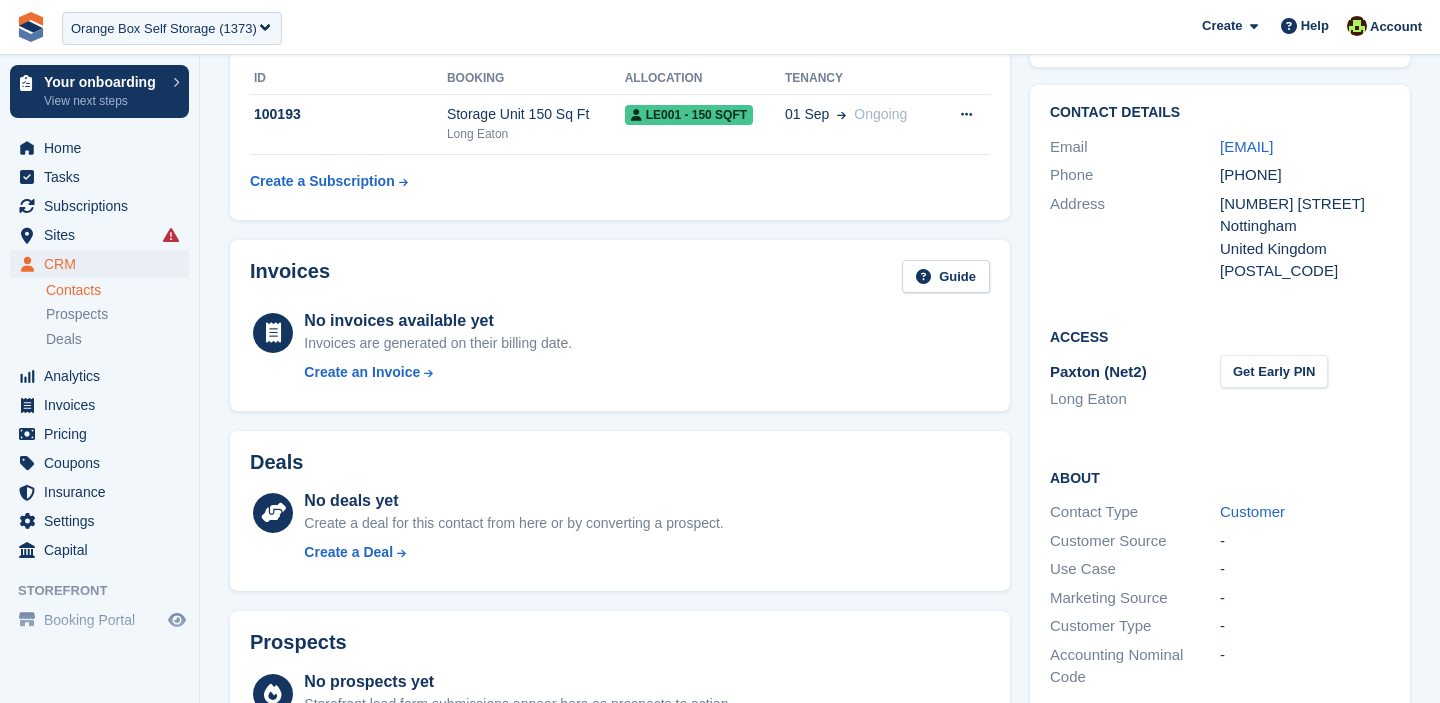 scroll, scrollTop: 0, scrollLeft: 0, axis: both 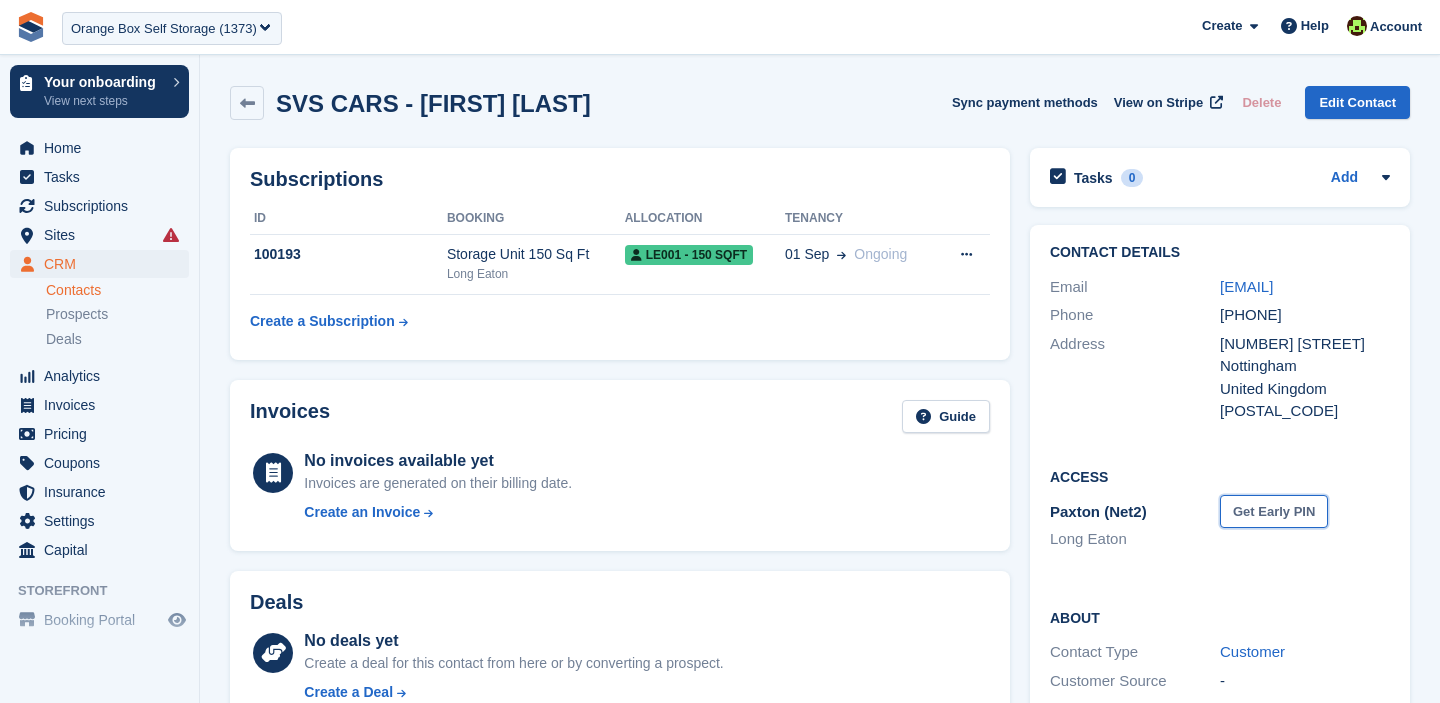 click on "Get Early PIN" at bounding box center (1274, 511) 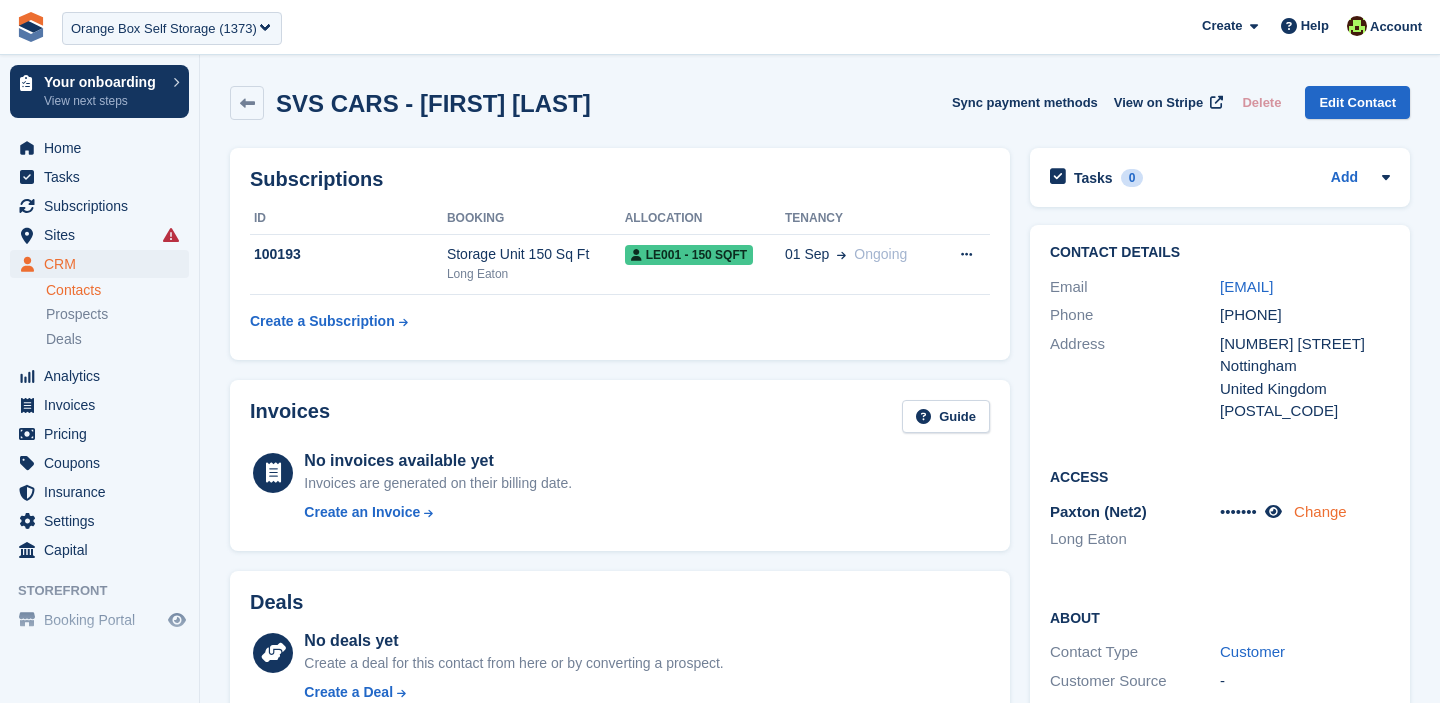 click on "Change" at bounding box center [1320, 511] 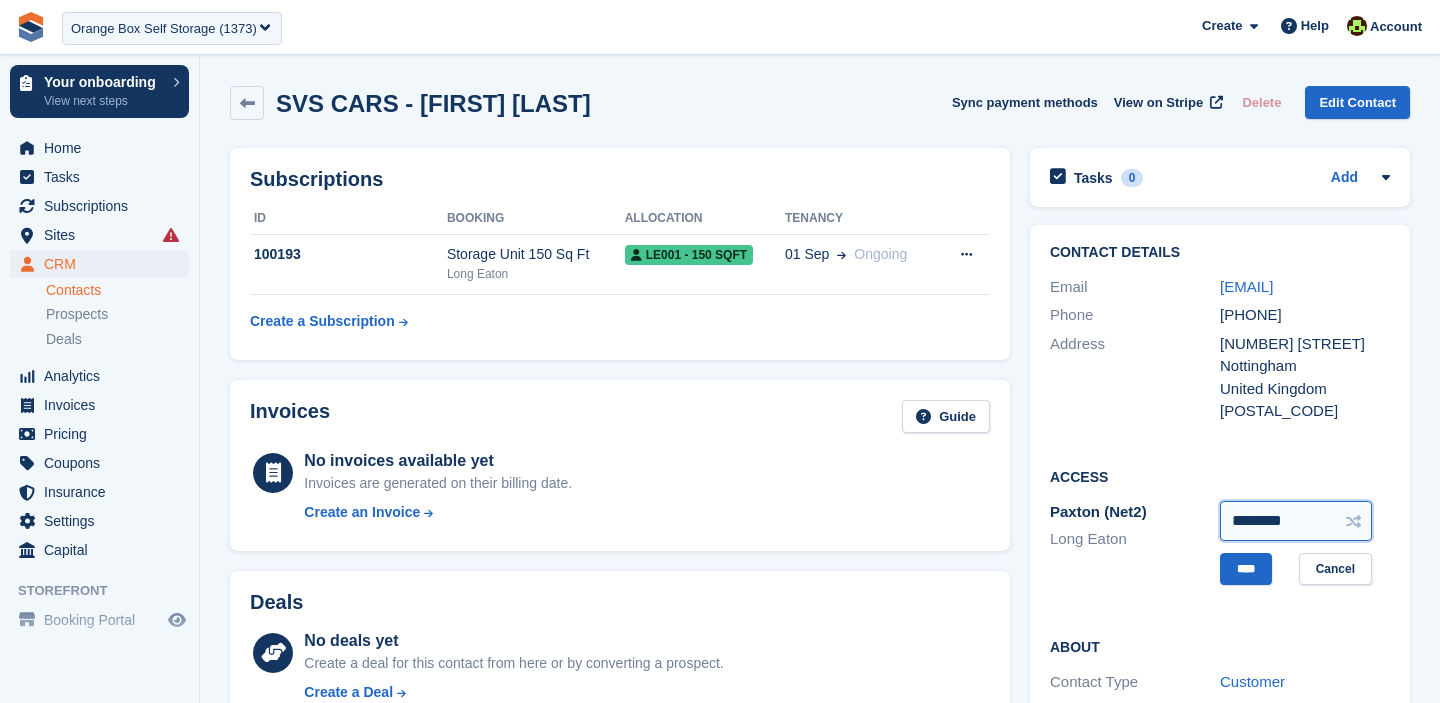 drag, startPoint x: 1310, startPoint y: 526, endPoint x: 1111, endPoint y: 523, distance: 199.02261 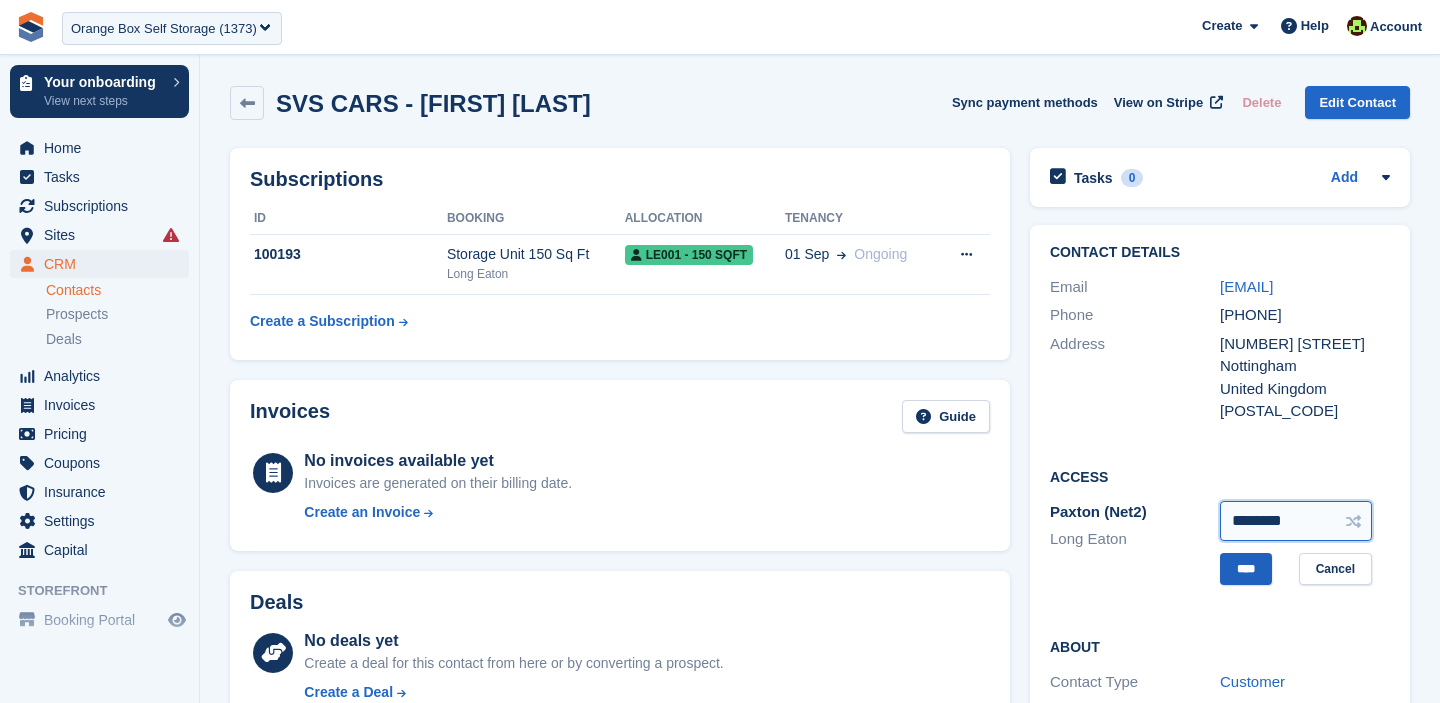 type on "********" 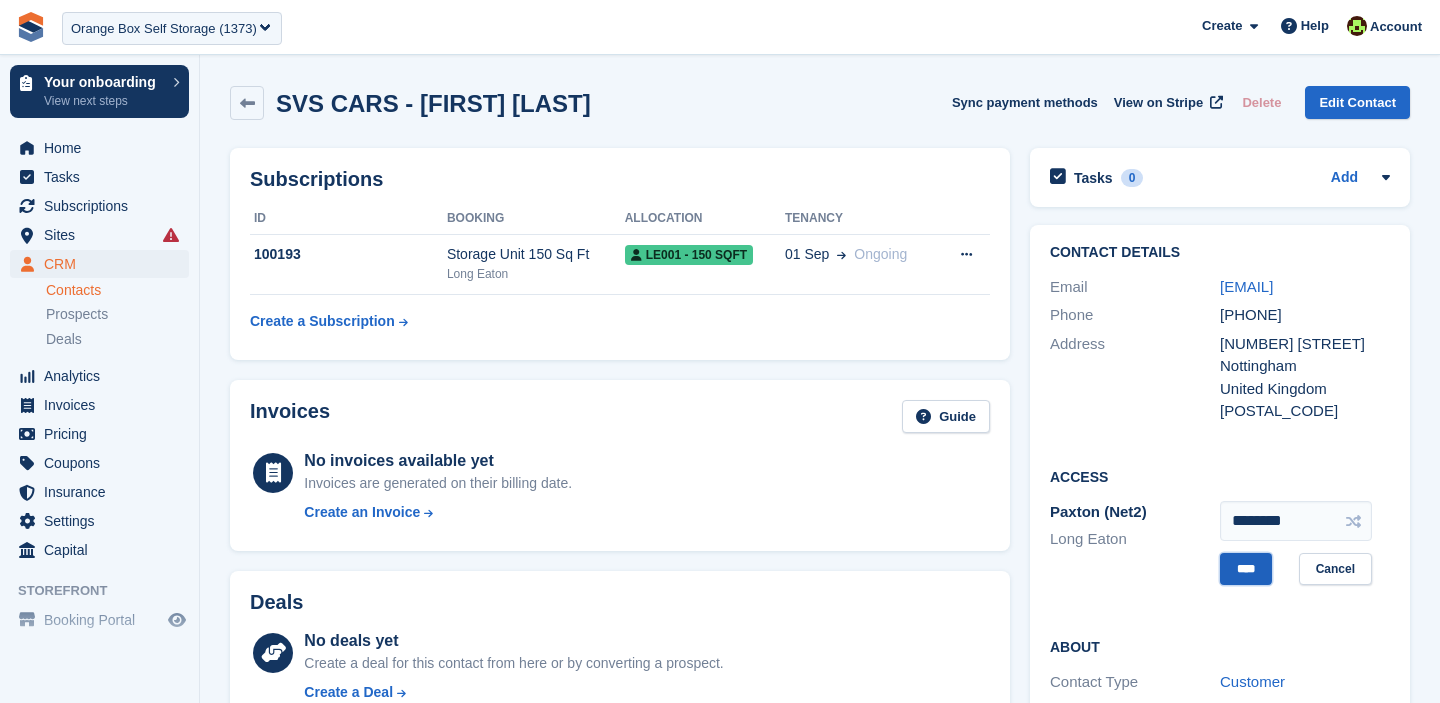 click on "****" at bounding box center (1246, 569) 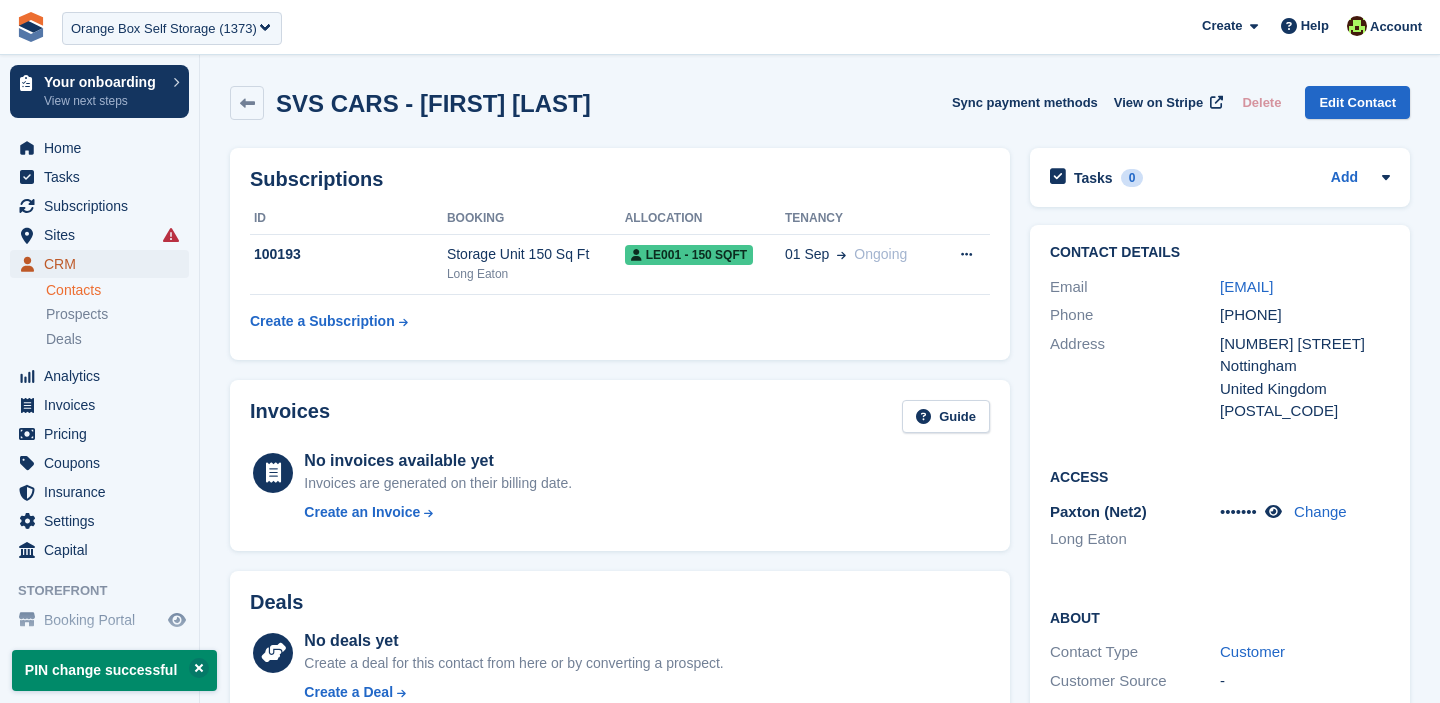 click on "CRM" at bounding box center (104, 264) 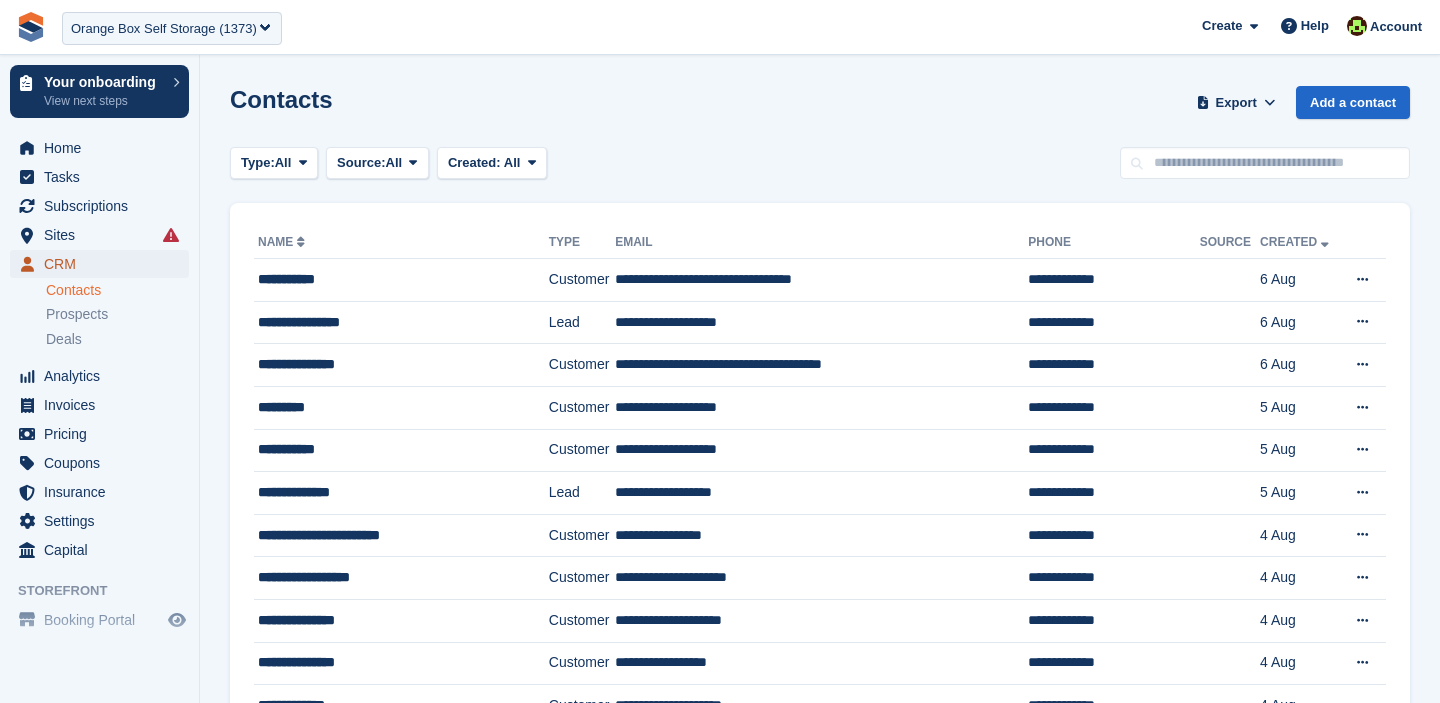 click on "CRM" at bounding box center (104, 264) 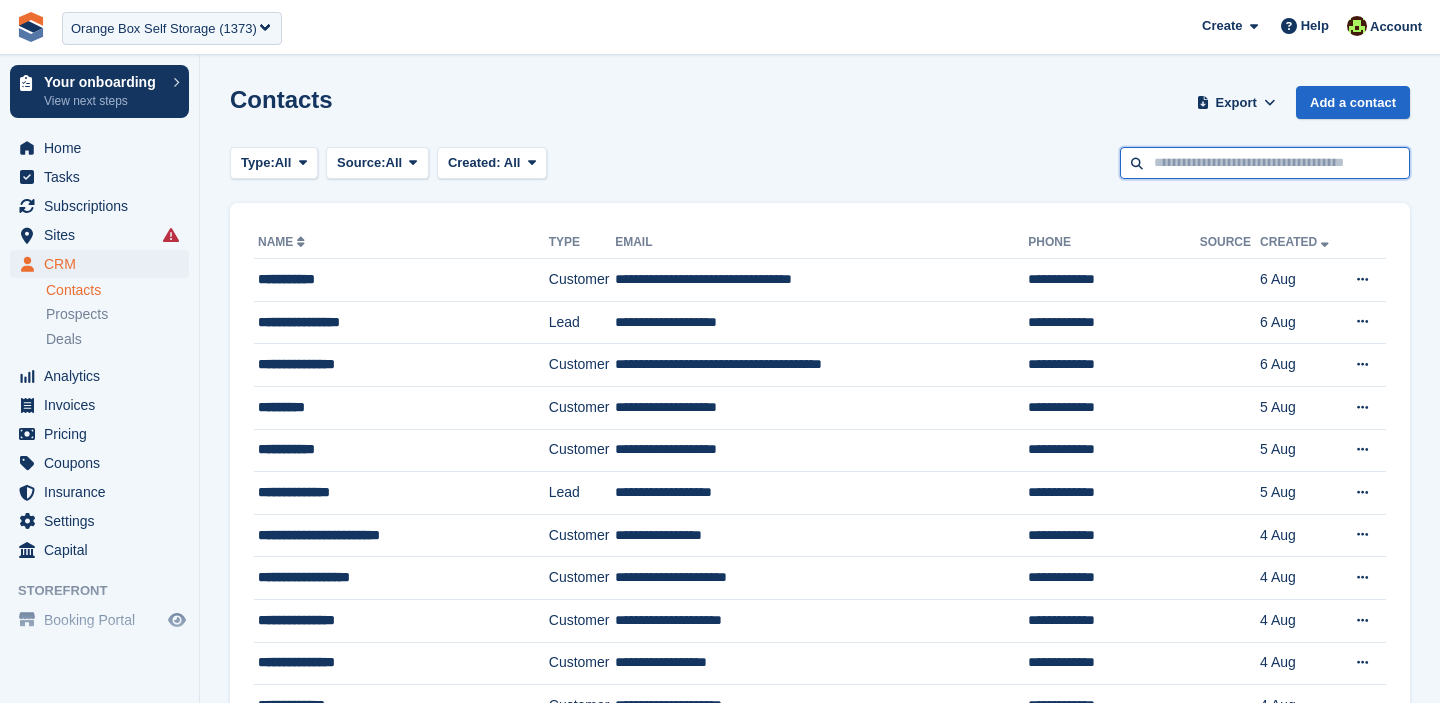 click at bounding box center (1265, 163) 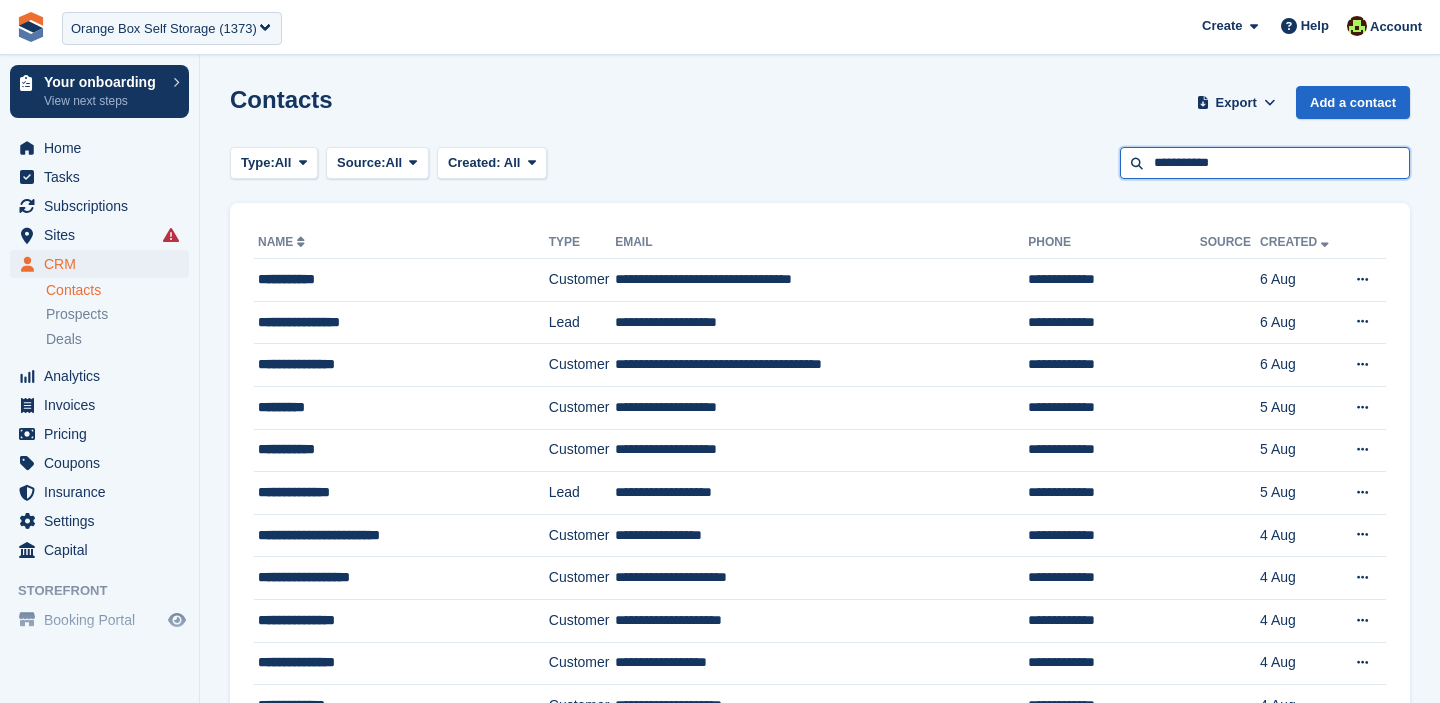 type on "**********" 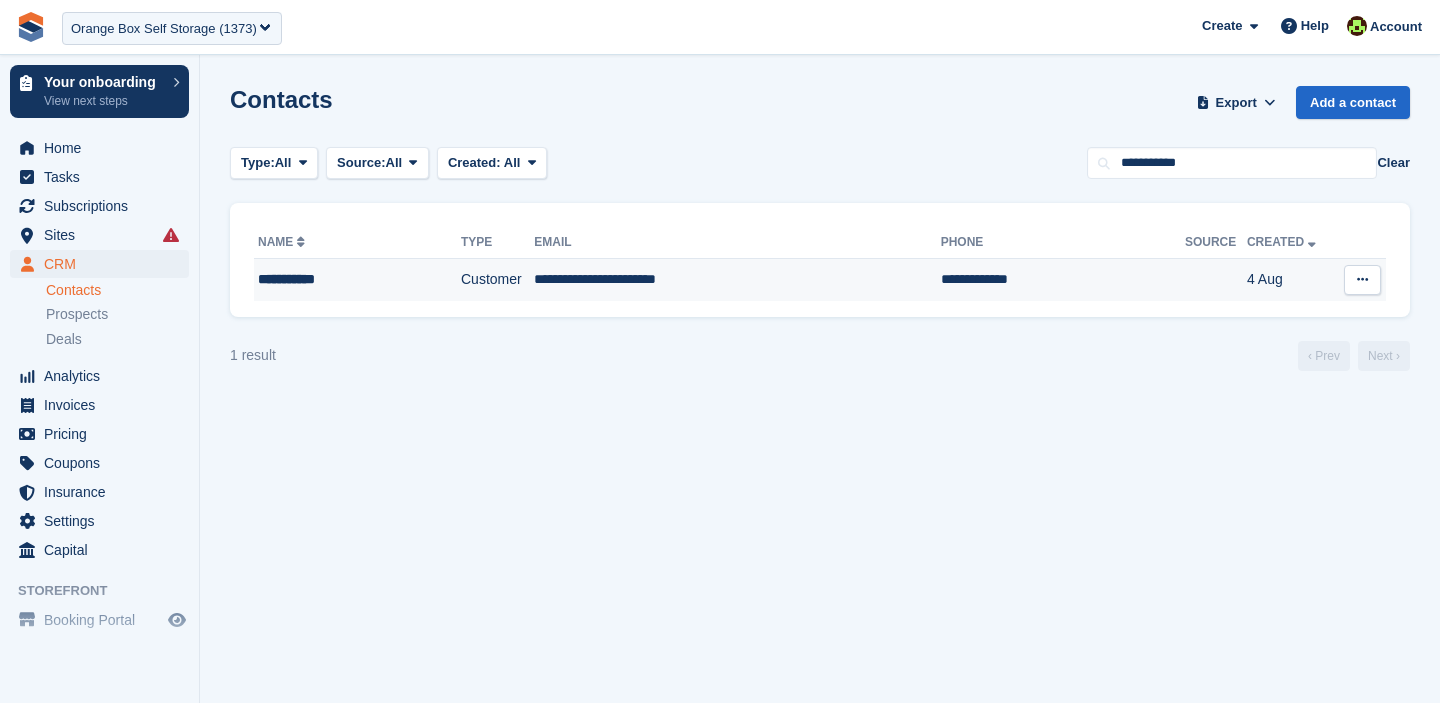 click on "Customer" at bounding box center [497, 280] 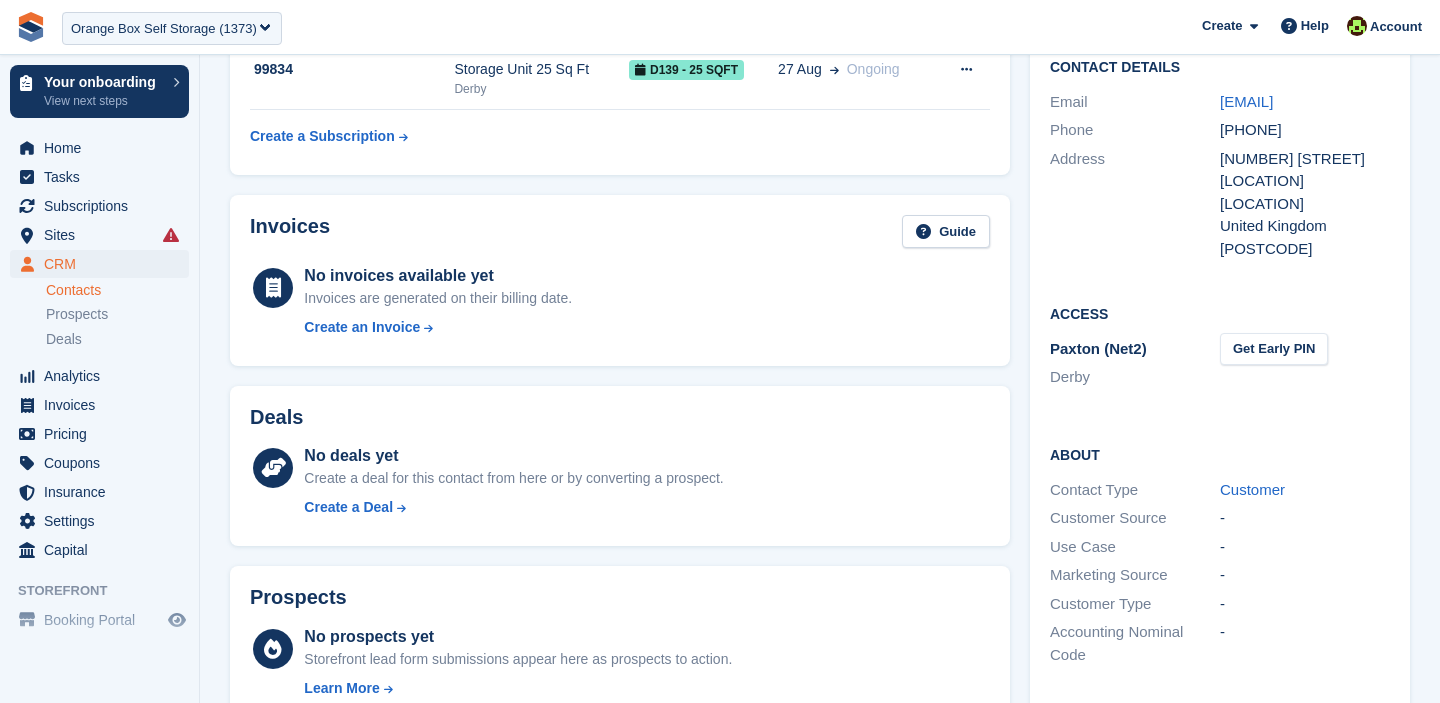 scroll, scrollTop: 410, scrollLeft: 0, axis: vertical 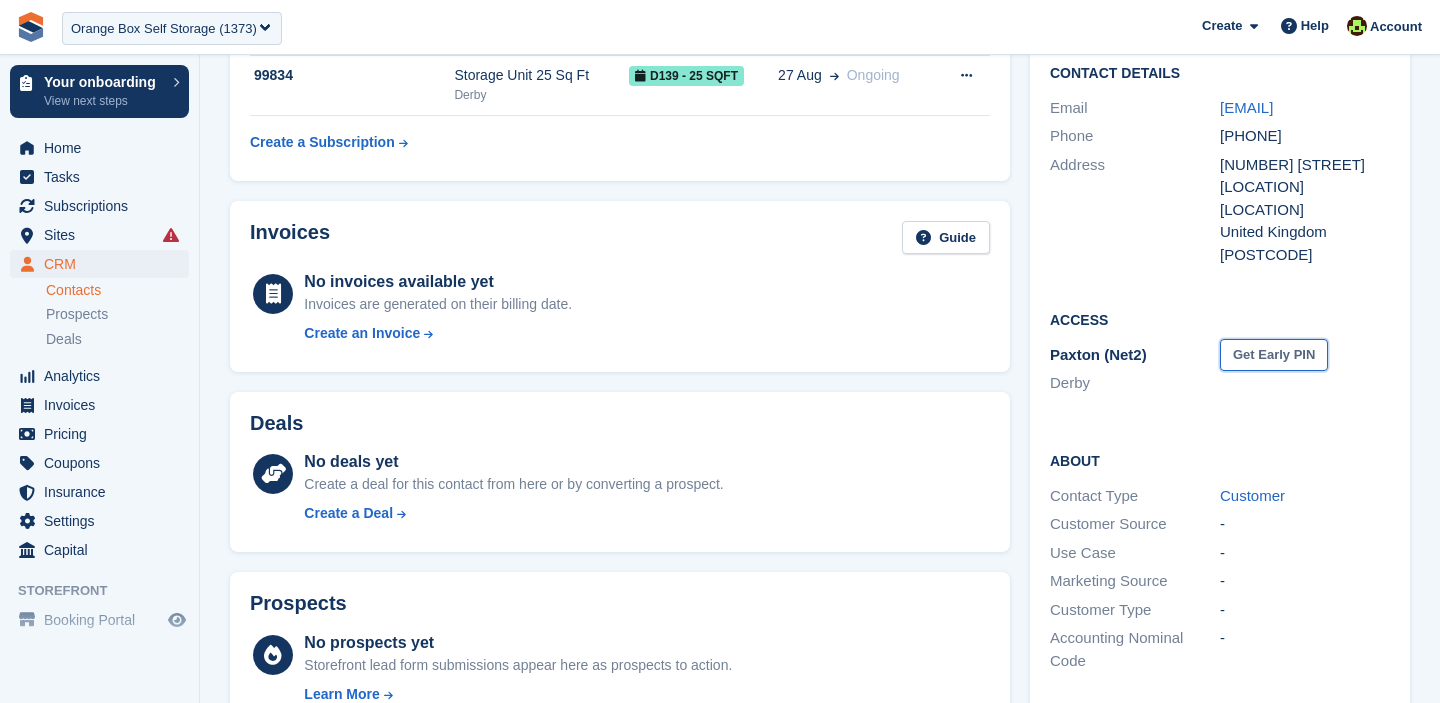 click on "Get Early PIN" at bounding box center (1274, 355) 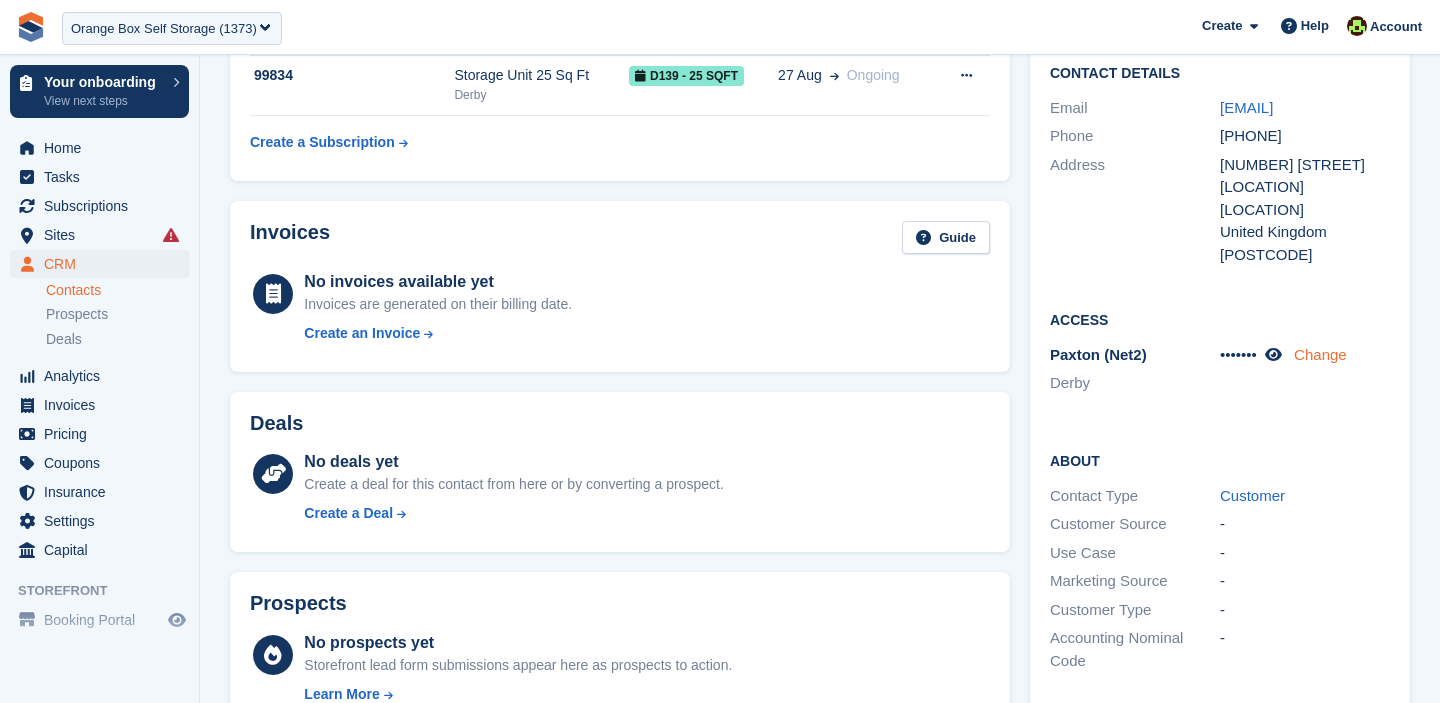 click on "Change" at bounding box center [1320, 354] 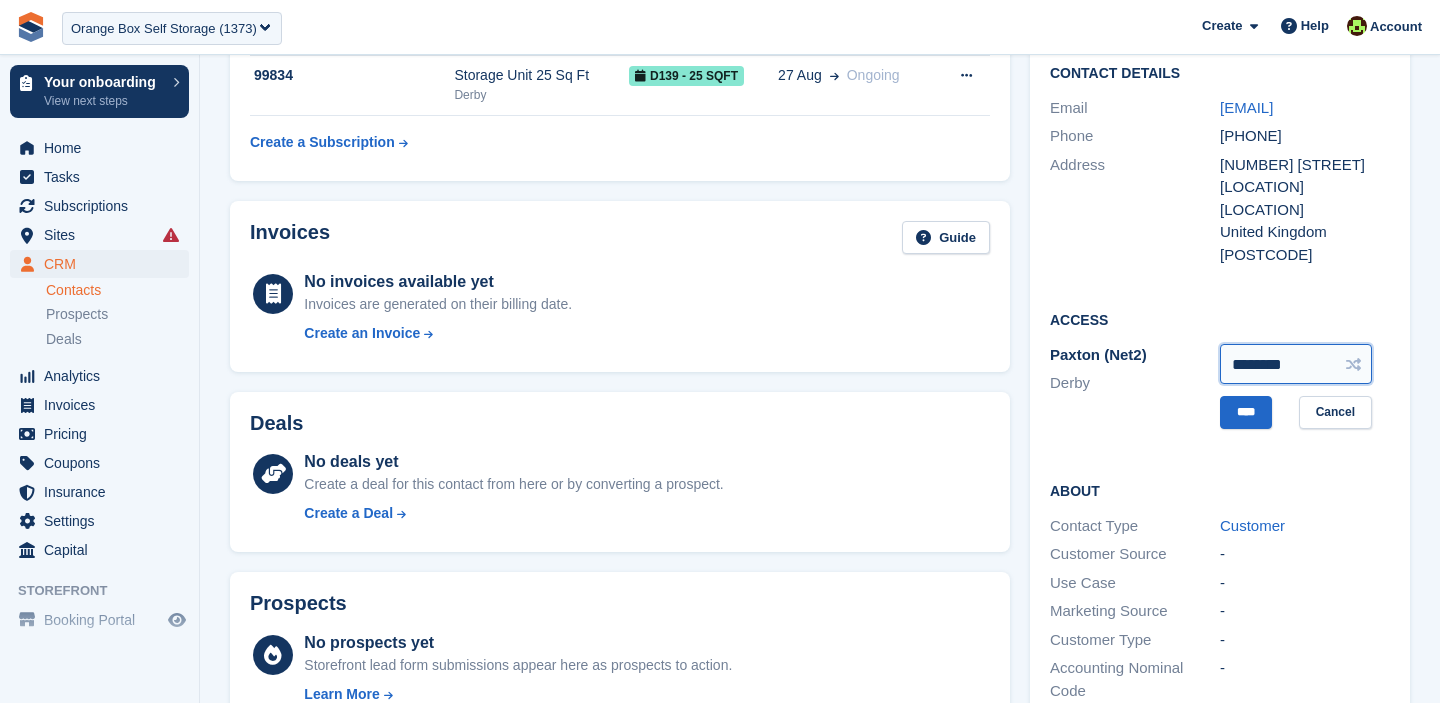 drag, startPoint x: 1317, startPoint y: 383, endPoint x: 1138, endPoint y: 377, distance: 179.10052 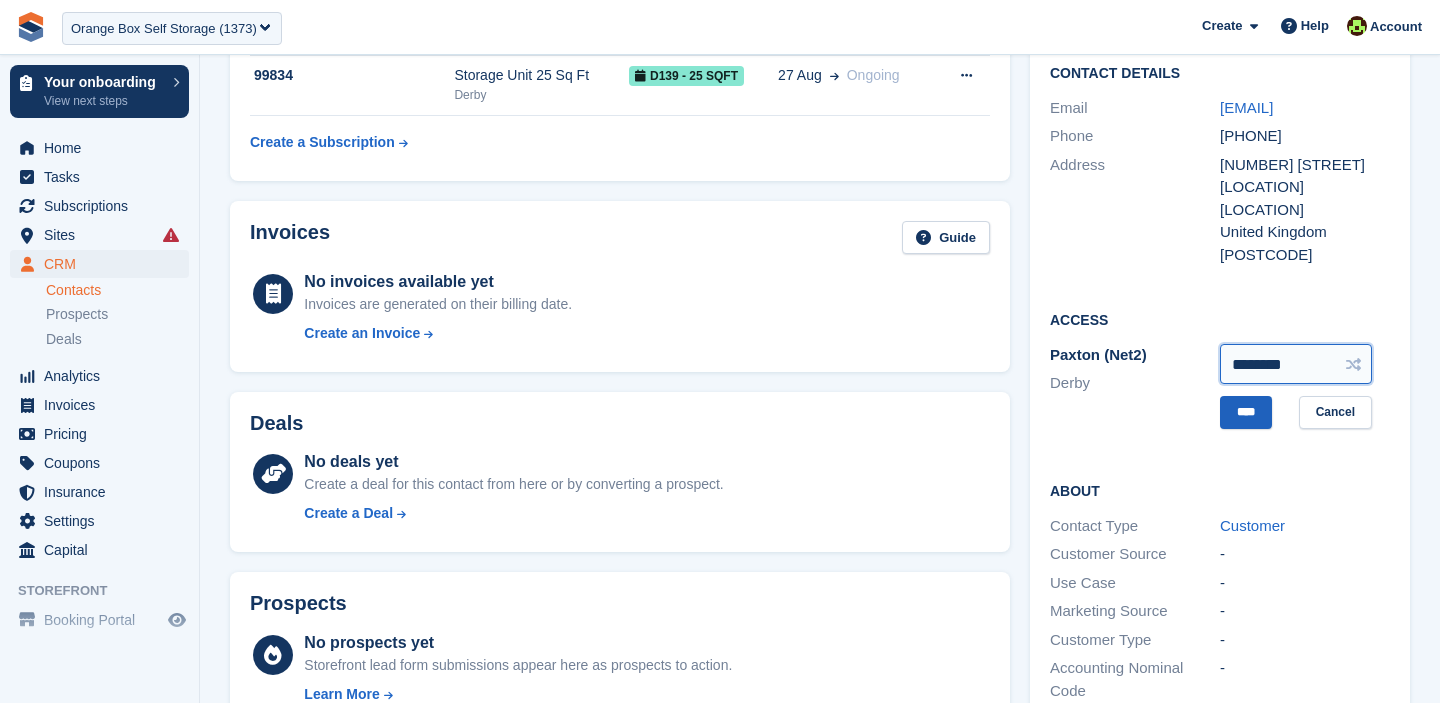 type on "********" 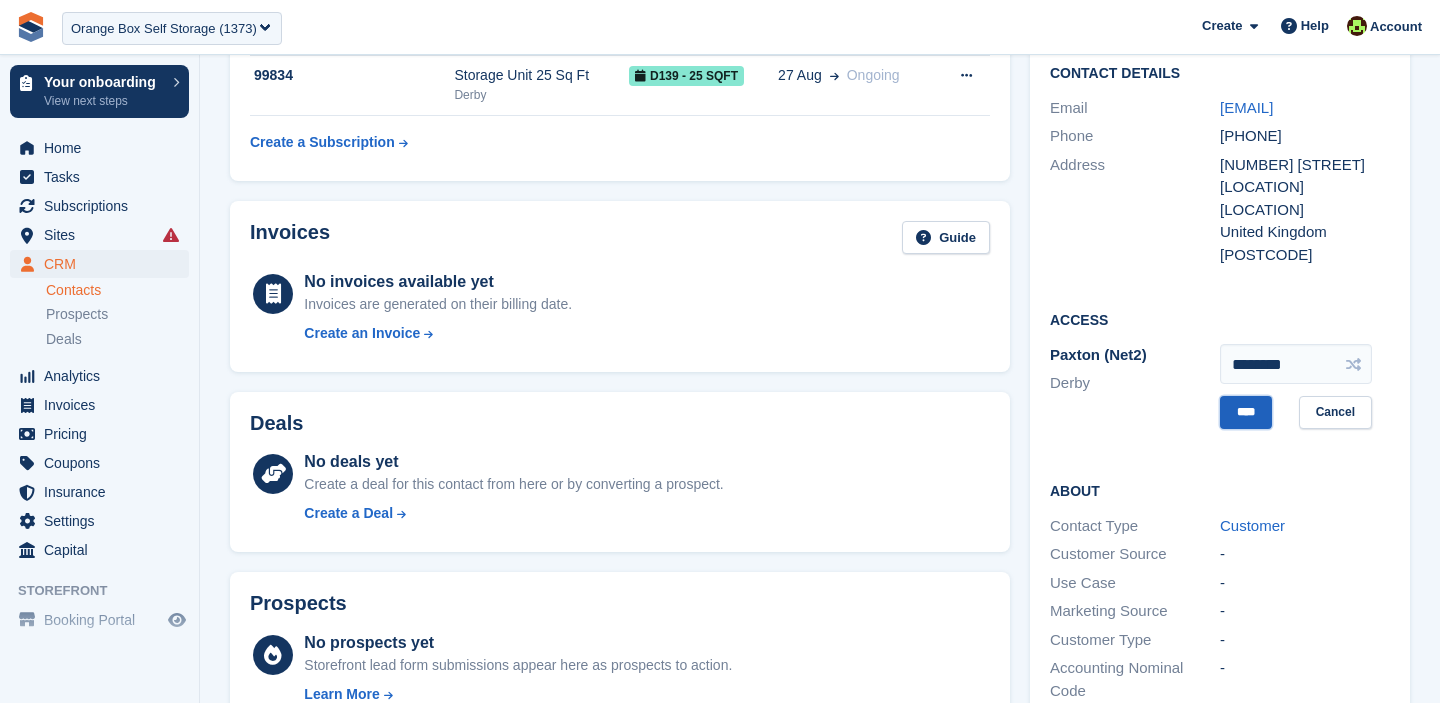click on "****" at bounding box center (1246, 412) 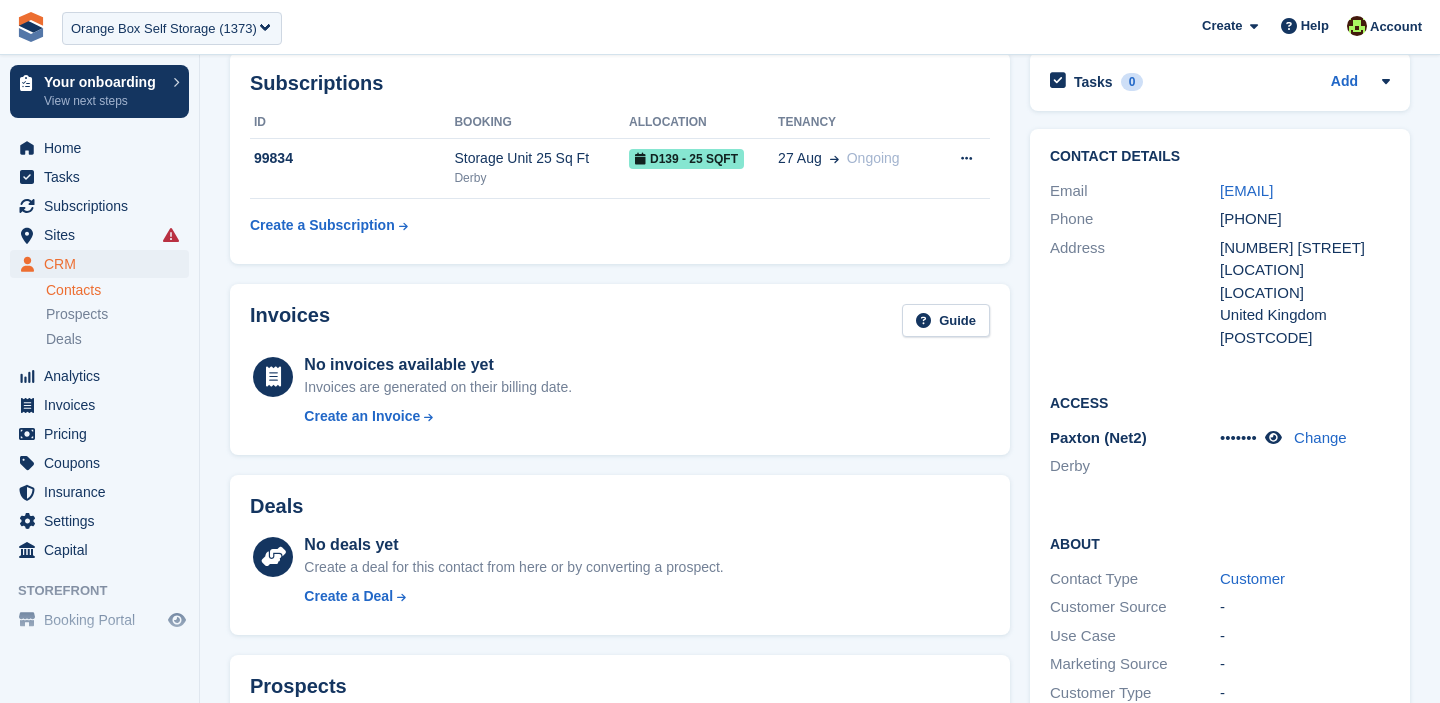 scroll, scrollTop: 449, scrollLeft: 0, axis: vertical 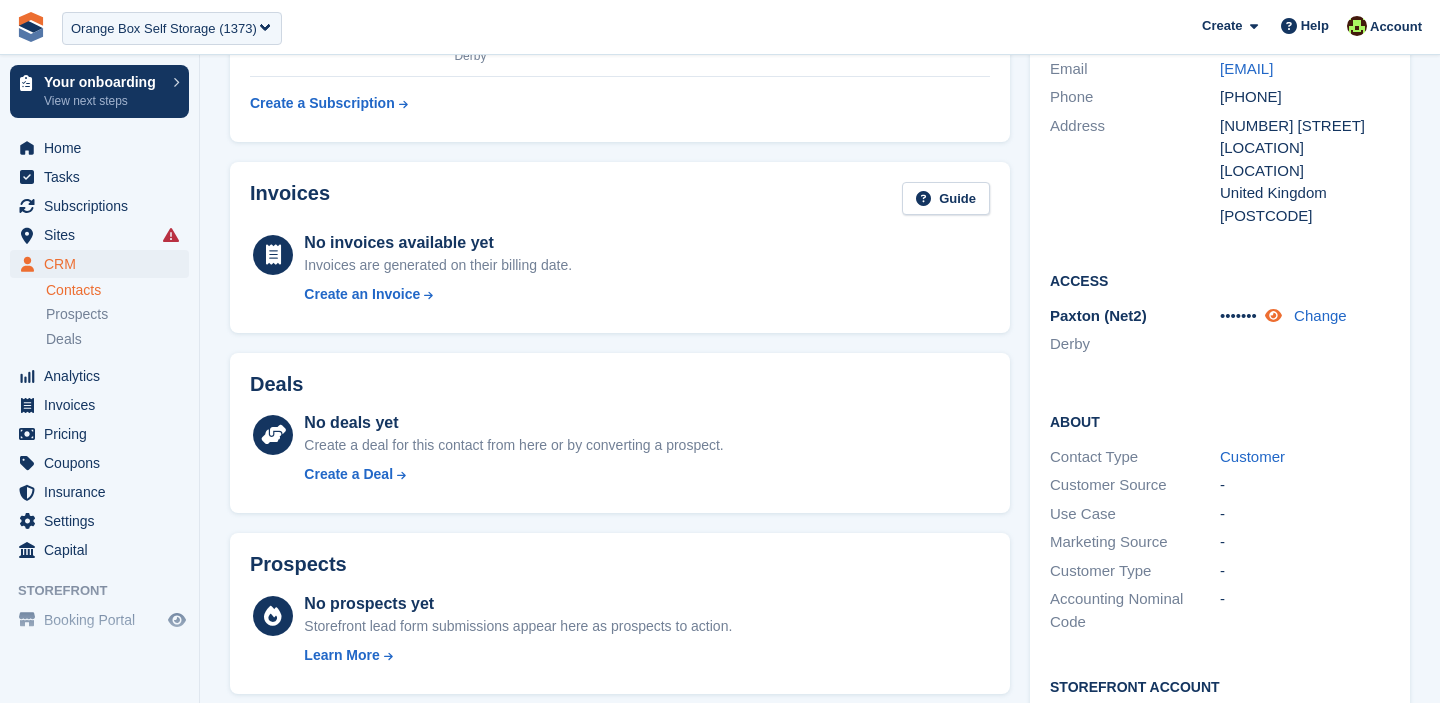 click at bounding box center (1273, 315) 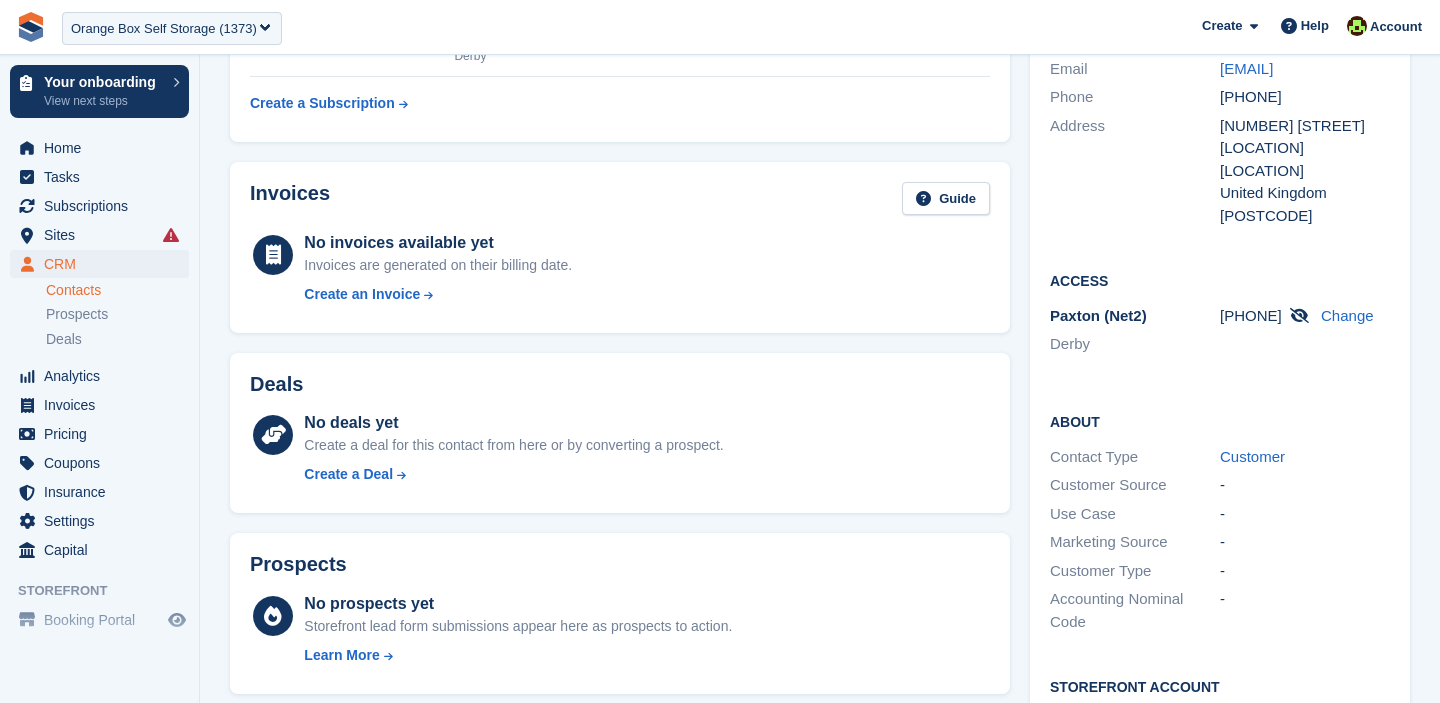 scroll, scrollTop: 0, scrollLeft: 0, axis: both 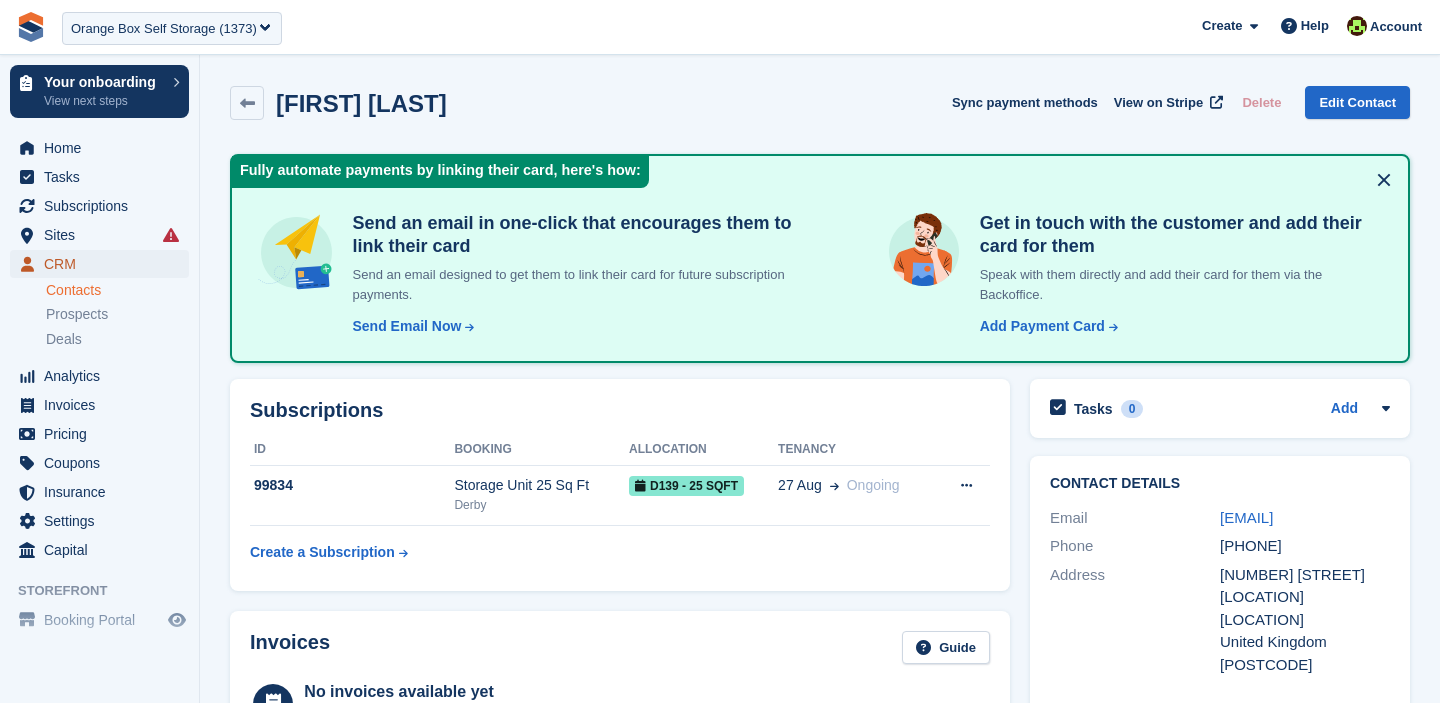 click on "CRM" at bounding box center [104, 264] 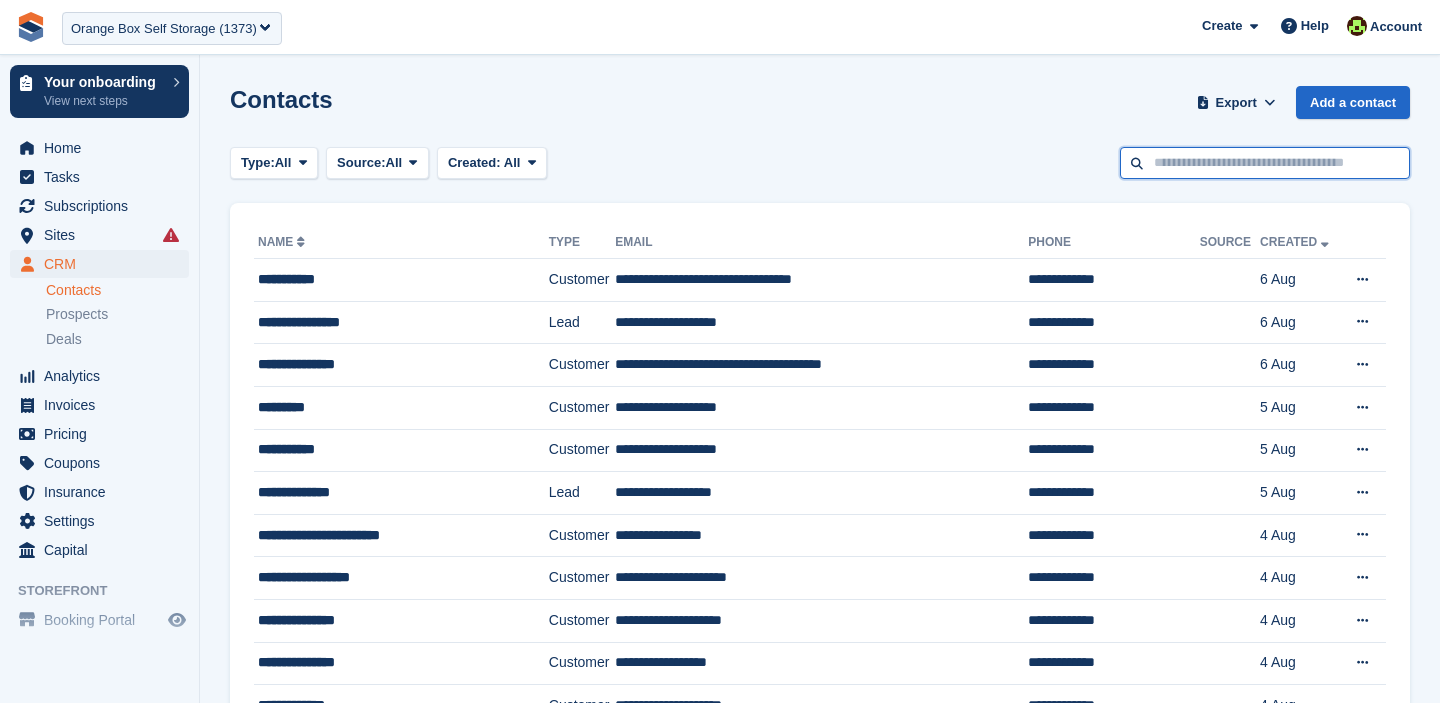 click at bounding box center (1265, 163) 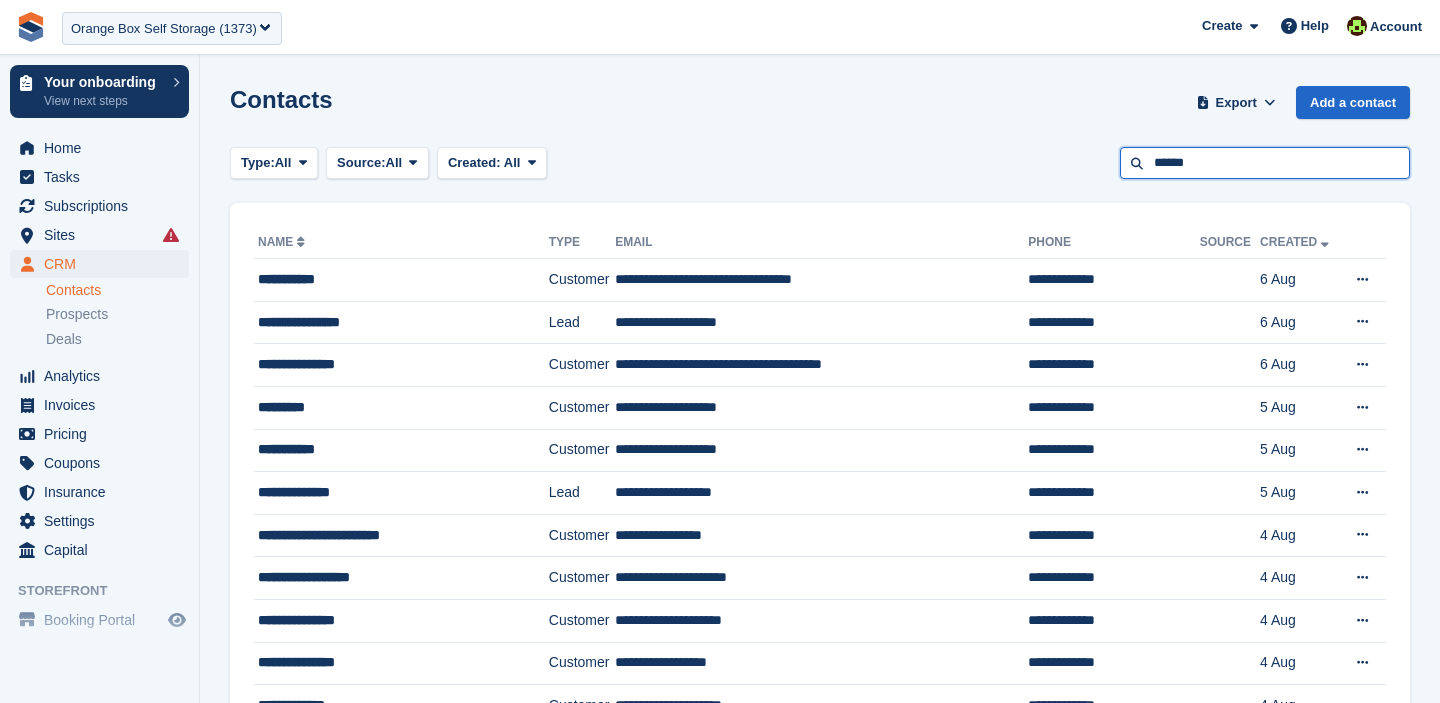 type on "******" 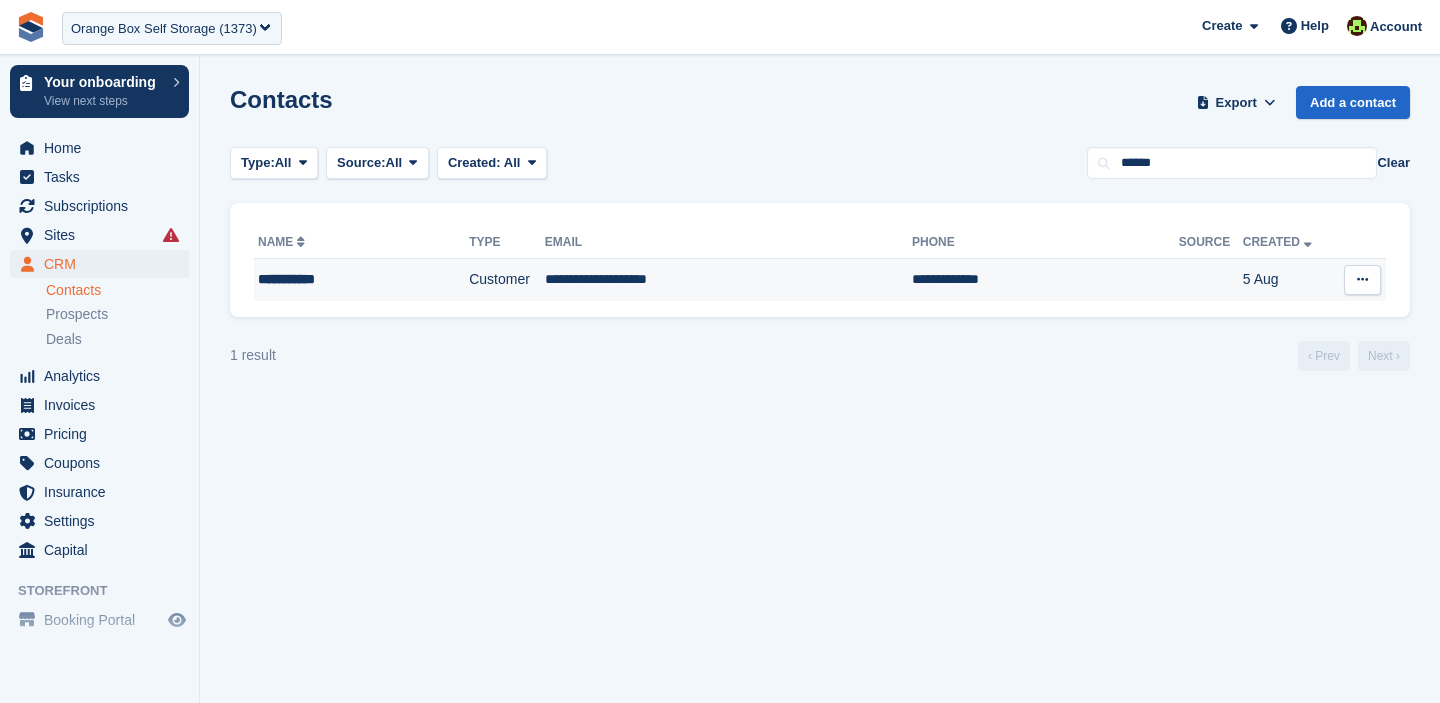 click on "**********" at bounding box center (728, 280) 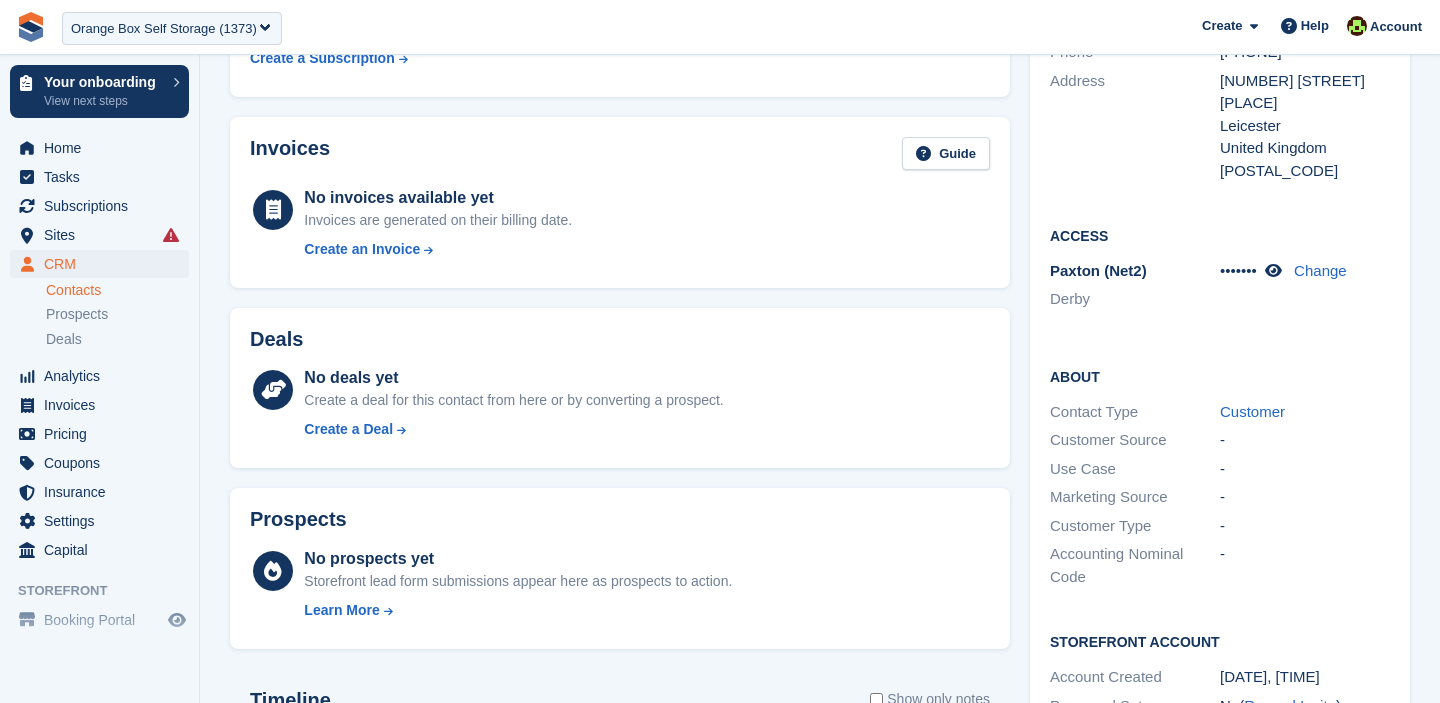 scroll, scrollTop: 309, scrollLeft: 0, axis: vertical 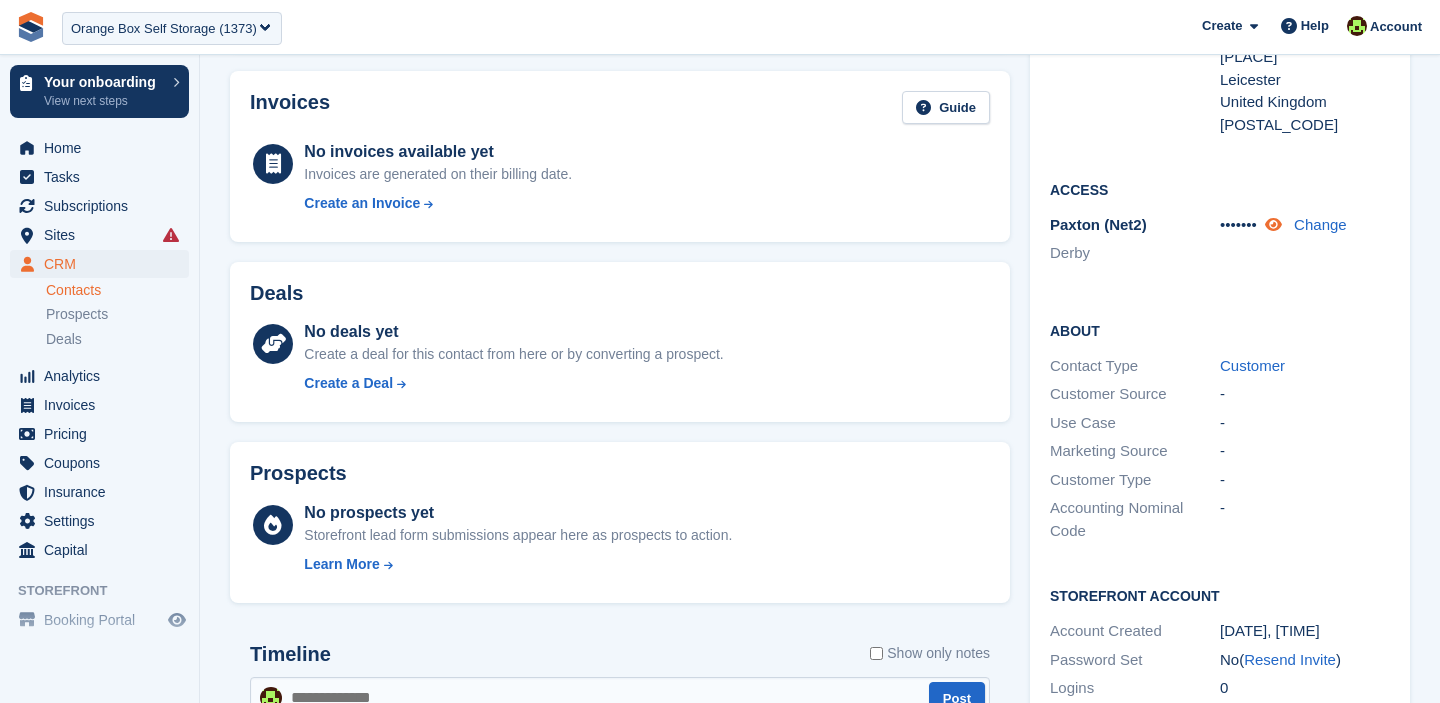 click at bounding box center [1273, 224] 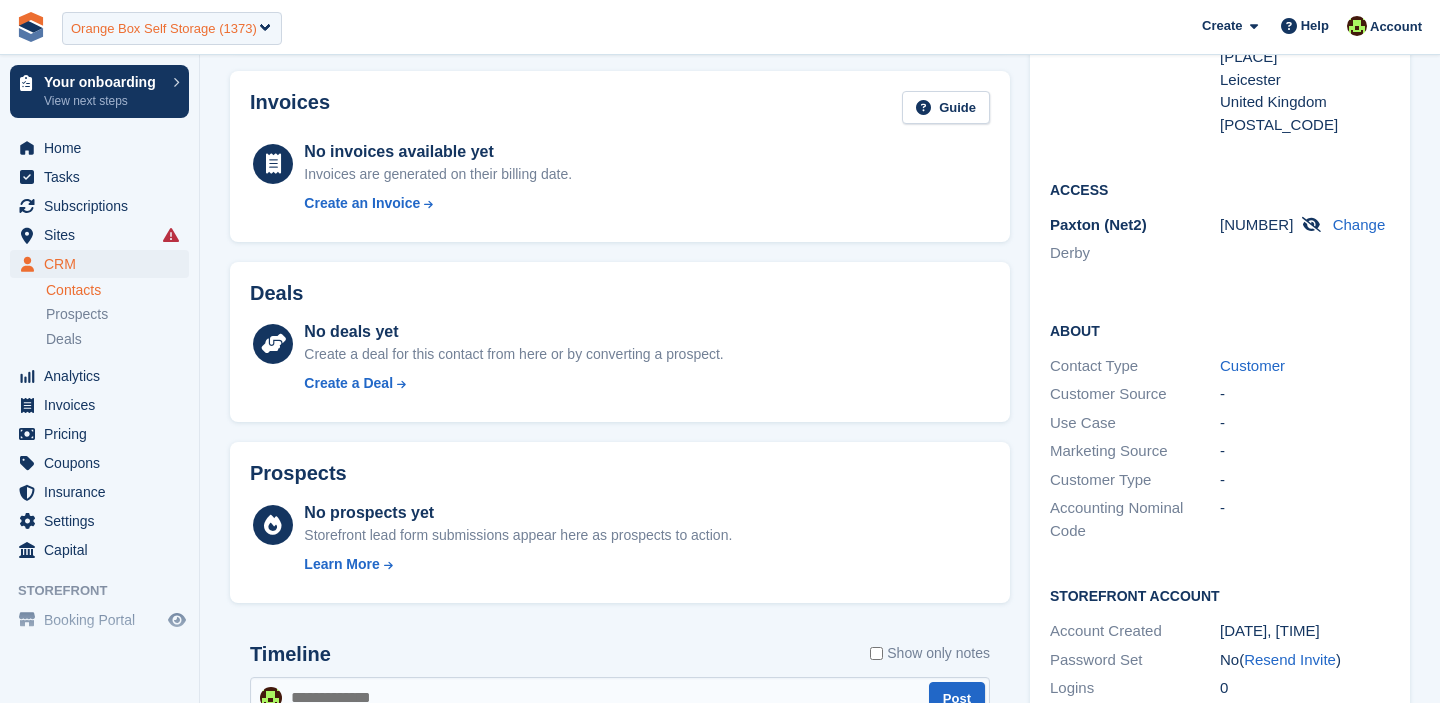 click on "Orange Box Self Storage (1373)" at bounding box center (164, 29) 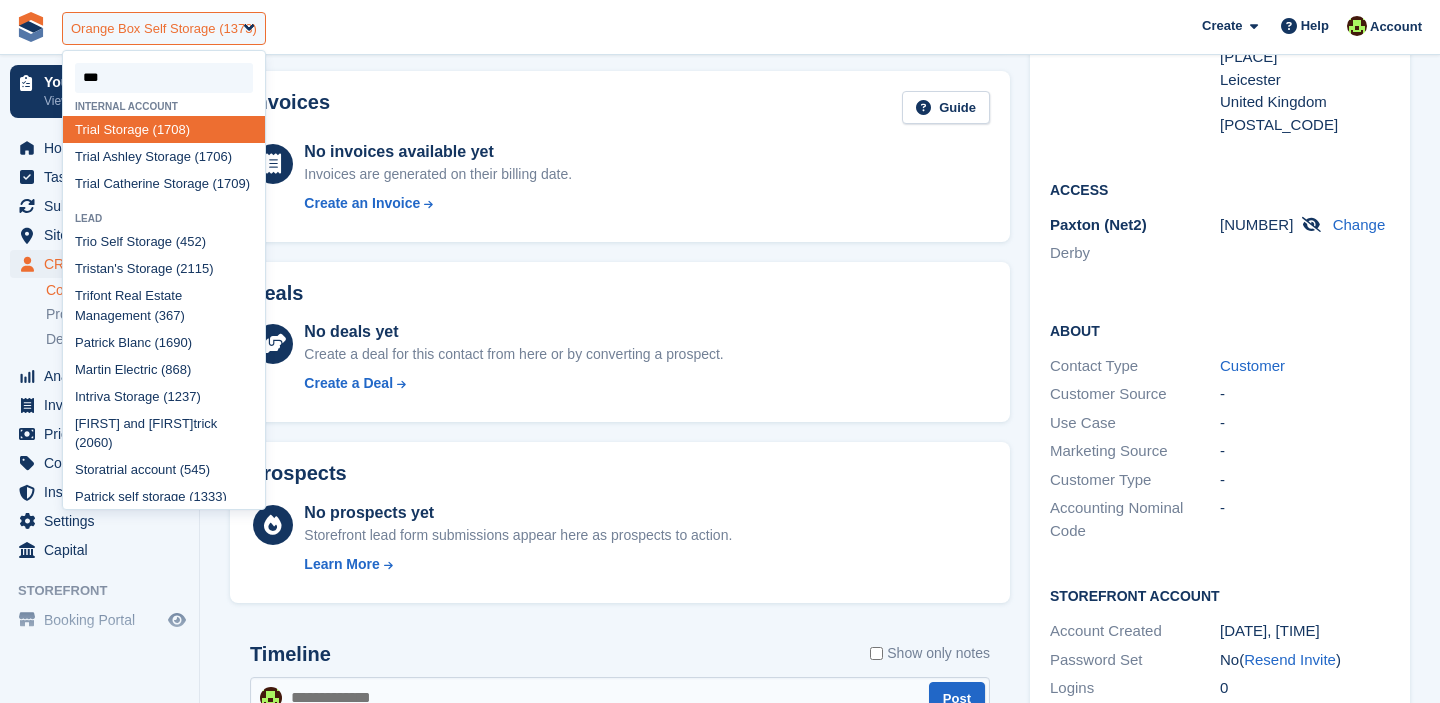 type on "****" 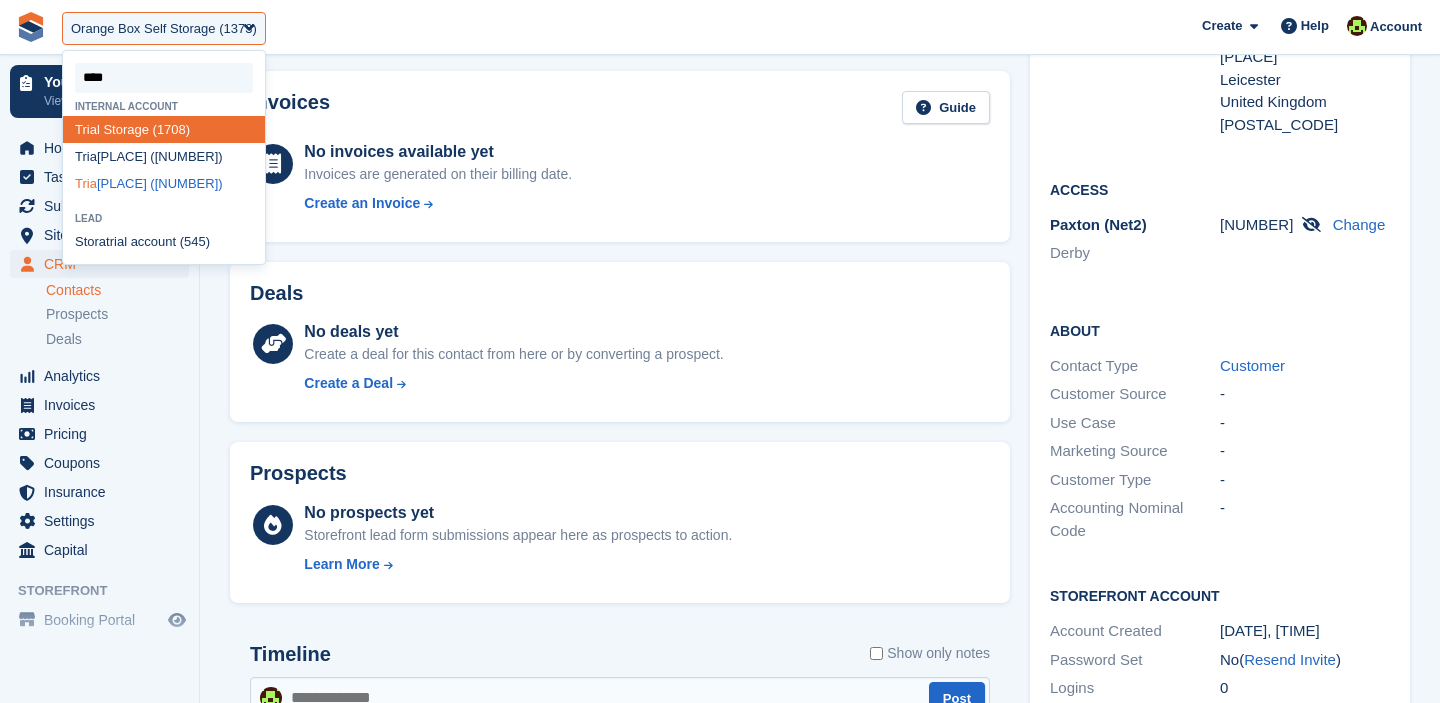 click on "Tria l Catherine Storage (1709)" at bounding box center [164, 183] 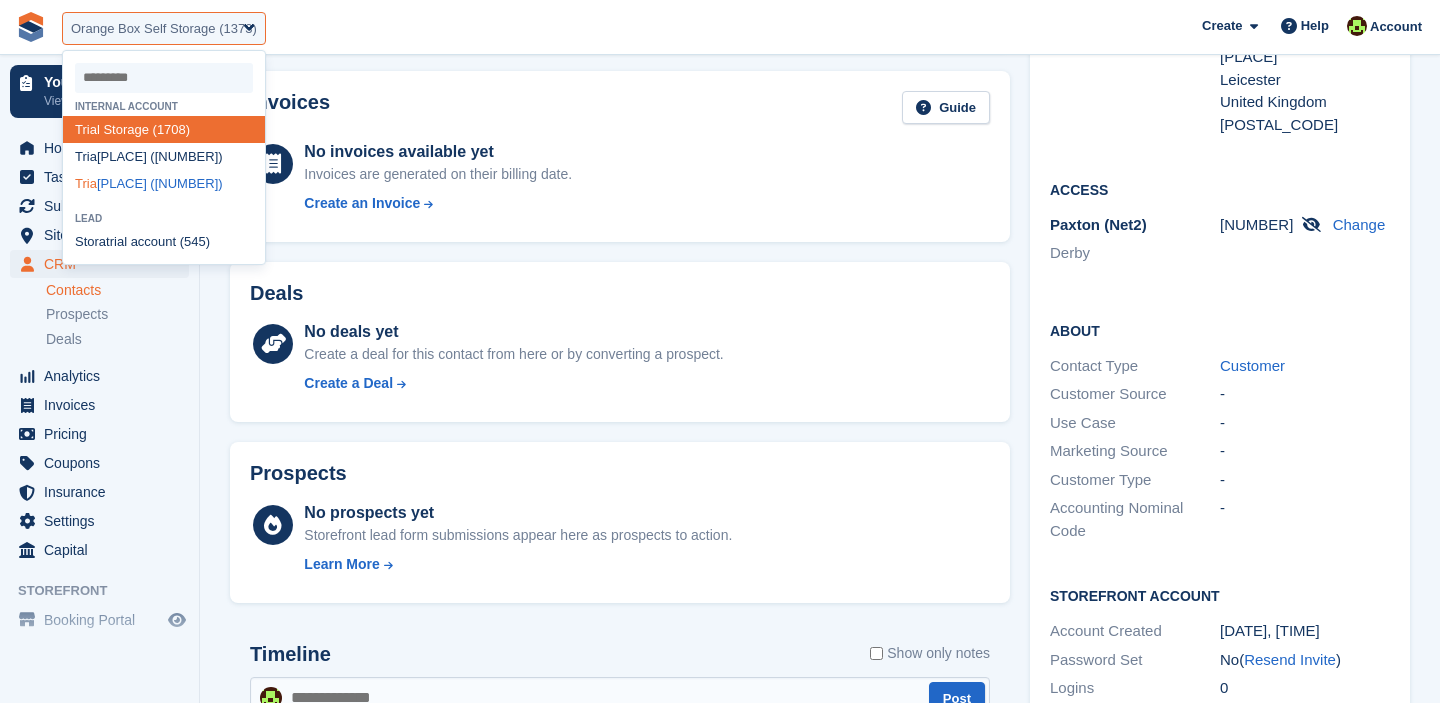 select on "****" 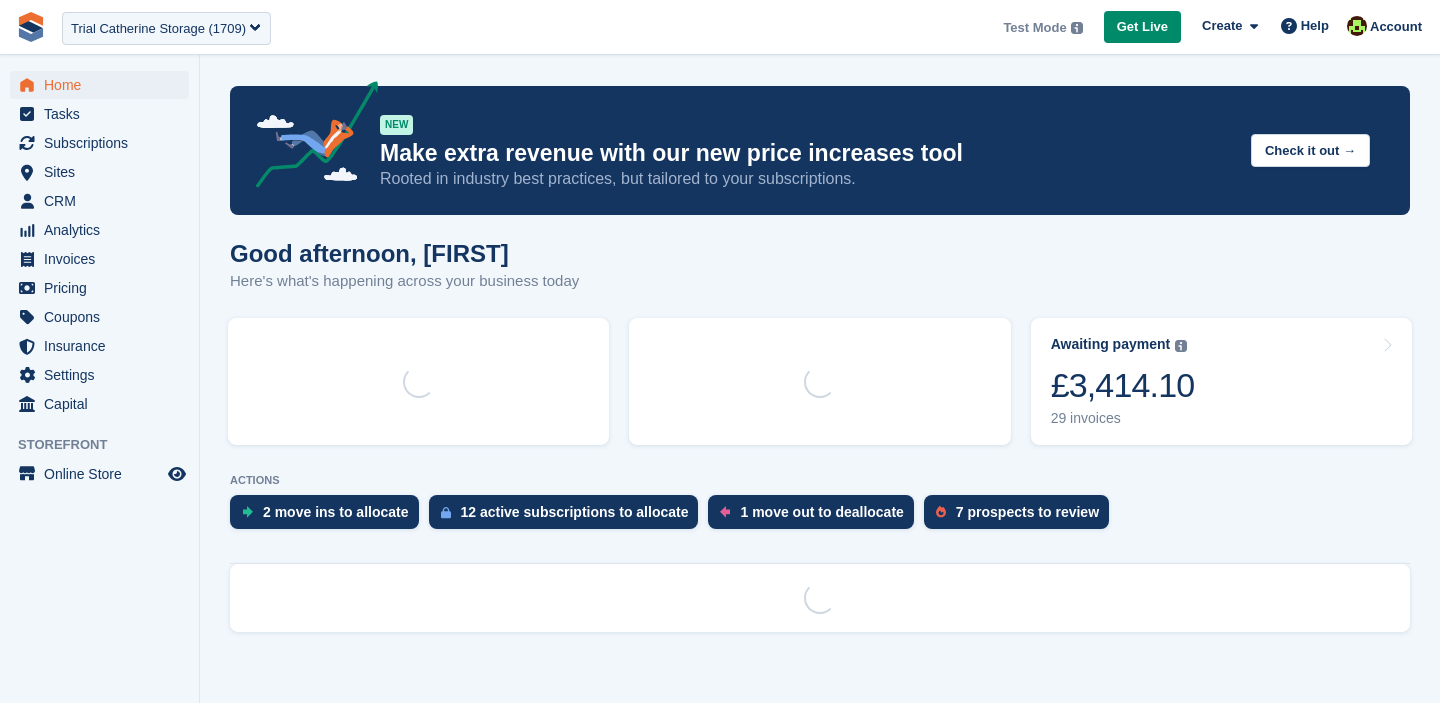 scroll, scrollTop: 0, scrollLeft: 0, axis: both 